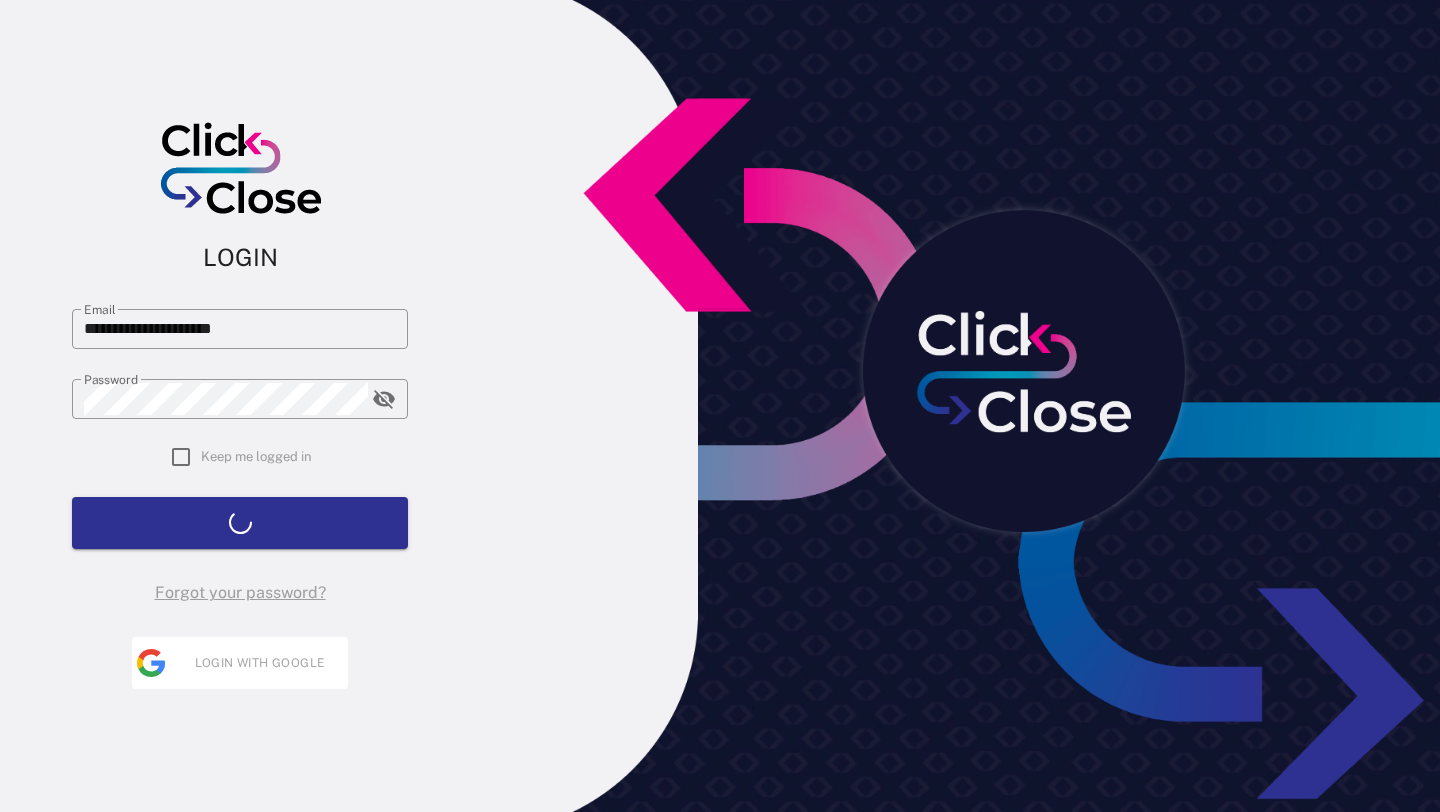scroll, scrollTop: 0, scrollLeft: 0, axis: both 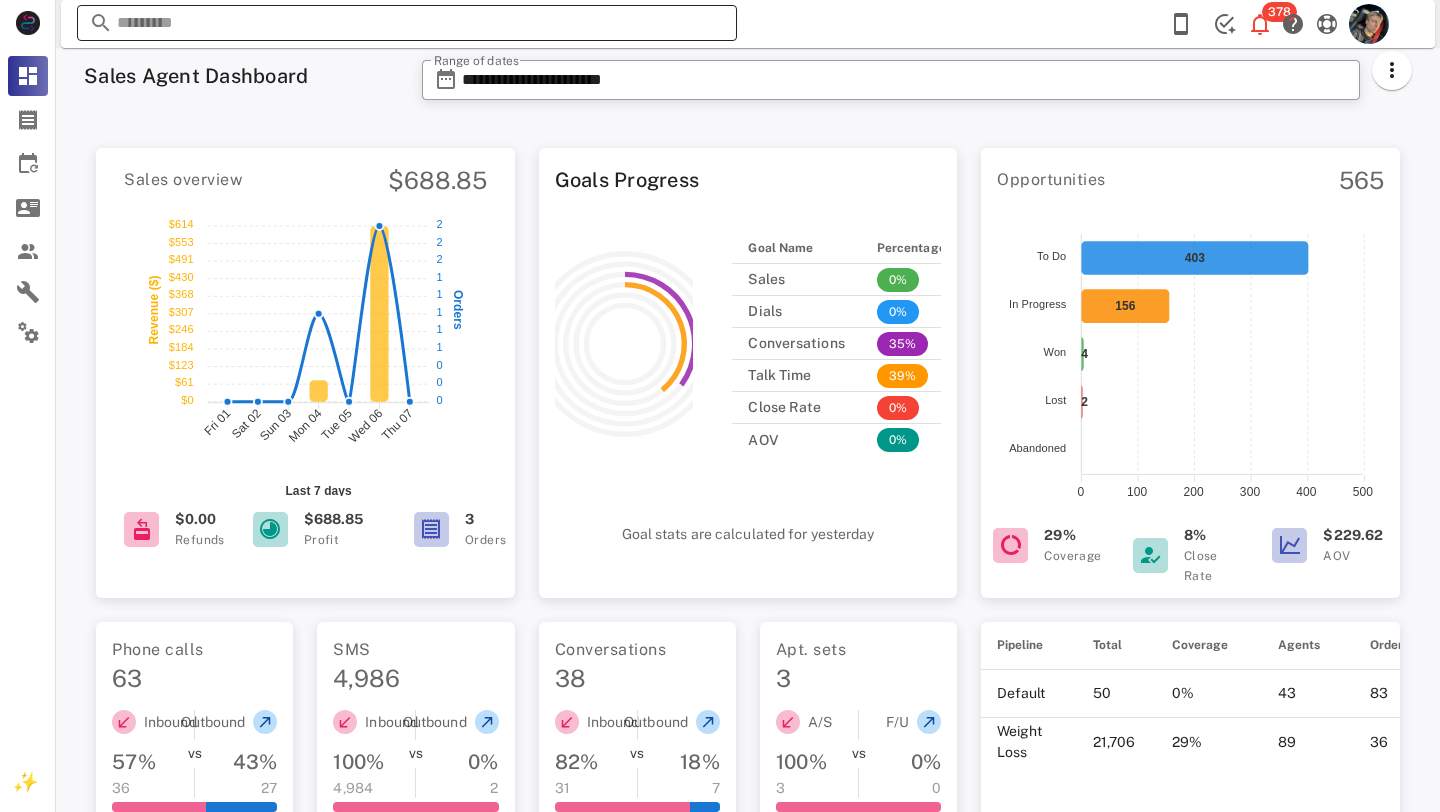 click at bounding box center [407, 23] 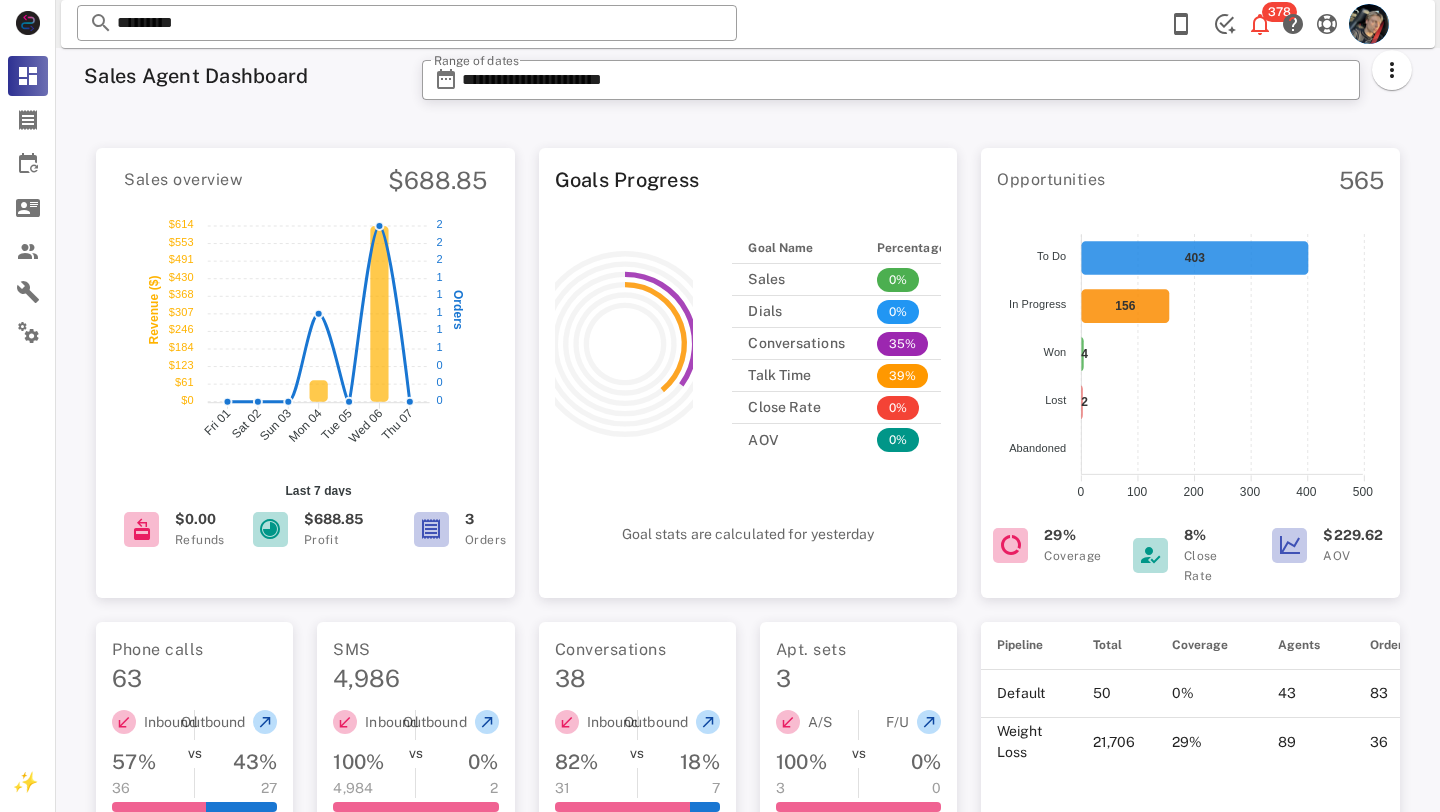 scroll, scrollTop: 62, scrollLeft: 0, axis: vertical 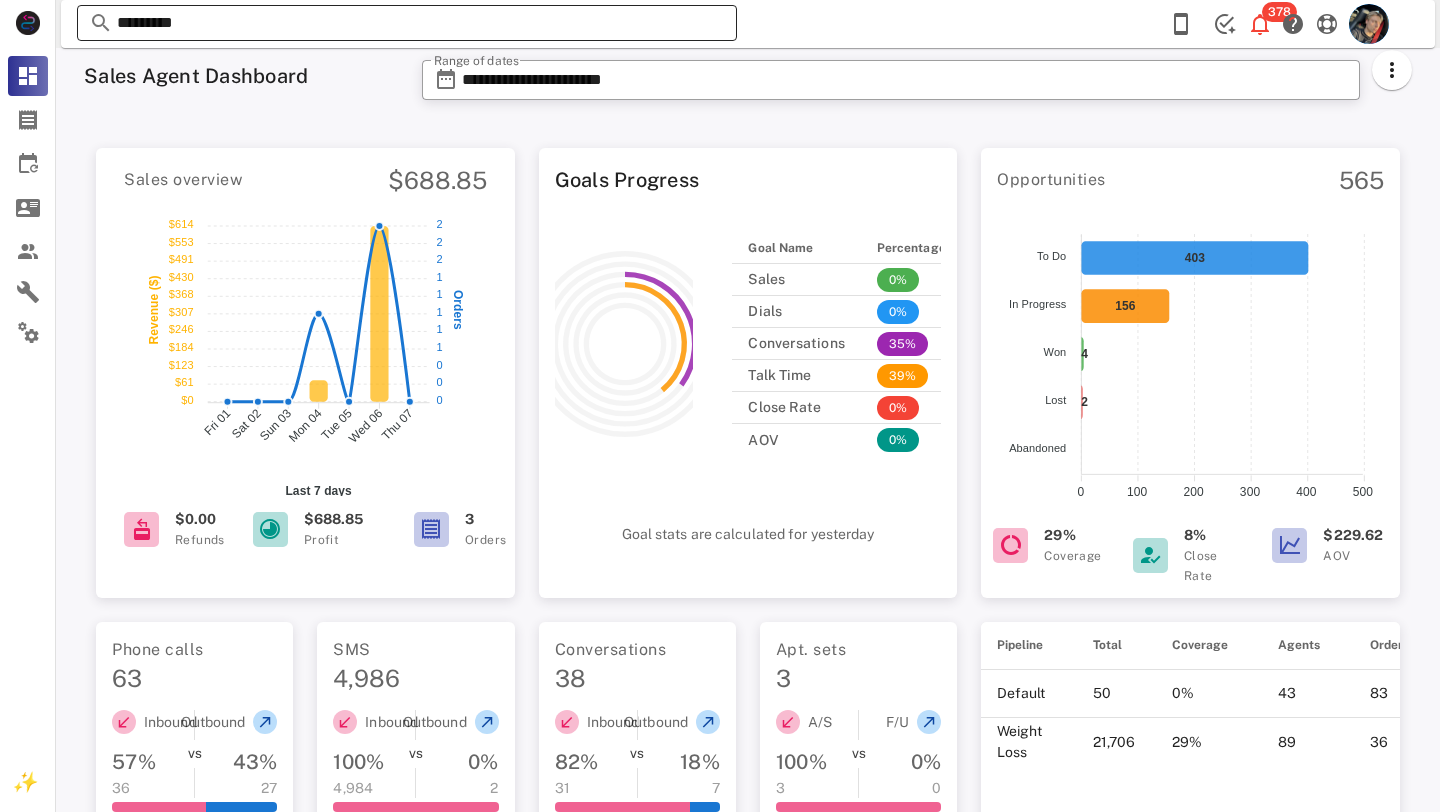 click on "*********" at bounding box center [407, 23] 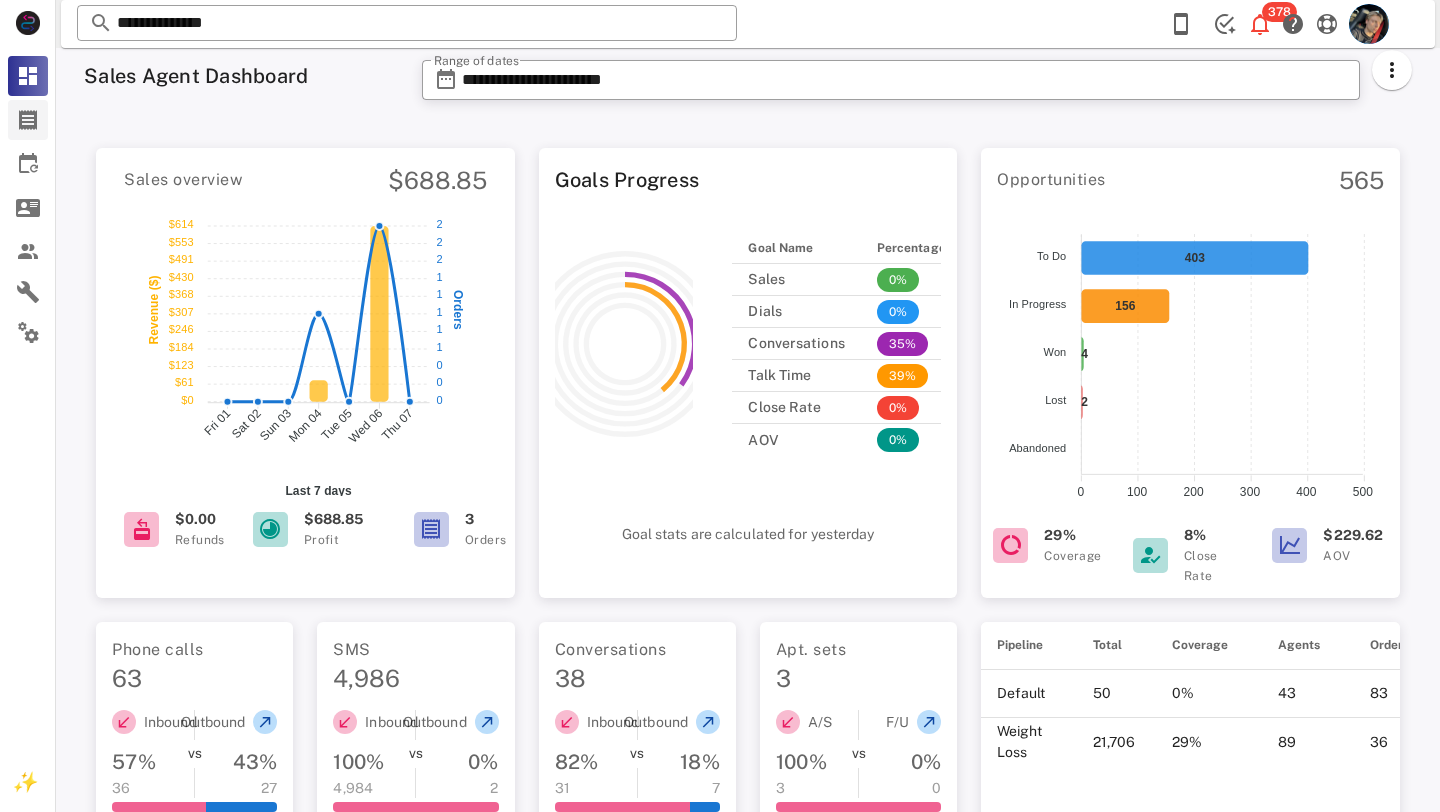 click on "Orders" at bounding box center [28, 120] 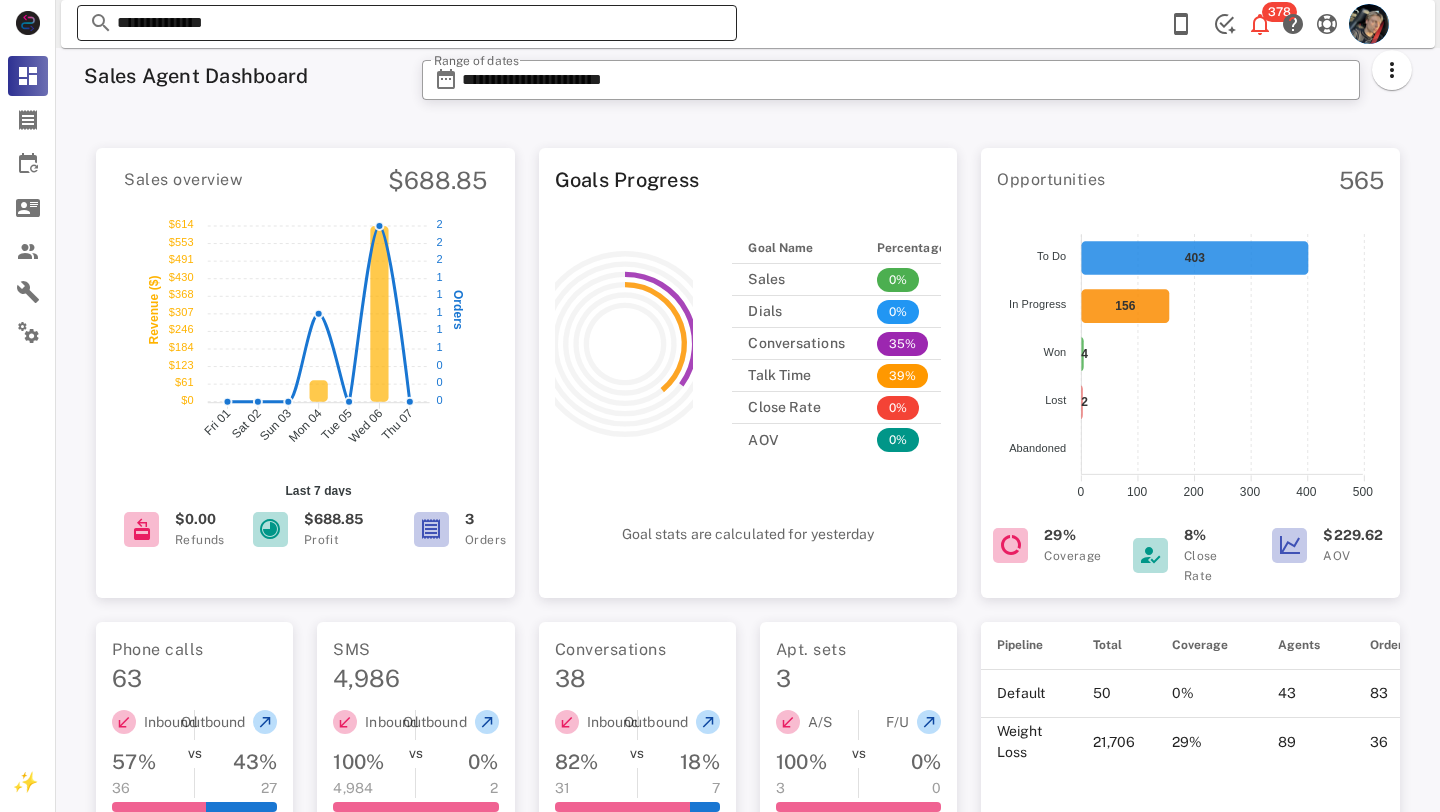 click on "**********" at bounding box center [407, 23] 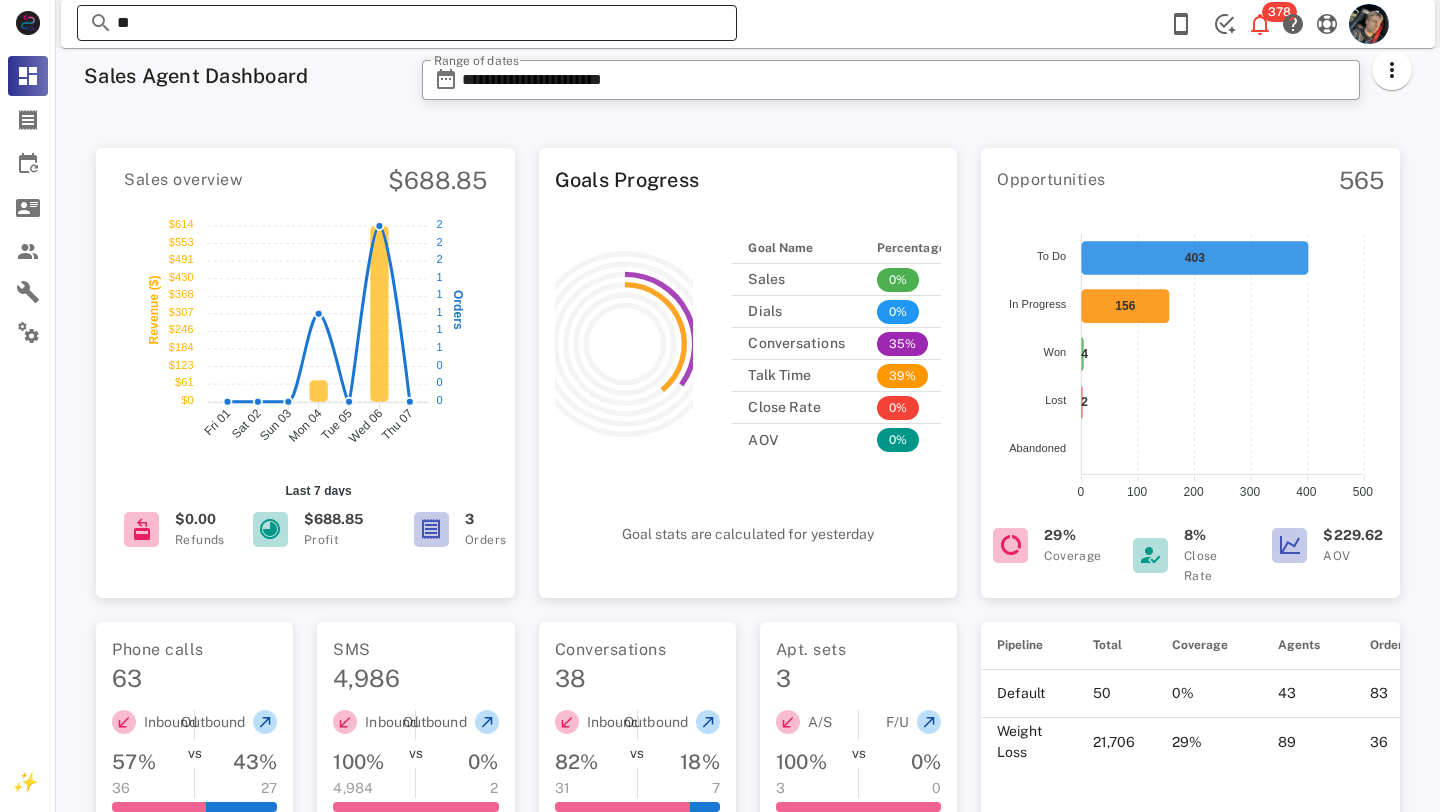 type on "*" 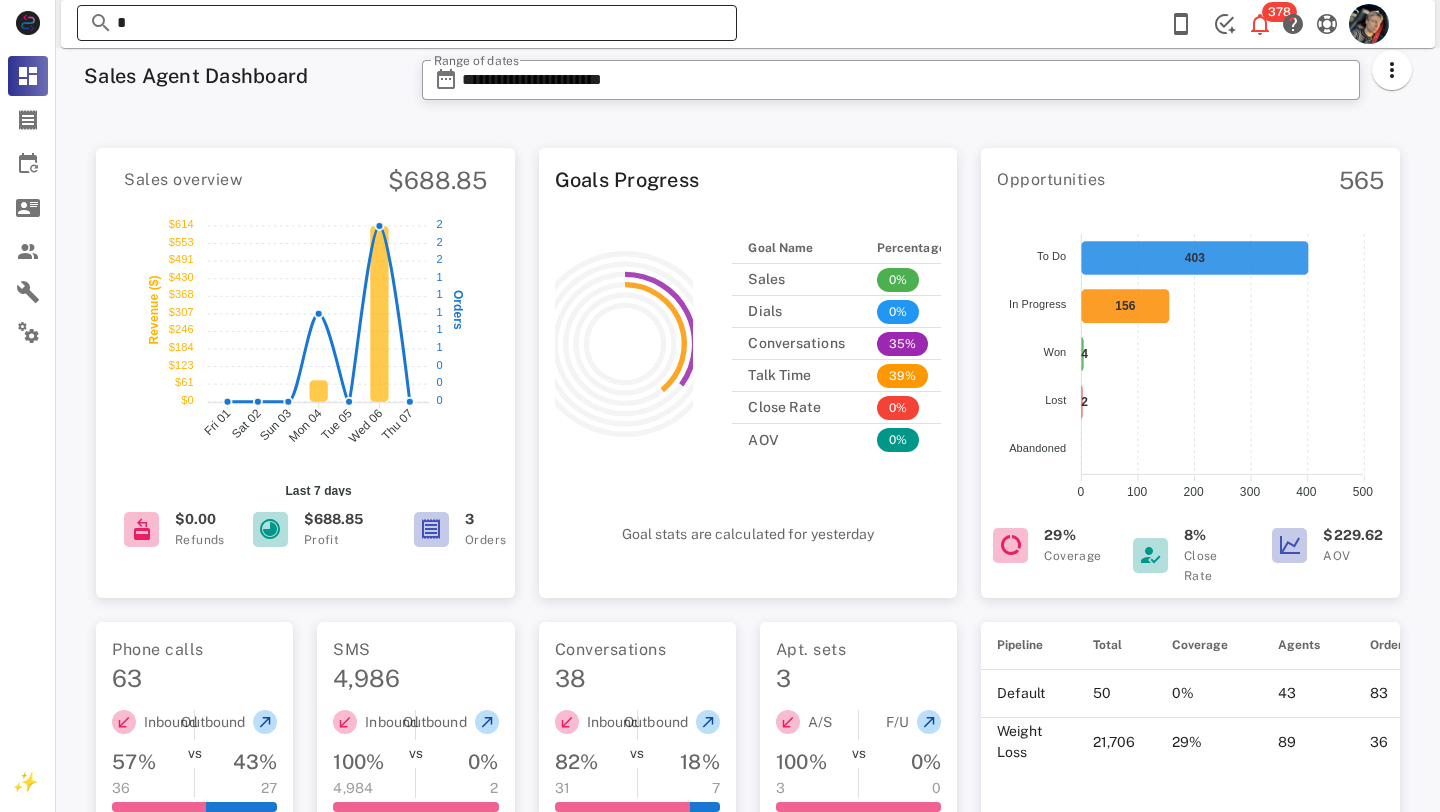 type 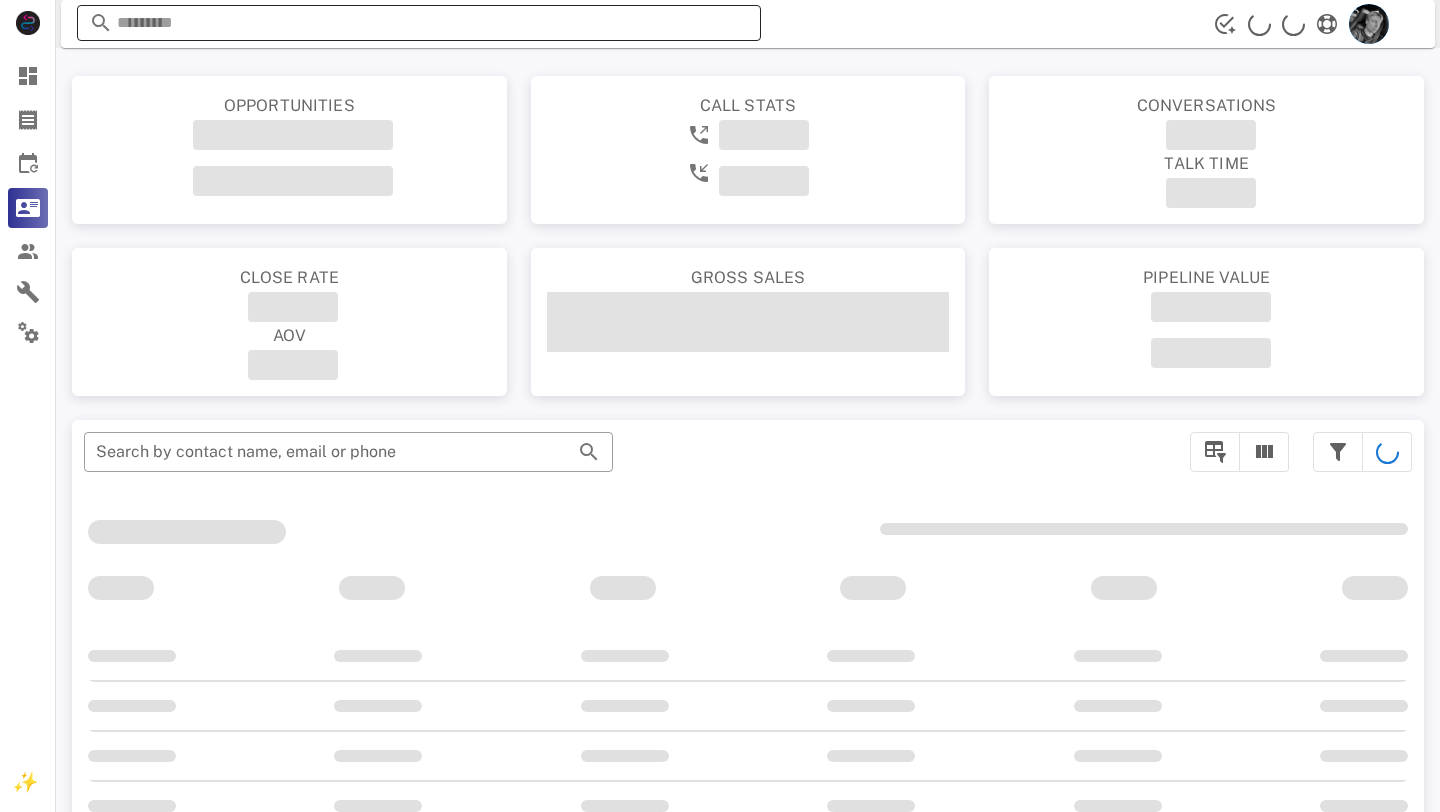 scroll, scrollTop: 0, scrollLeft: 0, axis: both 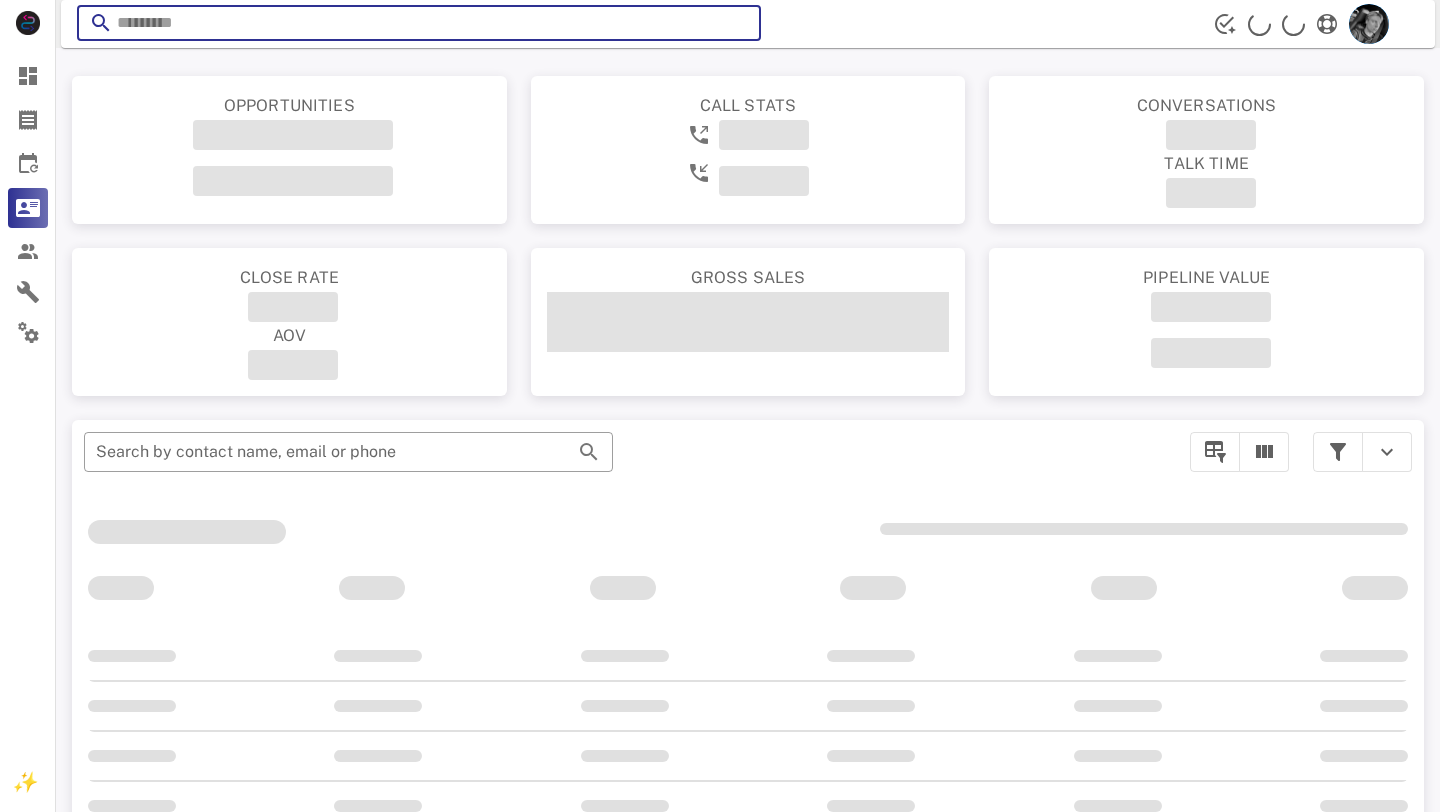 click at bounding box center [419, 23] 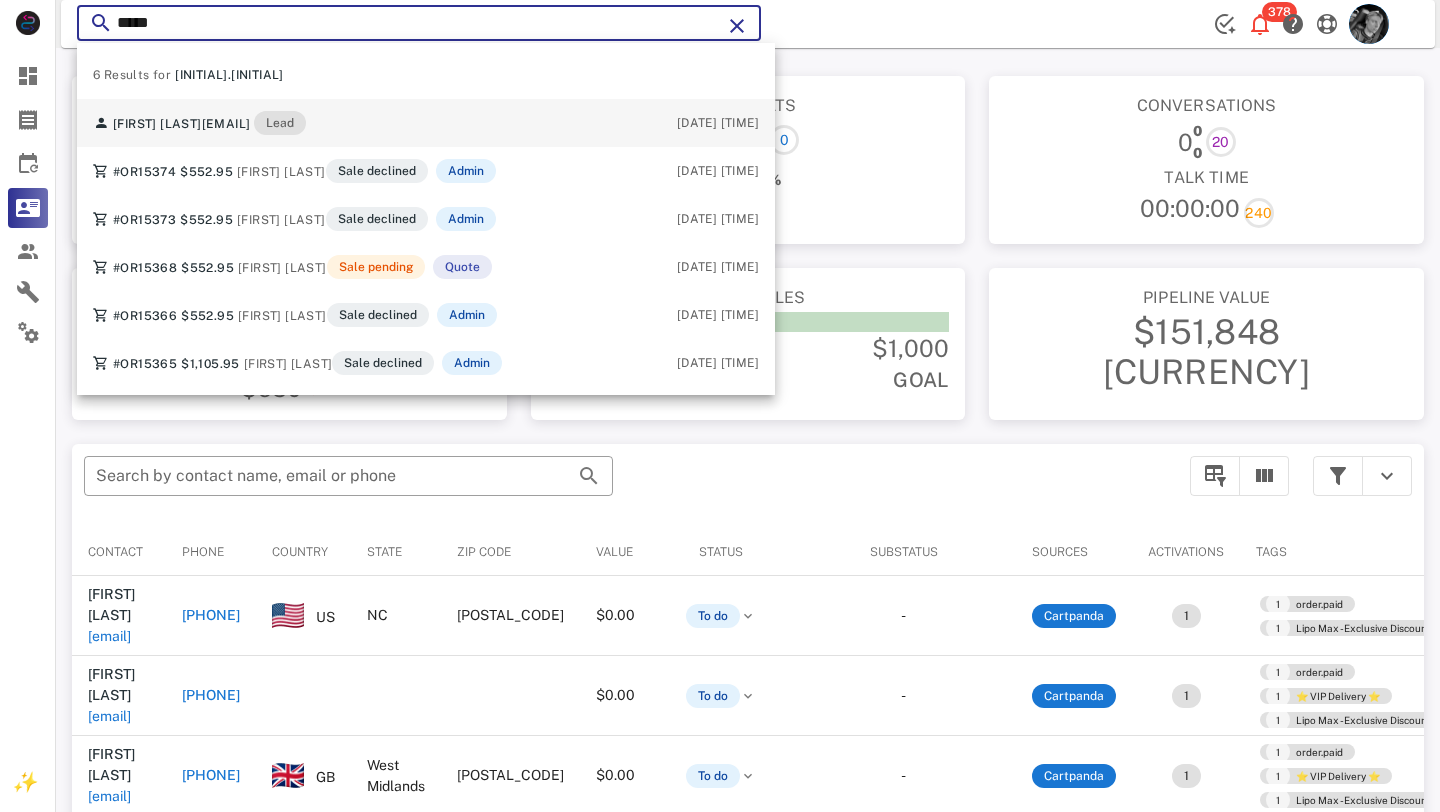 type on "****" 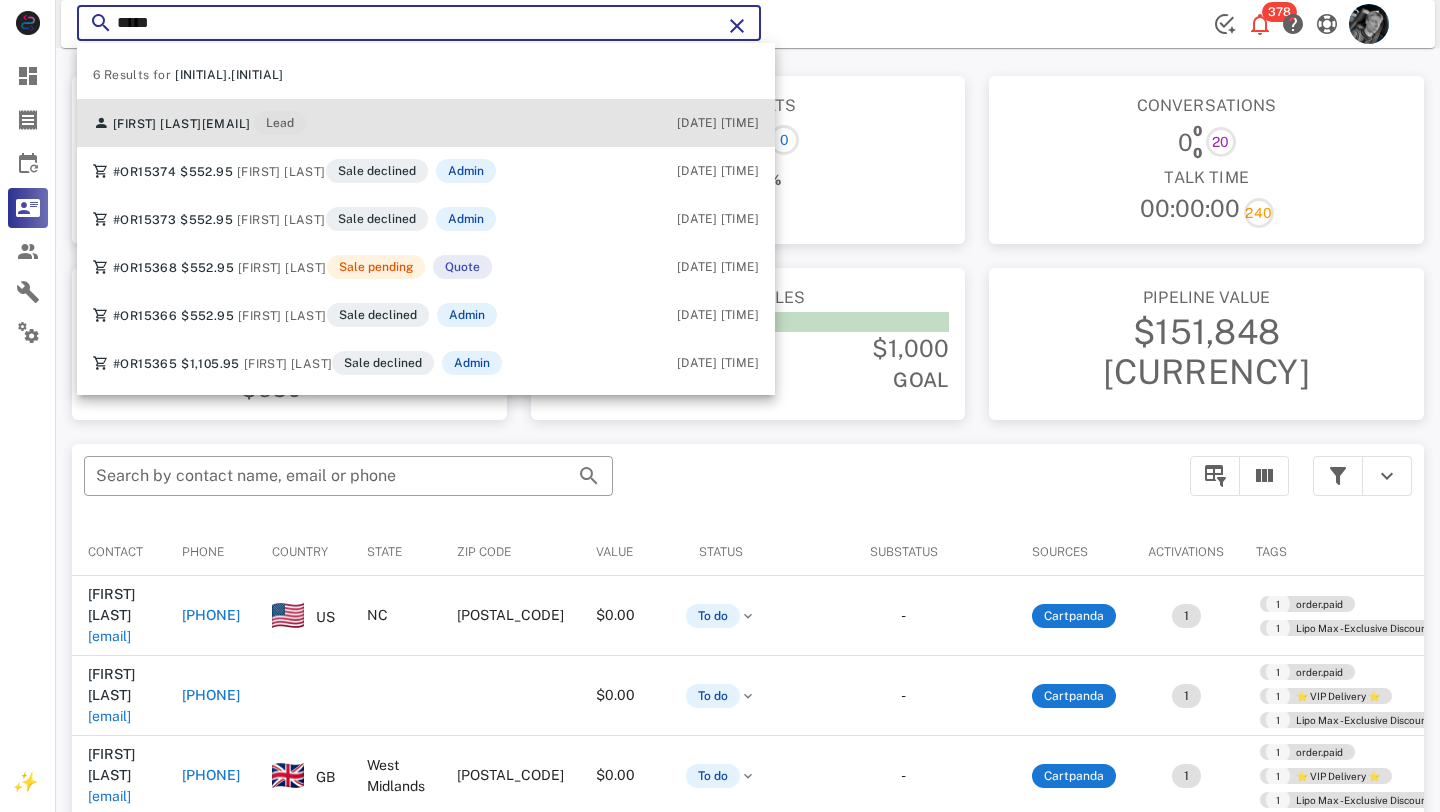 click on "R.E. Sylvester   suzannesylvester72@gmail.com   Lead" at bounding box center (199, 123) 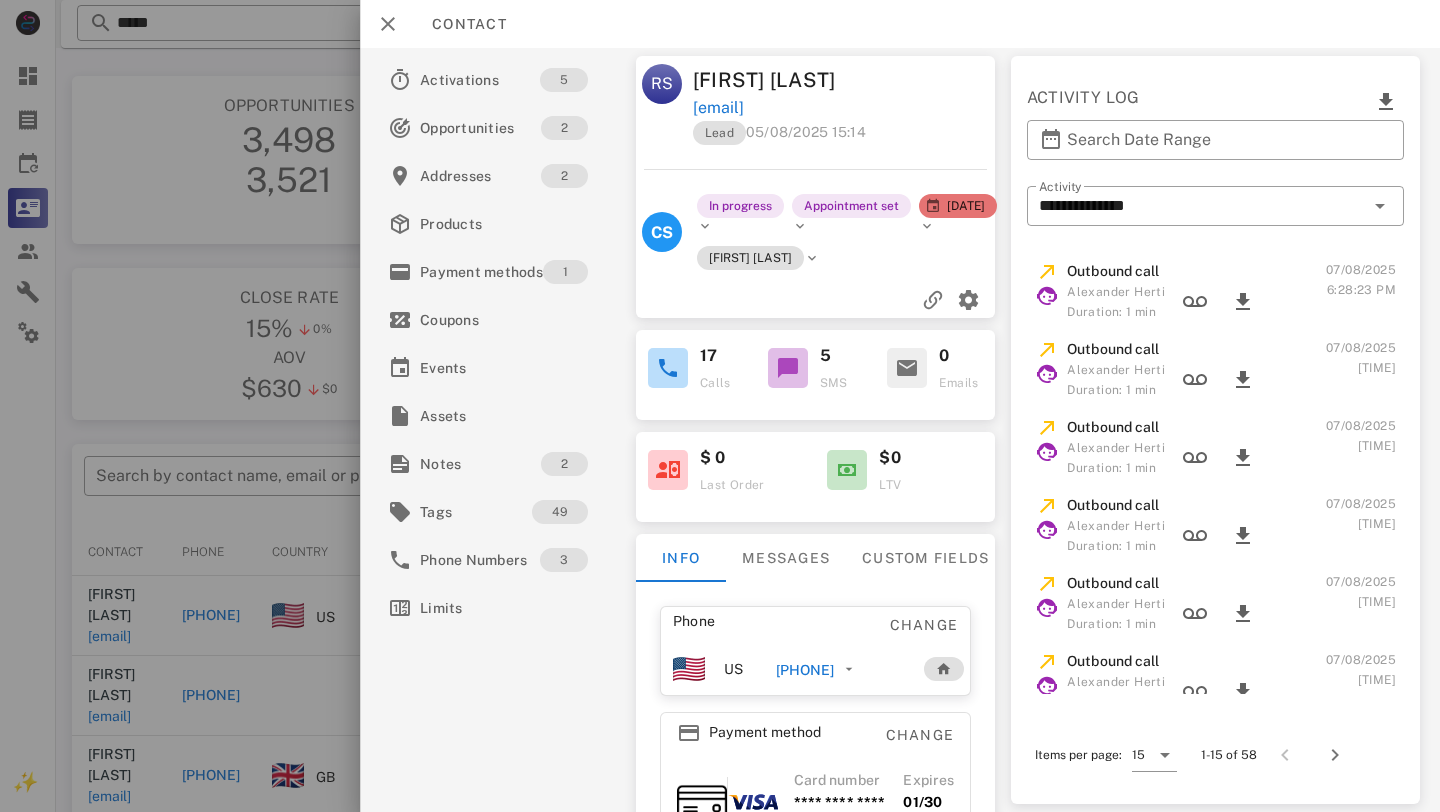 click on "Contact" at bounding box center [459, 24] 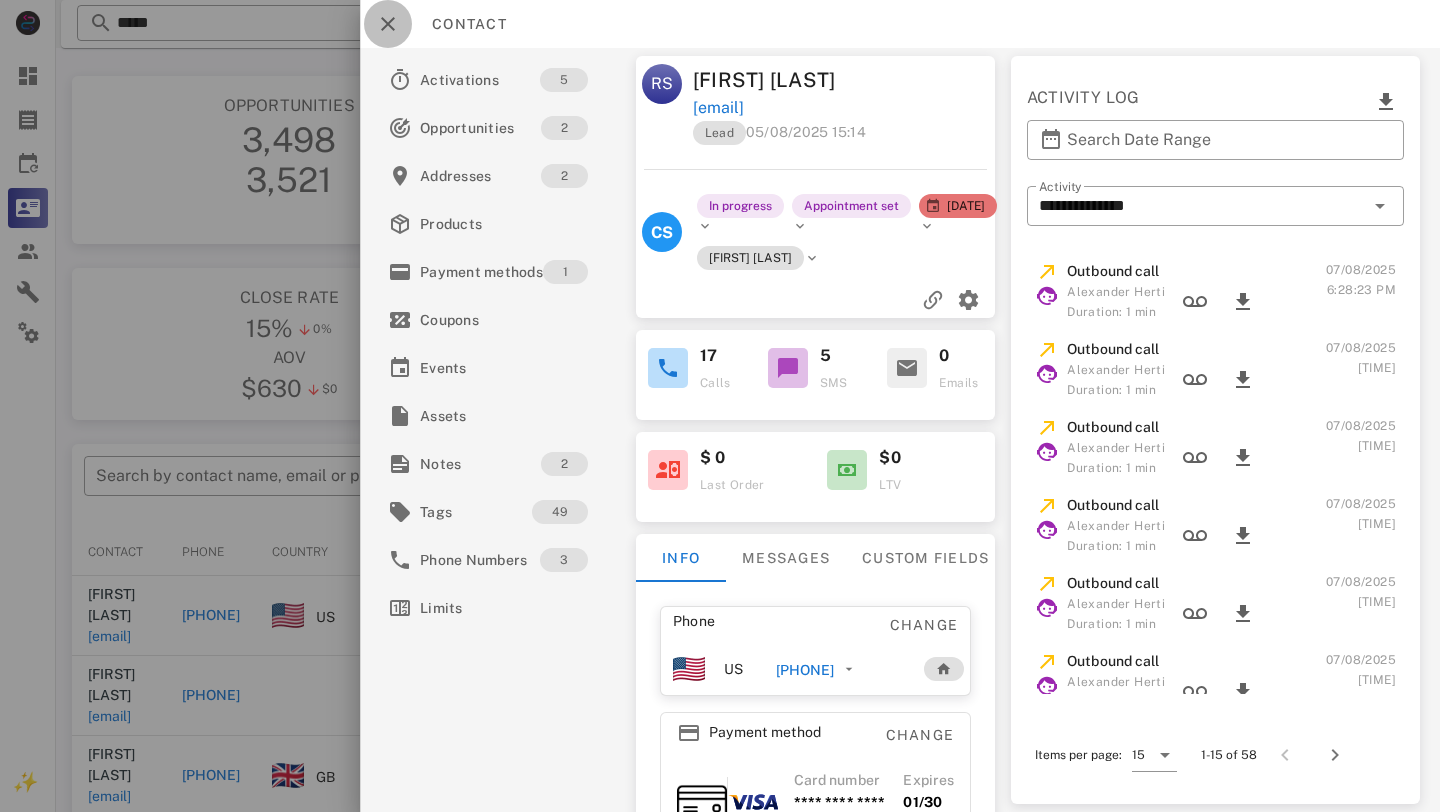 click at bounding box center (388, 24) 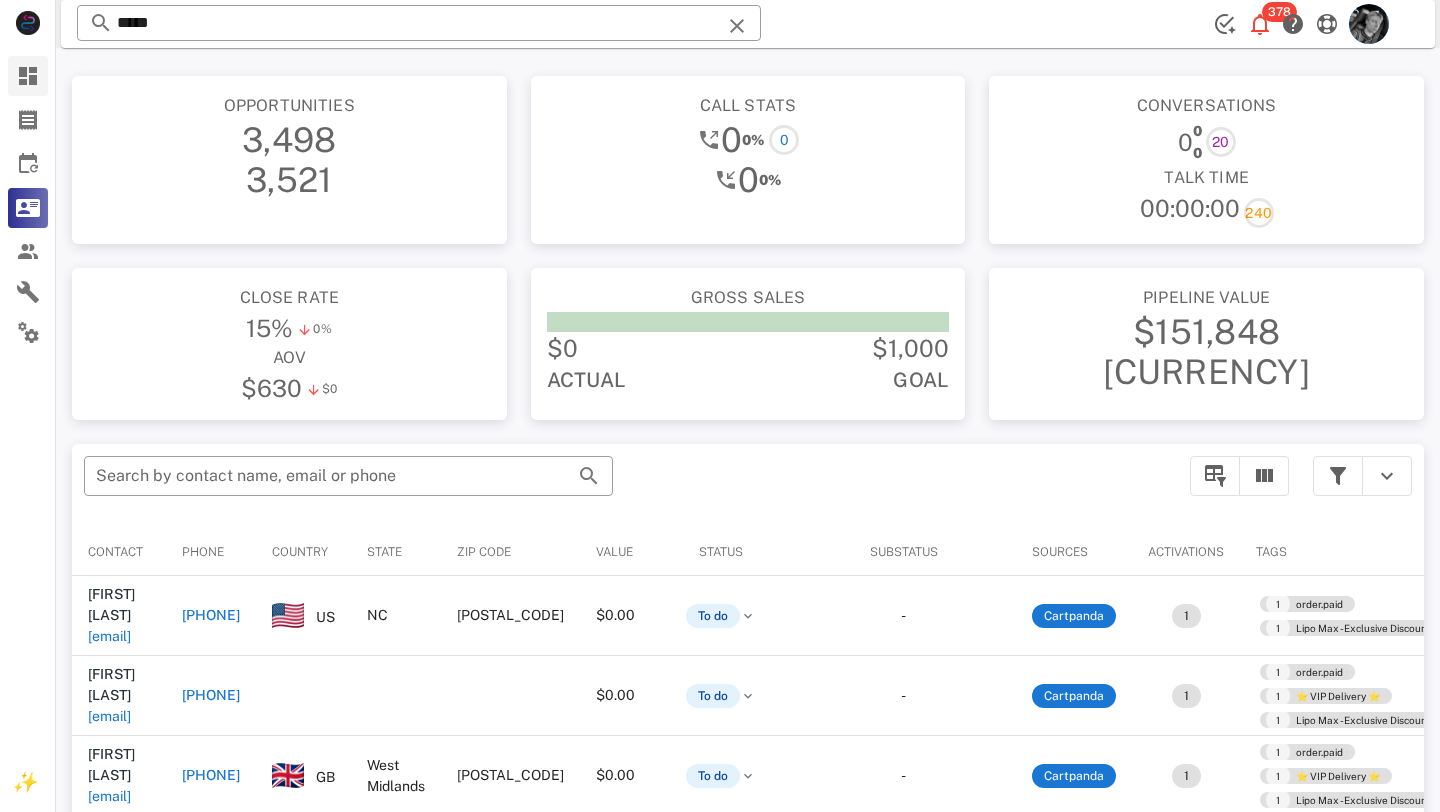 click on "Dashboard" at bounding box center [28, 76] 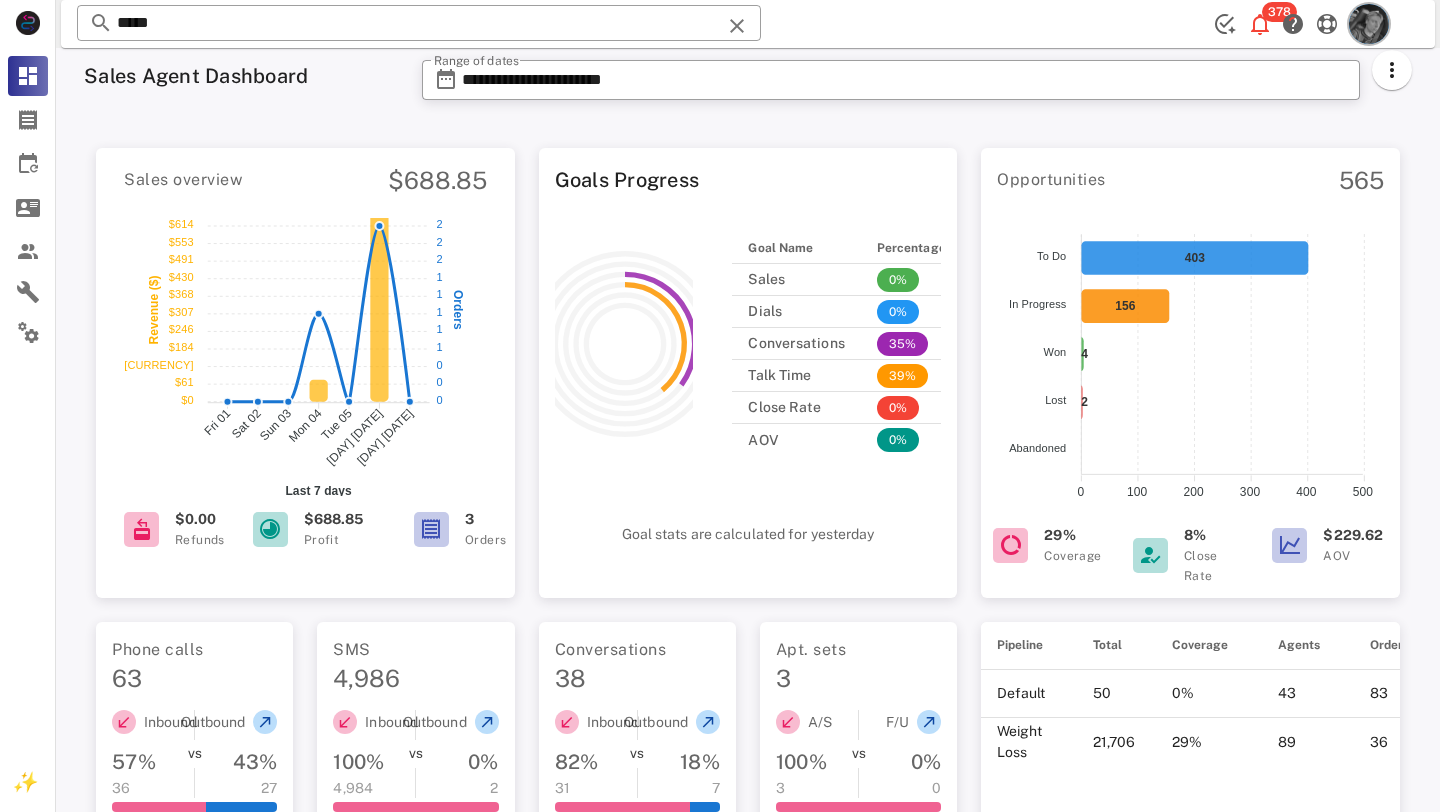 click at bounding box center [1369, 24] 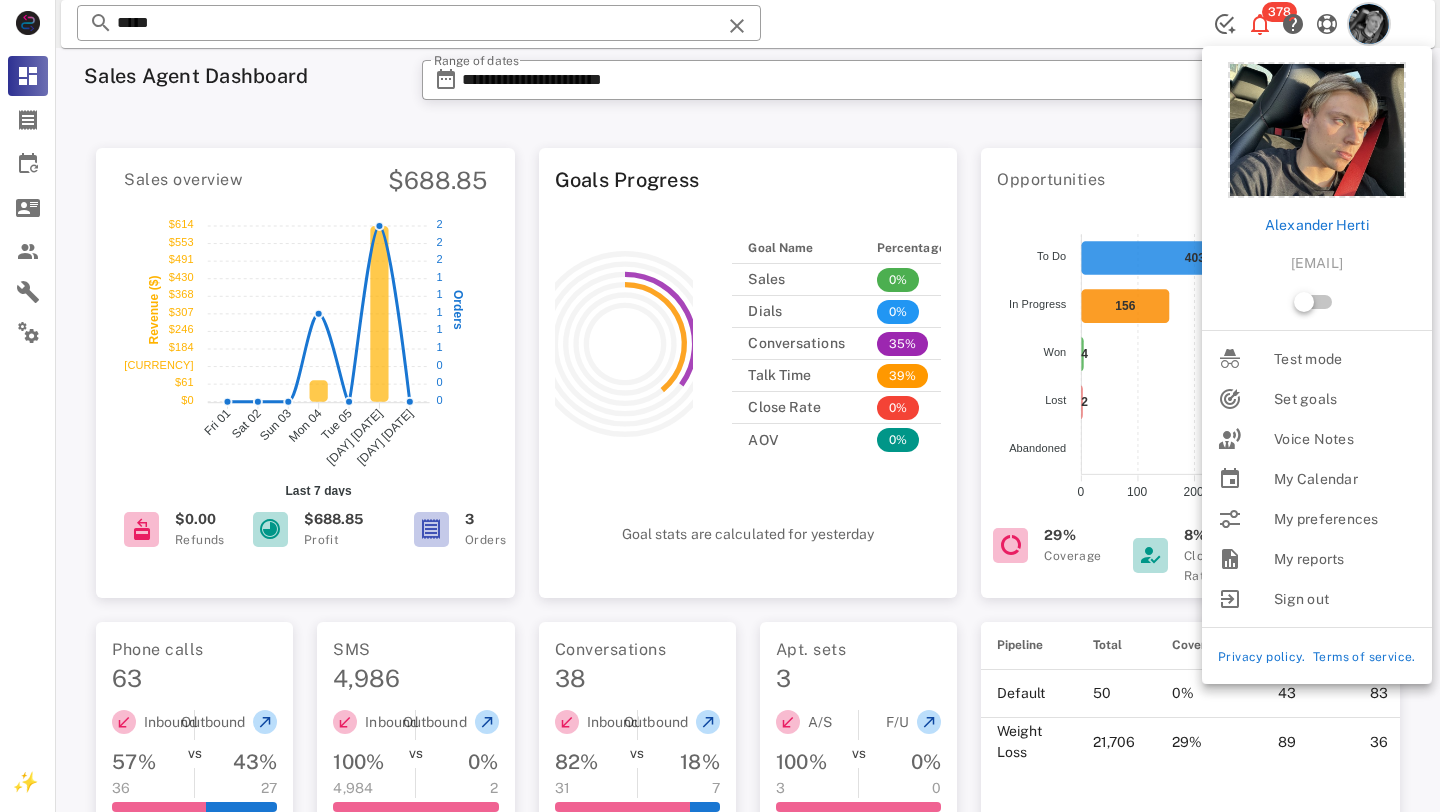 click at bounding box center (1369, 24) 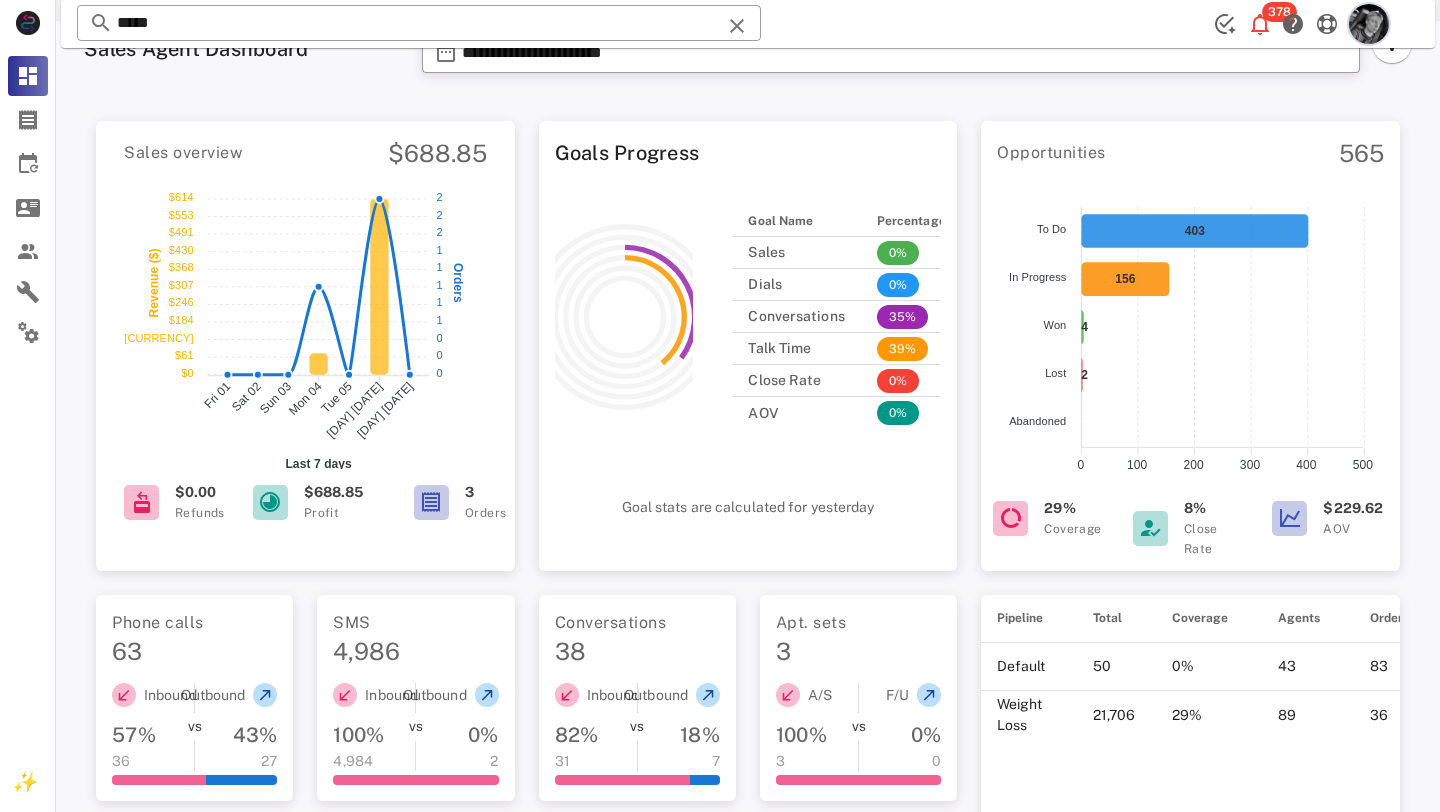 scroll, scrollTop: 0, scrollLeft: 0, axis: both 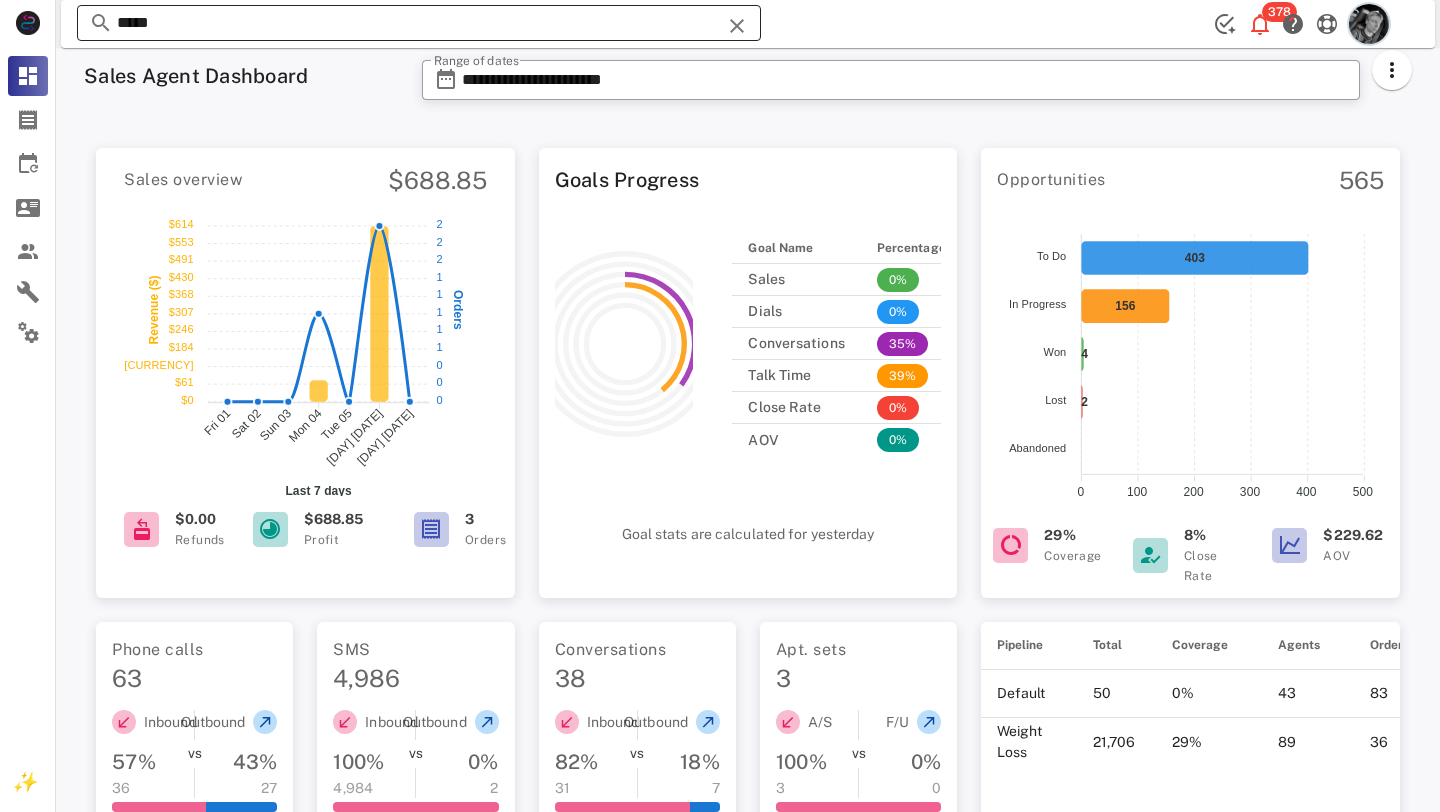 click at bounding box center [737, 26] 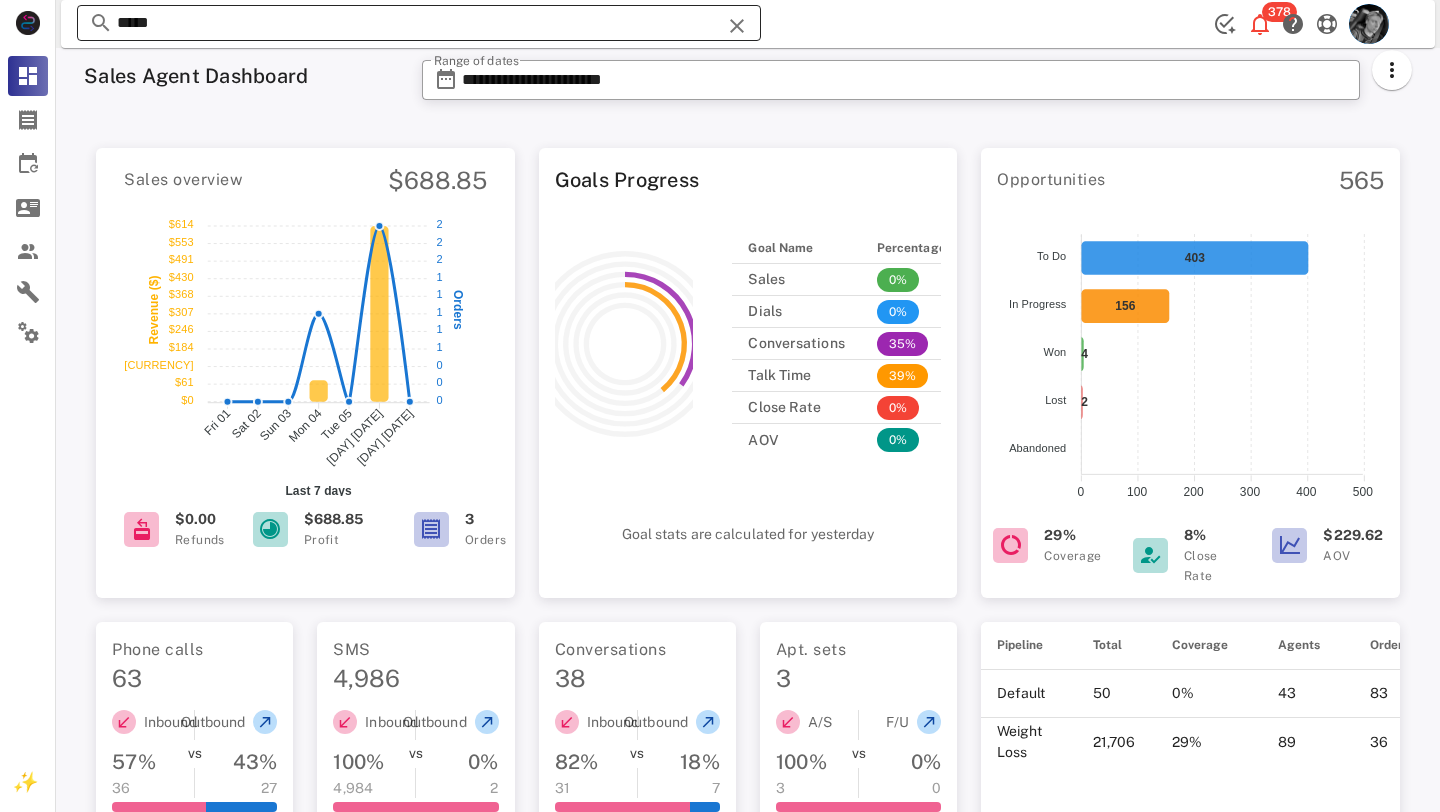 type 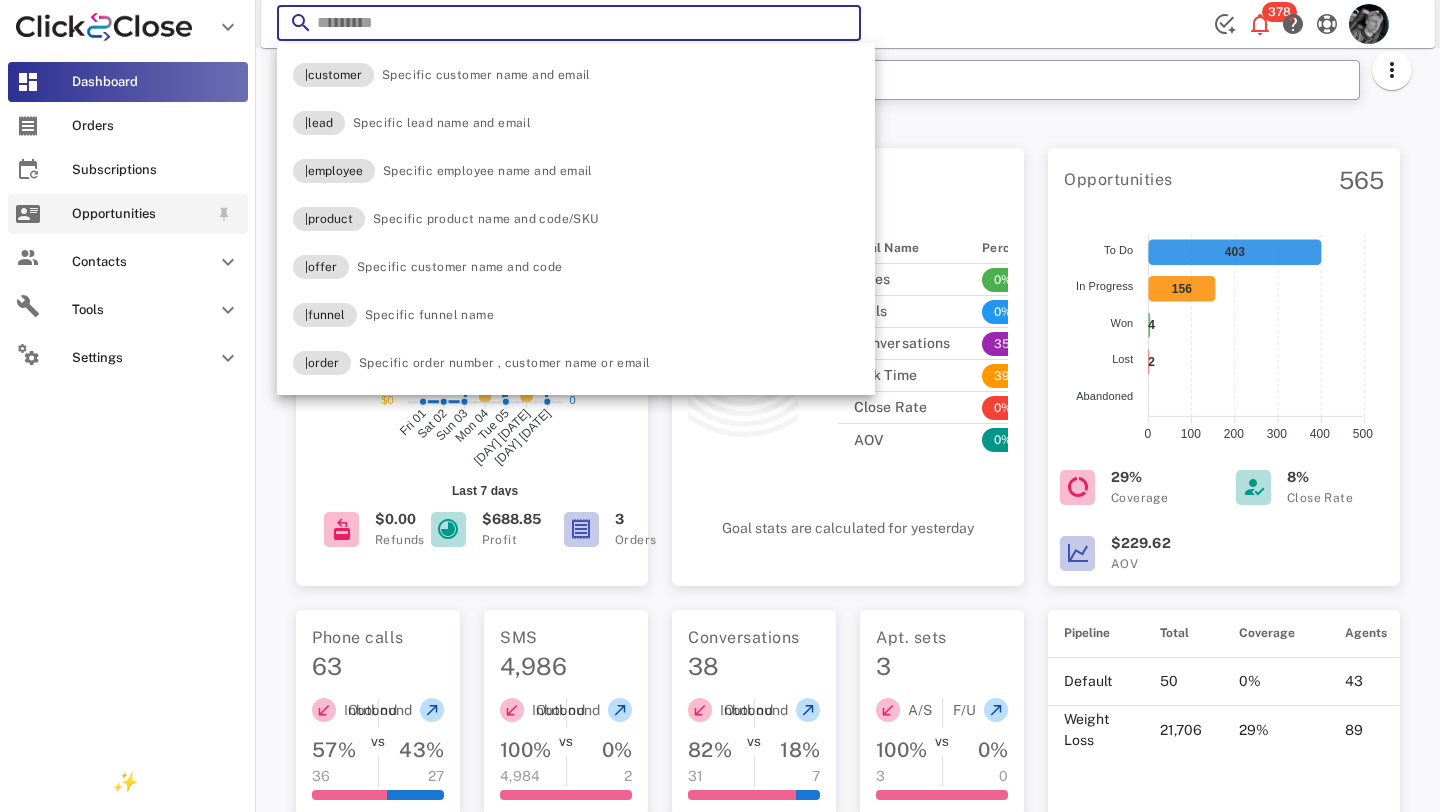 click at bounding box center [28, 214] 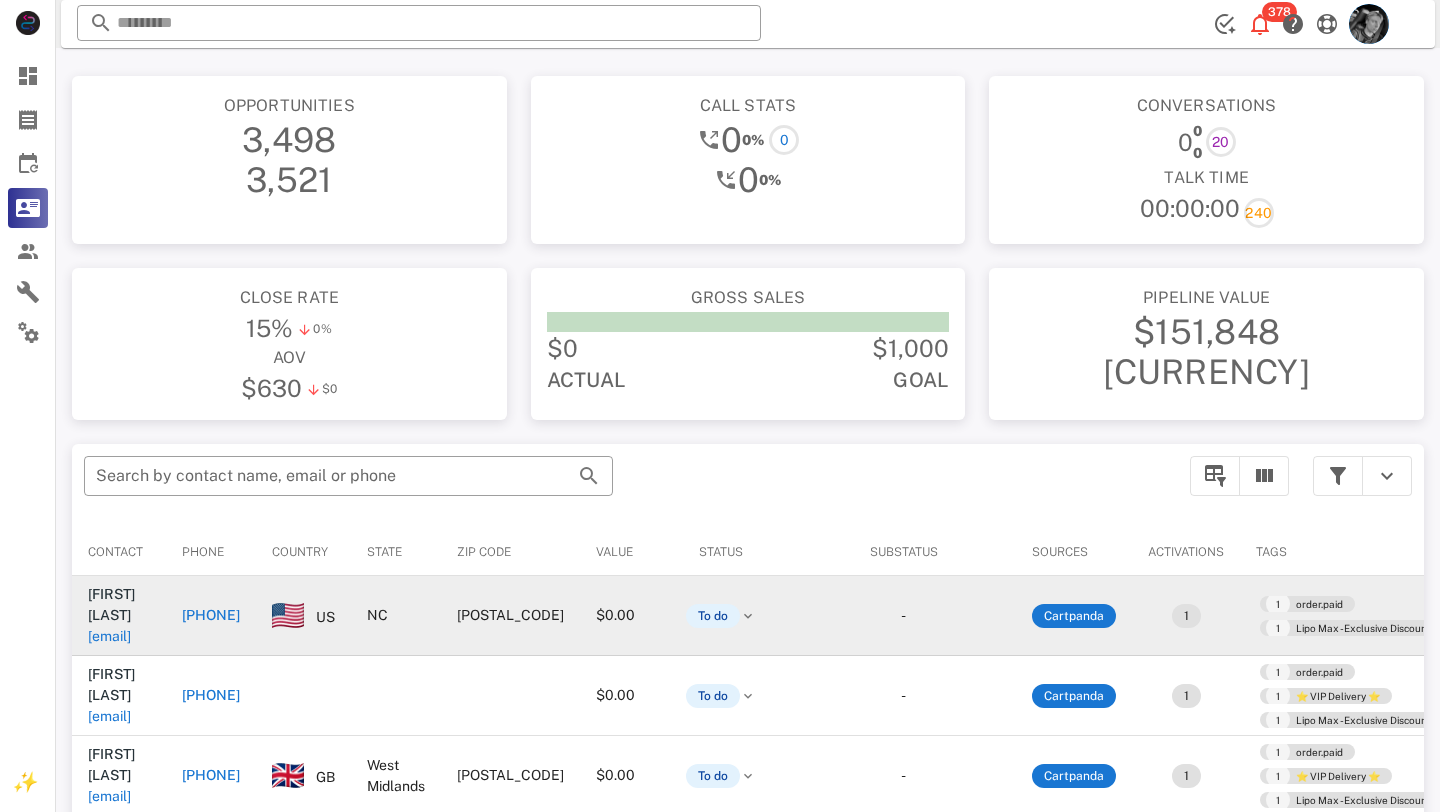 click on "+[PHONE]" at bounding box center [211, 615] 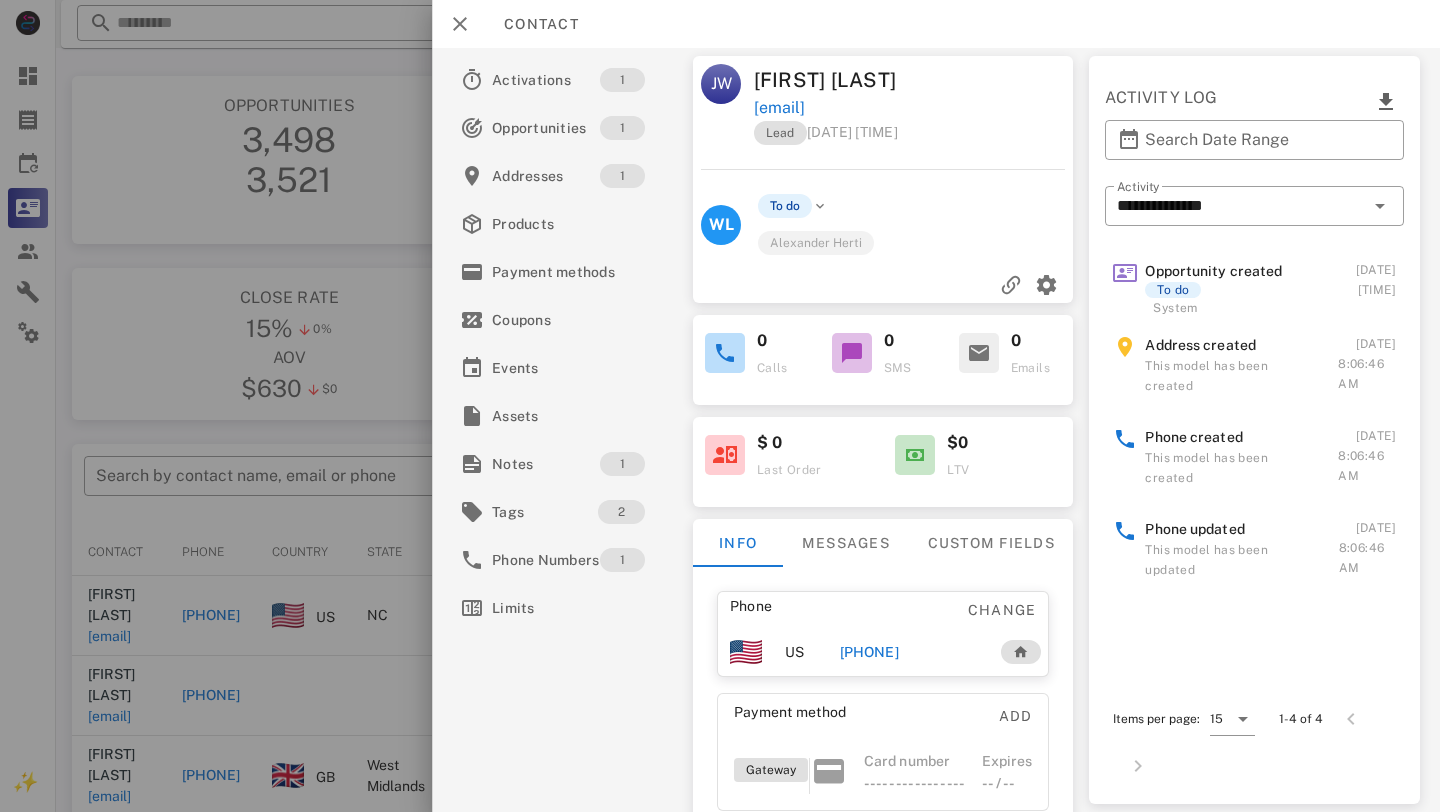 click on "+[PHONE]" at bounding box center (869, 652) 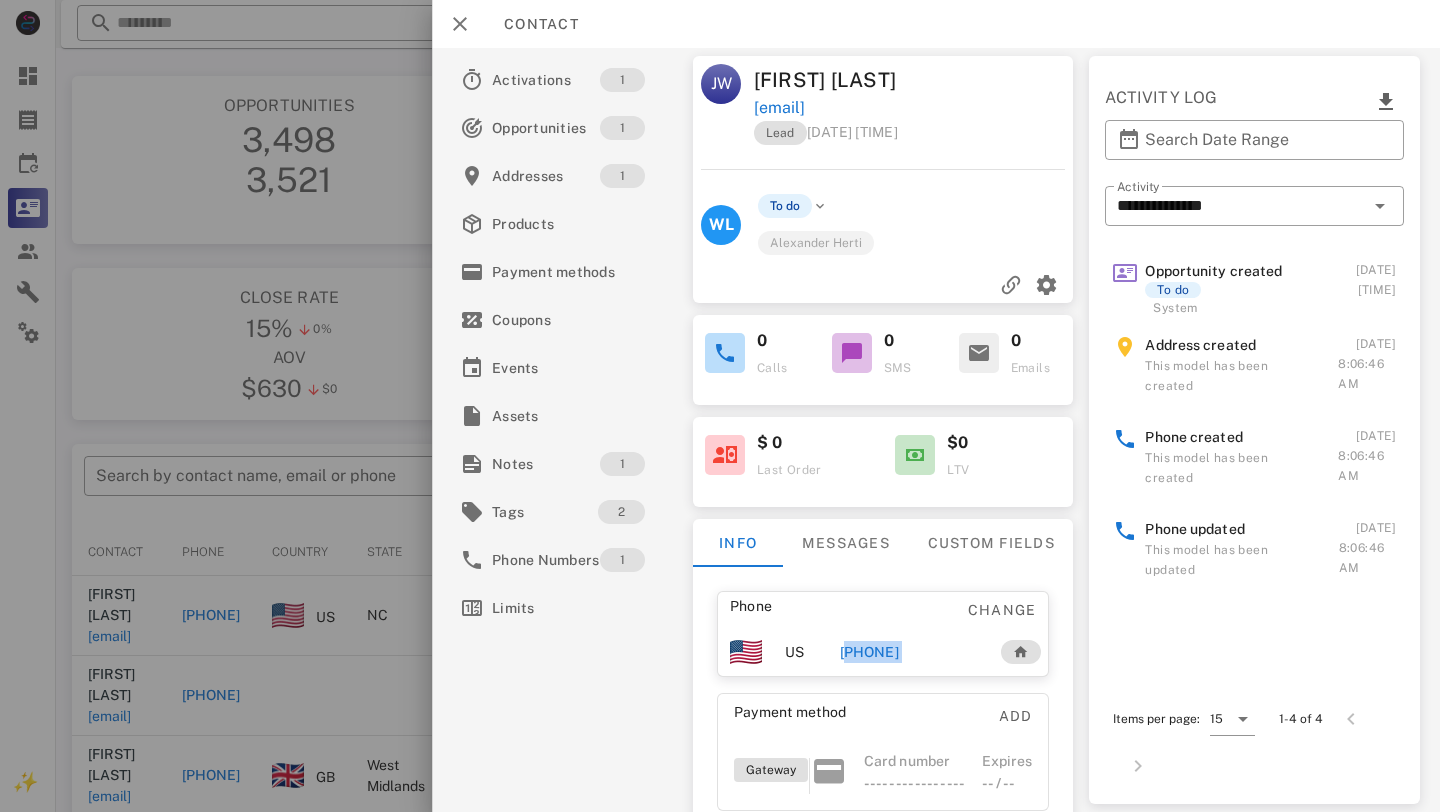 click on "+[PHONE]" at bounding box center [869, 652] 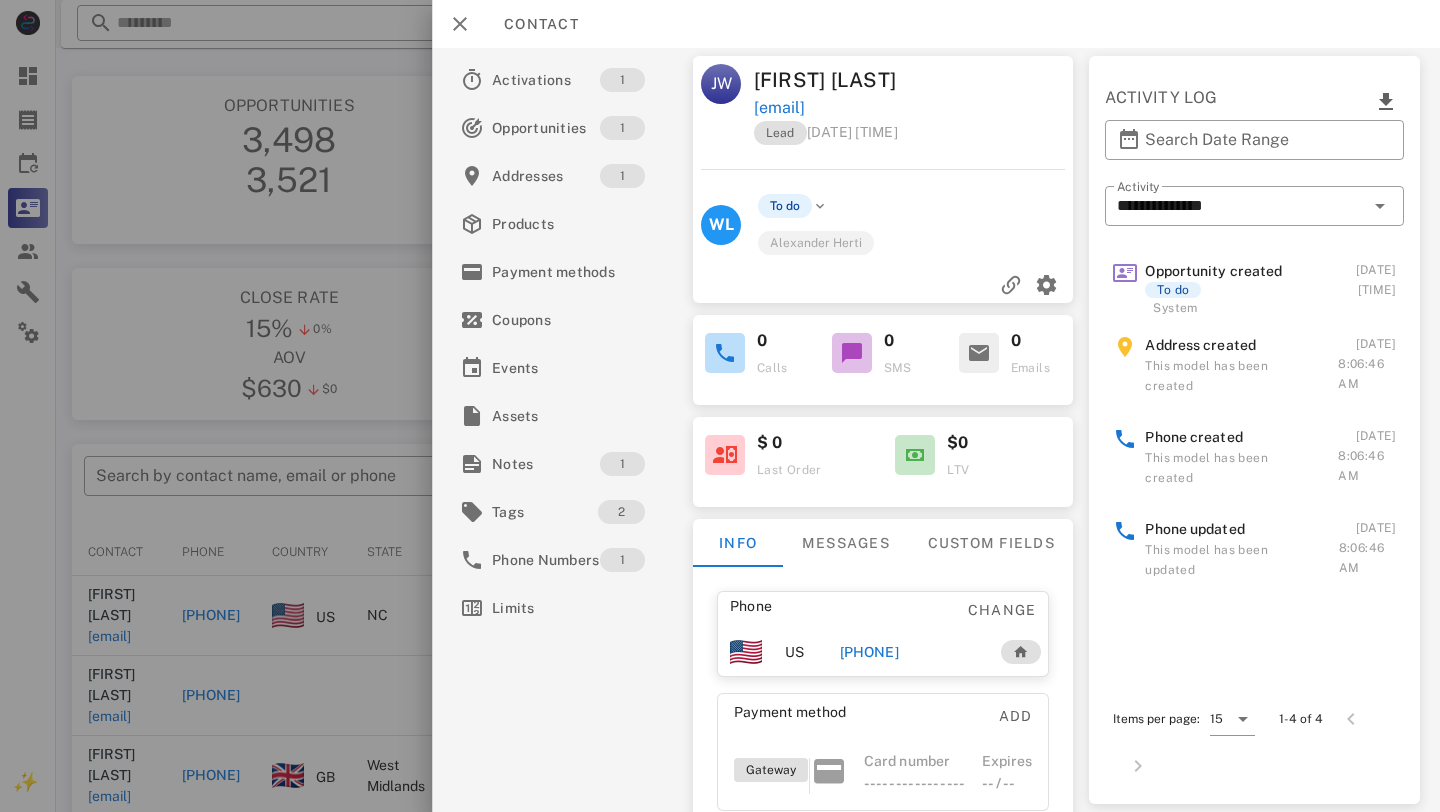 click on "+[PHONE]" at bounding box center (910, 652) 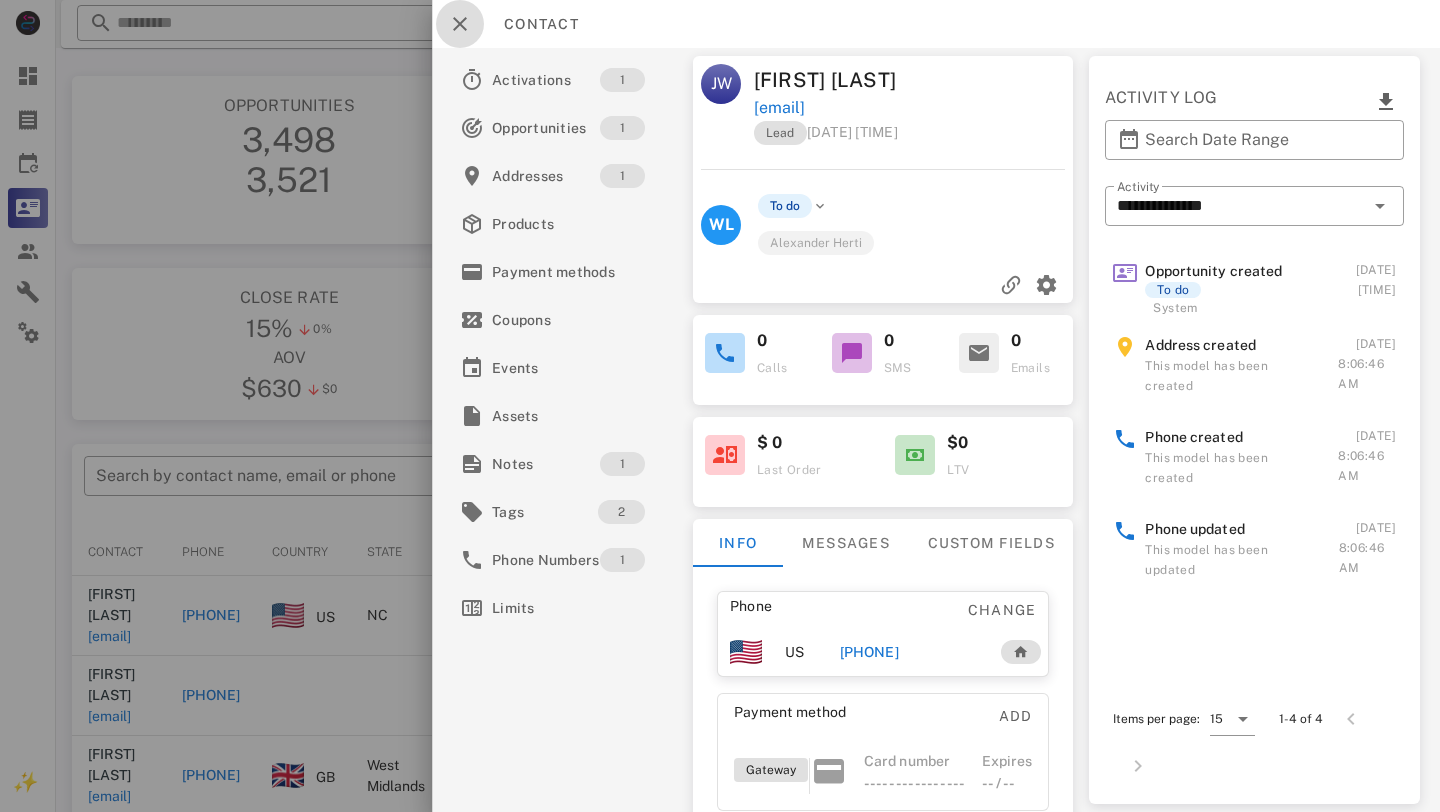 click at bounding box center [460, 24] 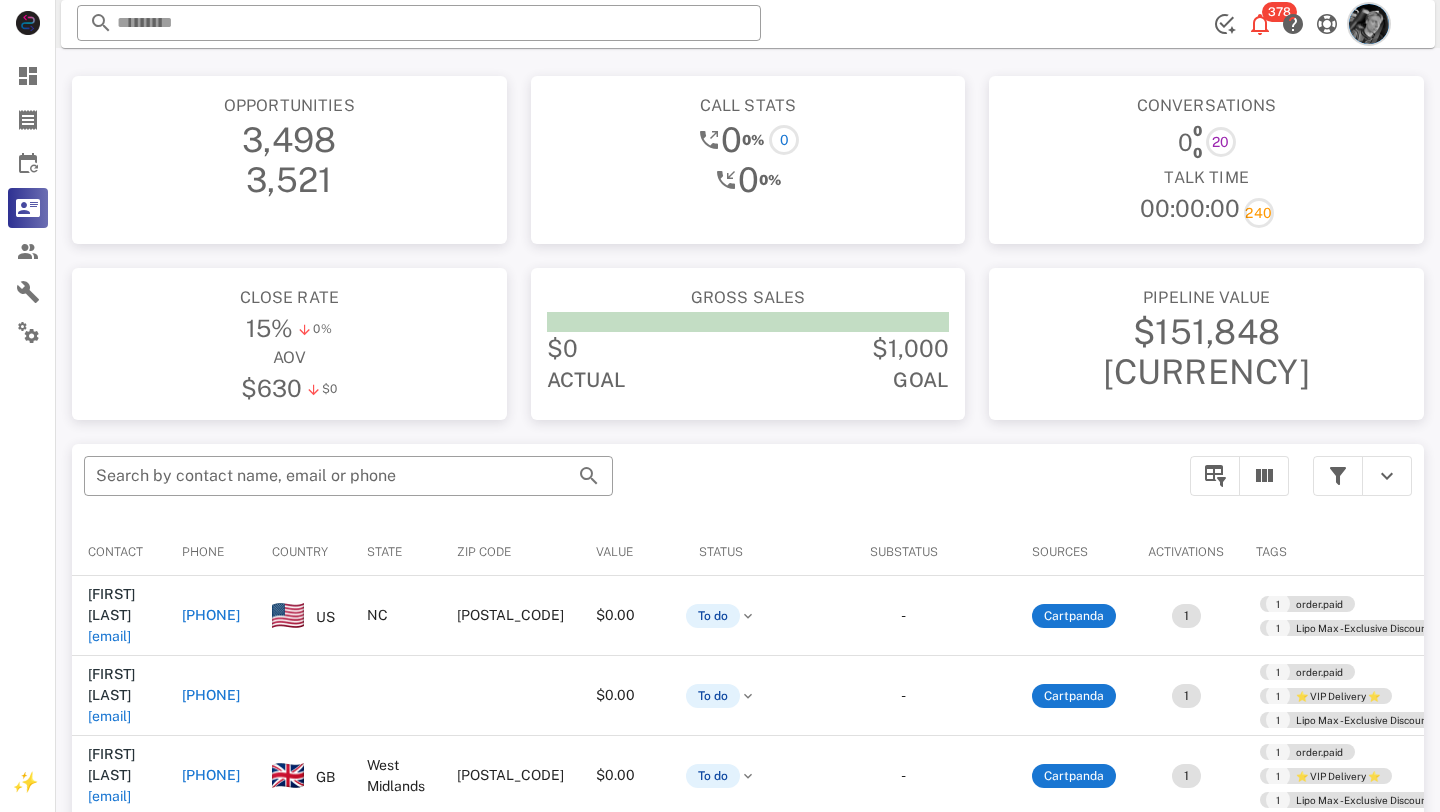 click at bounding box center (1369, 24) 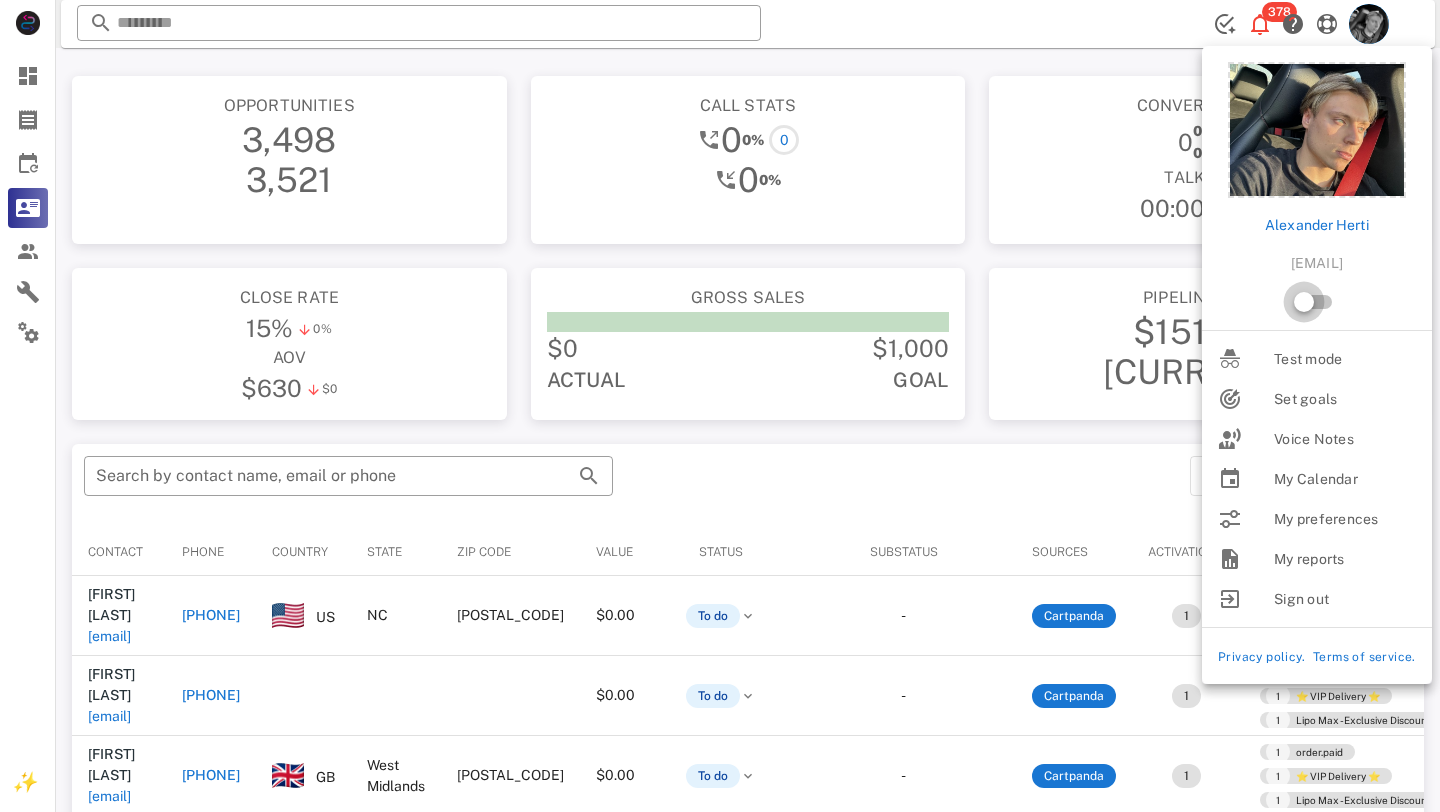click at bounding box center [1304, 302] 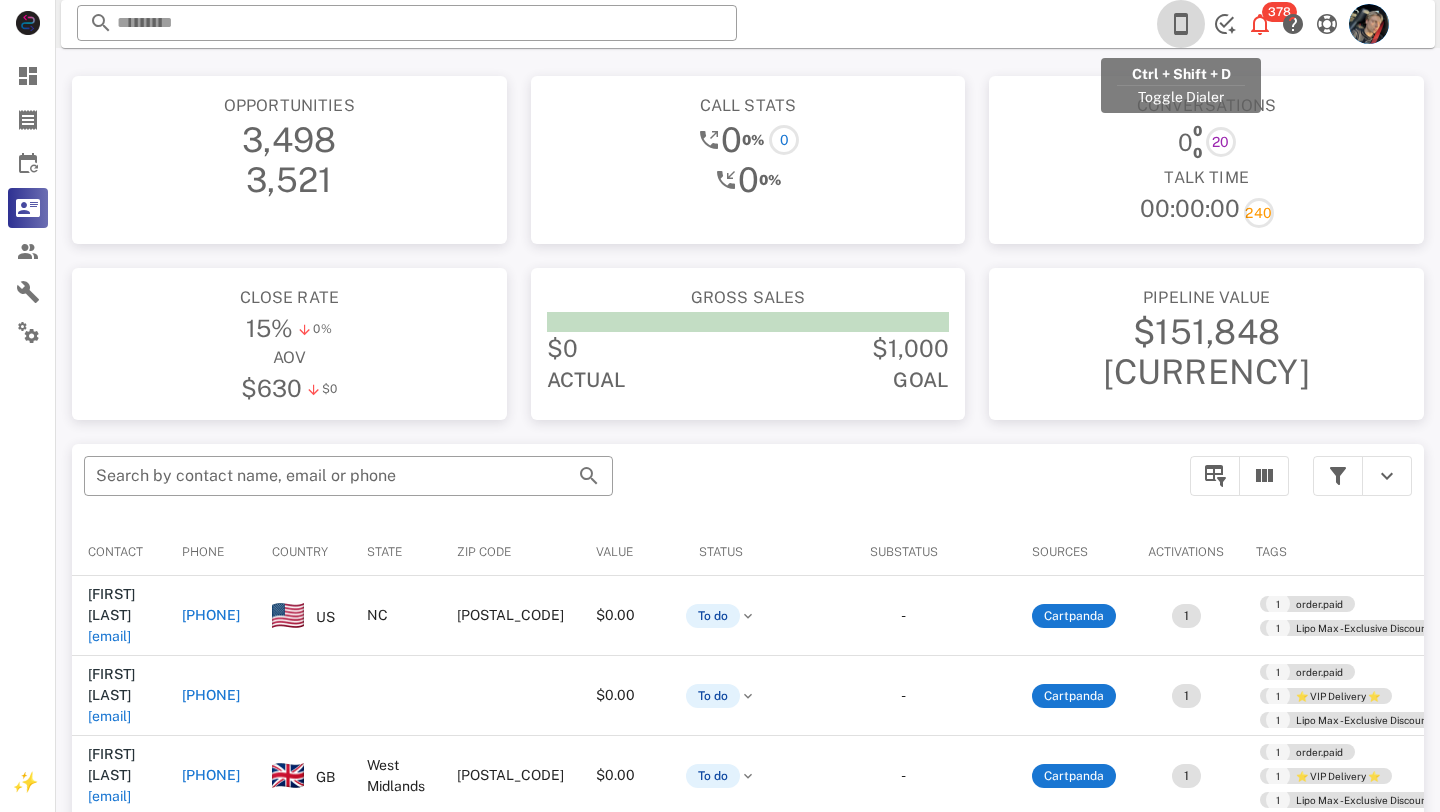 click at bounding box center (1181, 24) 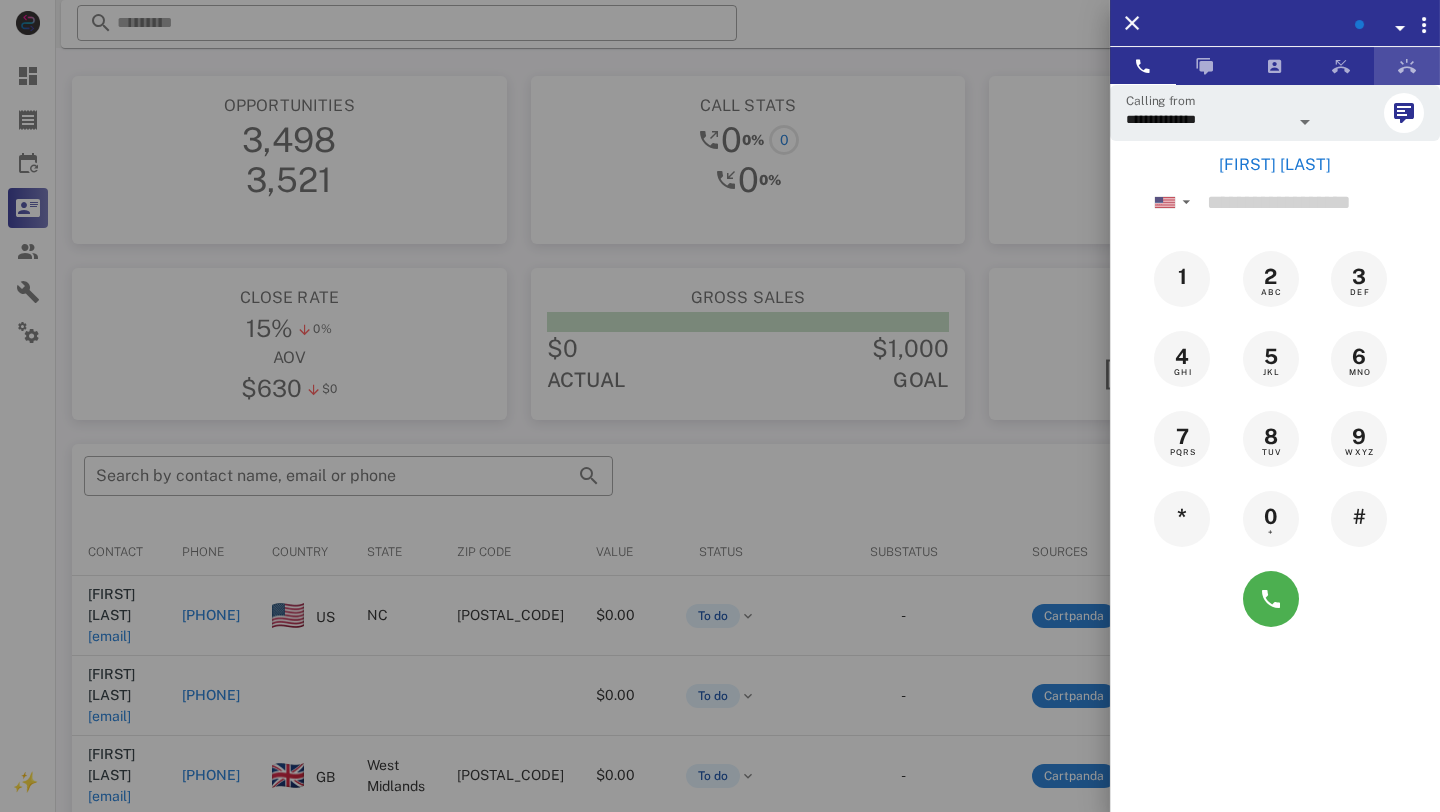 click at bounding box center (1407, 66) 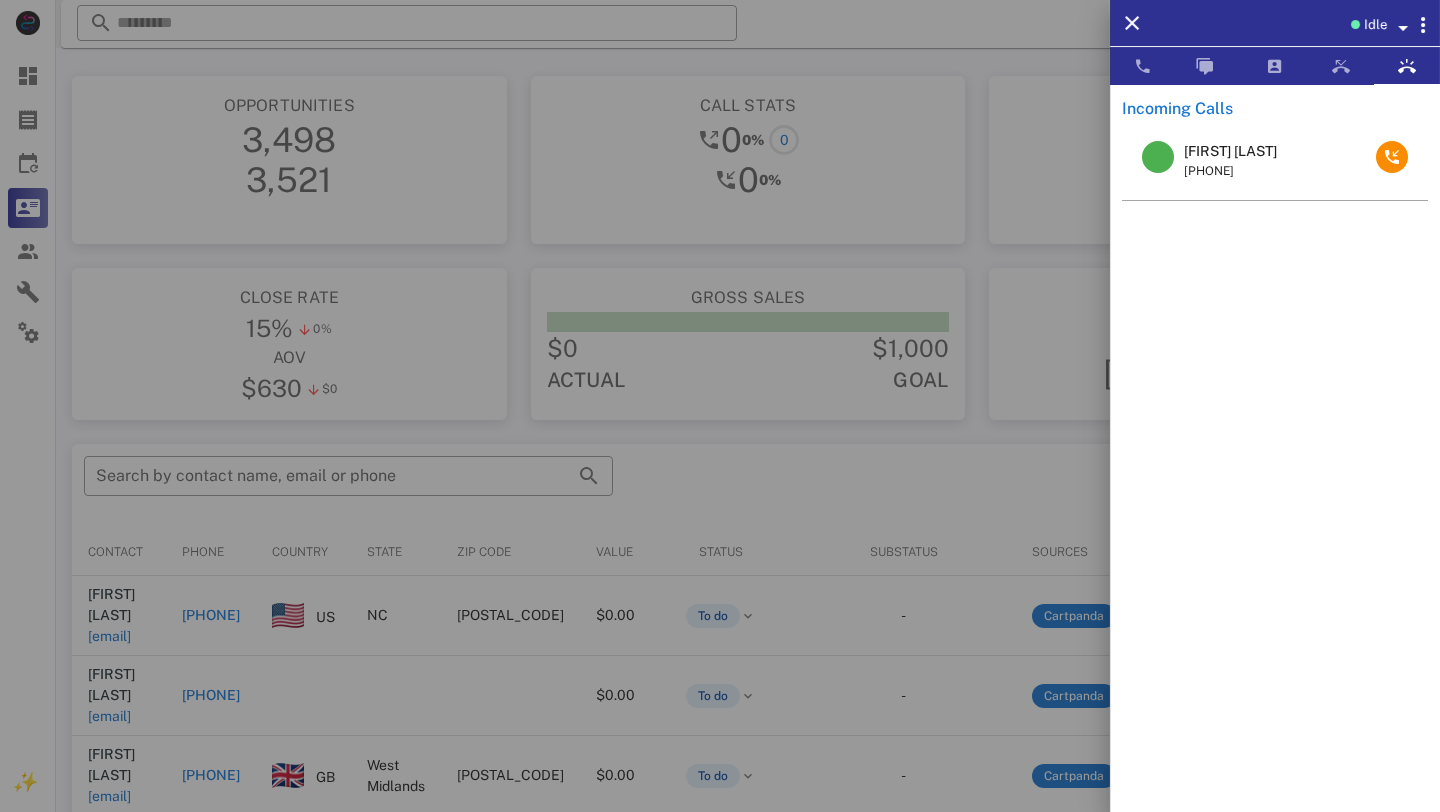 click on "patricia ballard" at bounding box center (1230, 151) 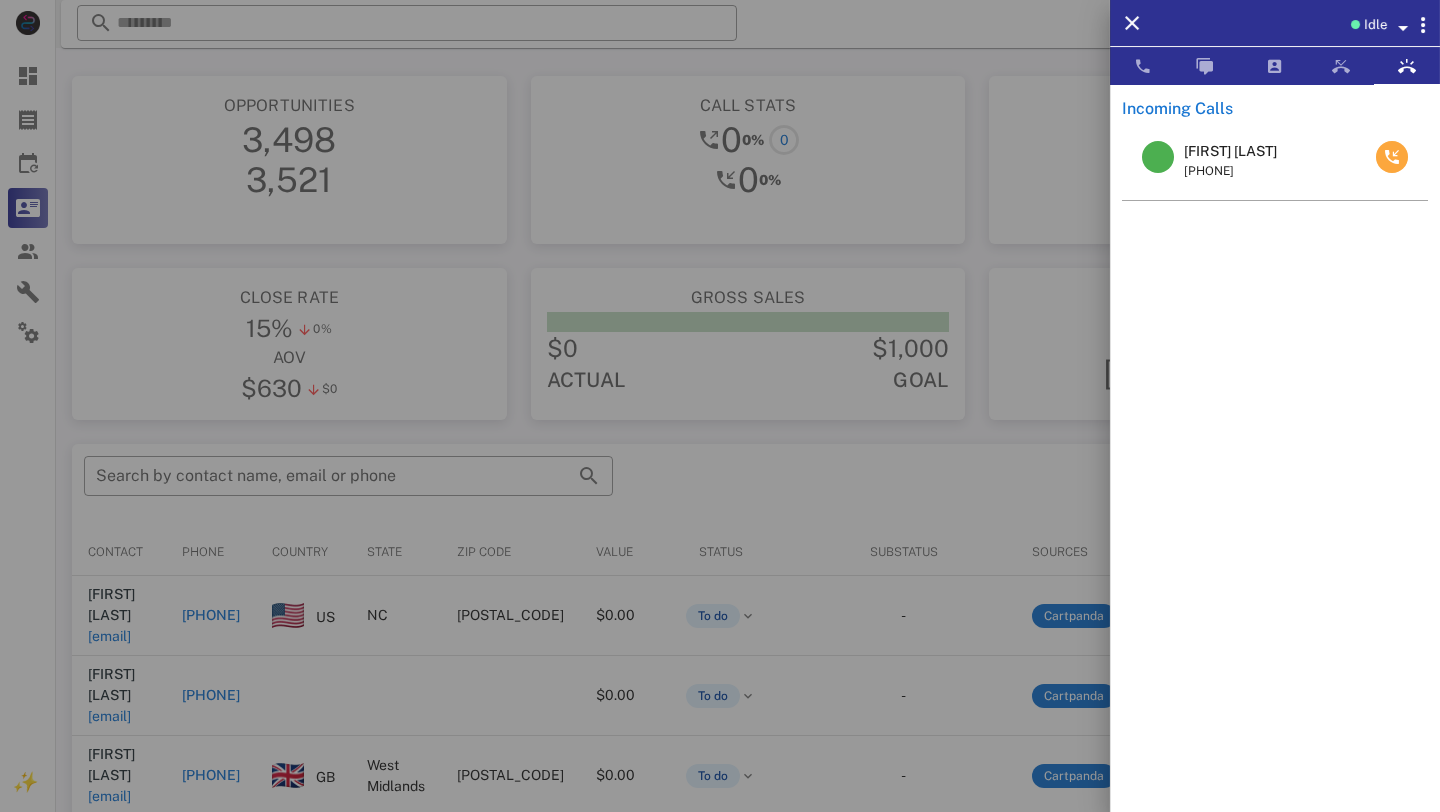 click at bounding box center (1392, 157) 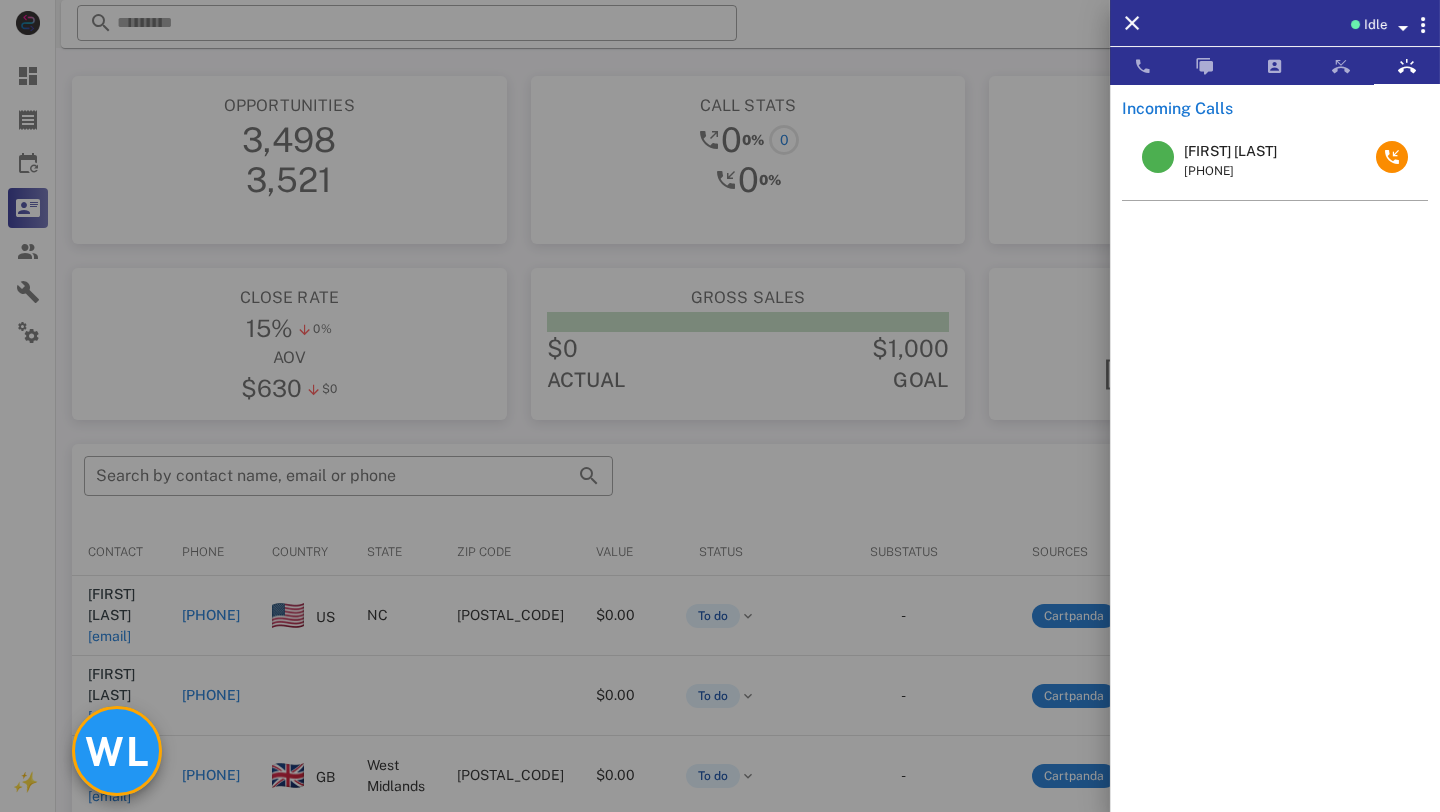 click on "WL" at bounding box center (117, 751) 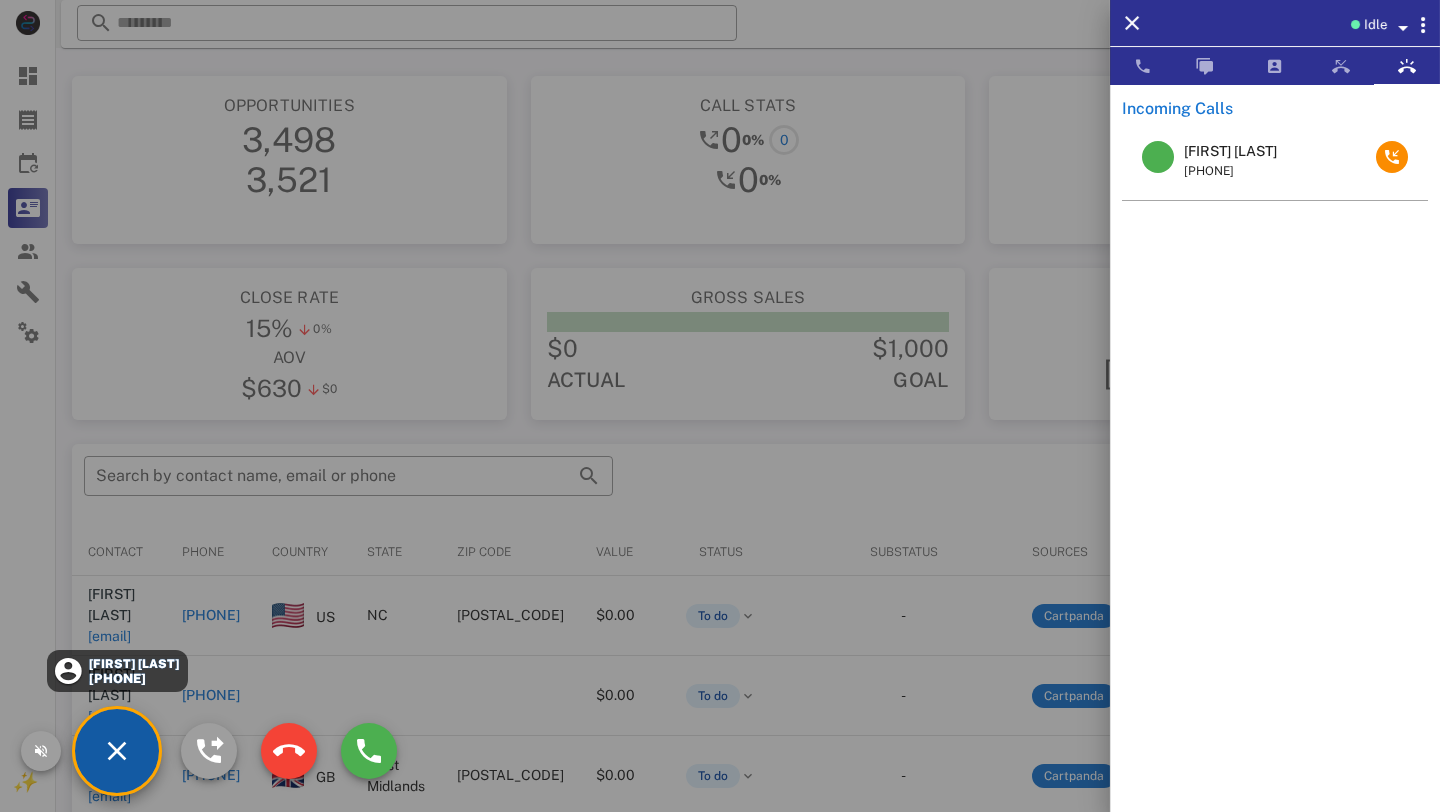click on "+12486319295" at bounding box center (133, 678) 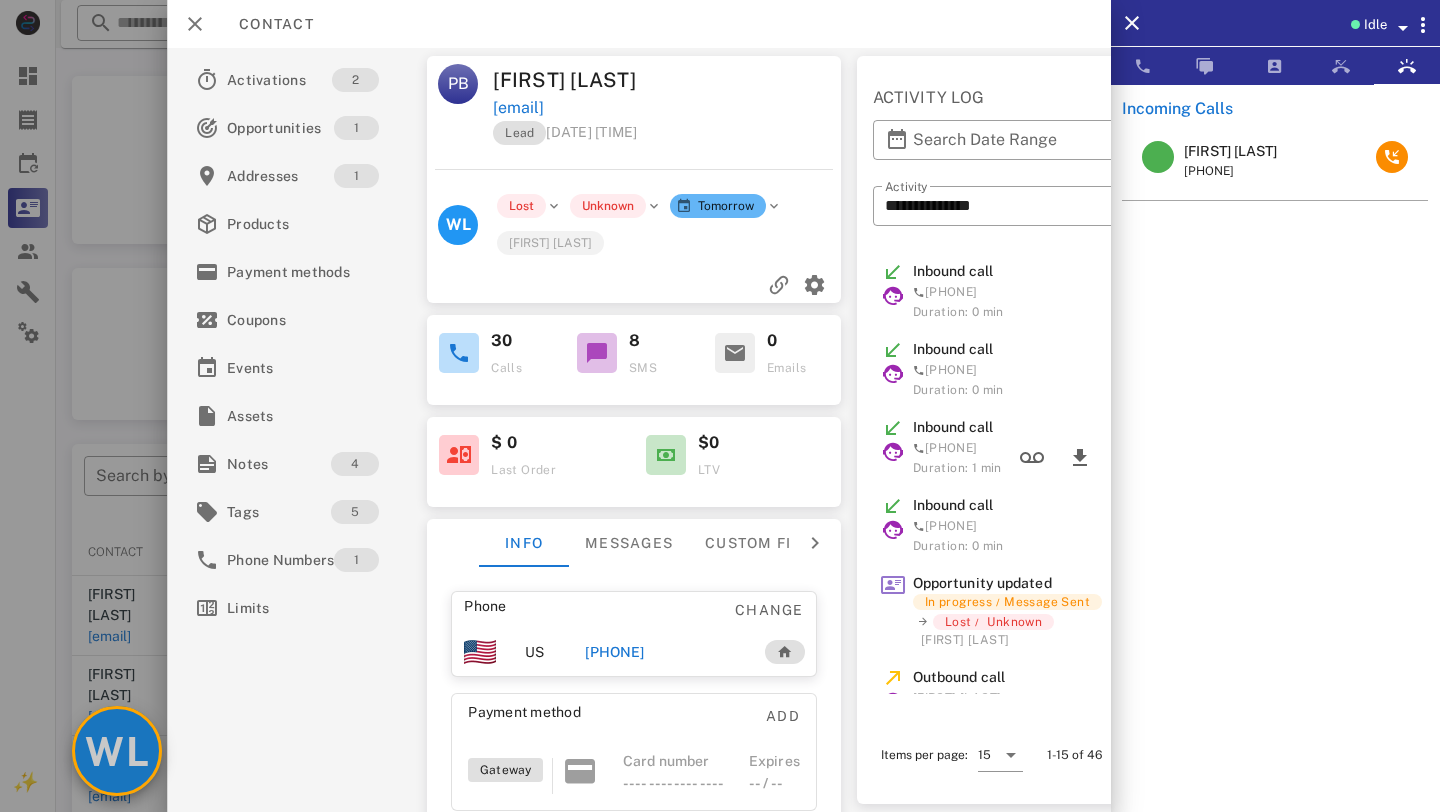 click on "WL" at bounding box center (117, 751) 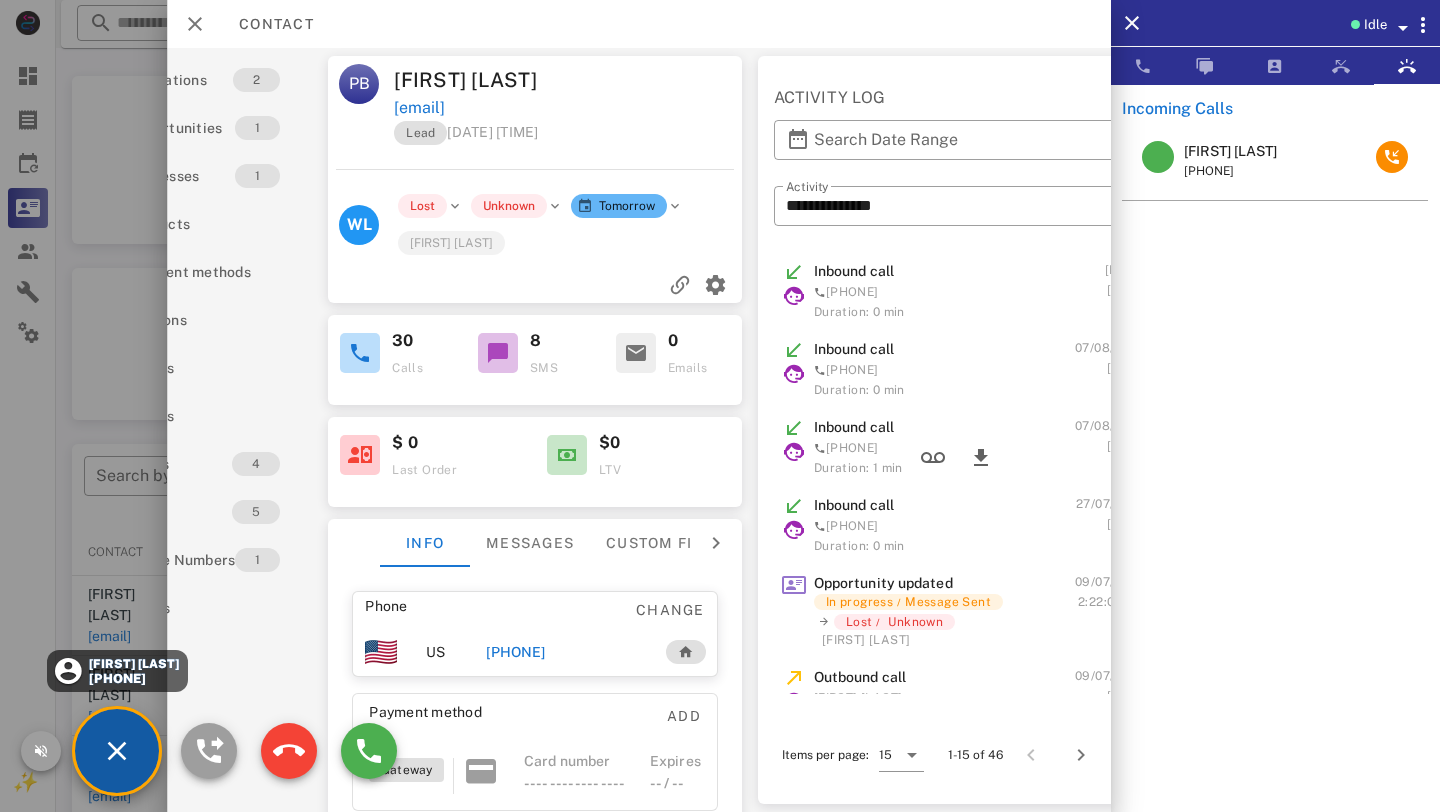 scroll, scrollTop: 0, scrollLeft: 101, axis: horizontal 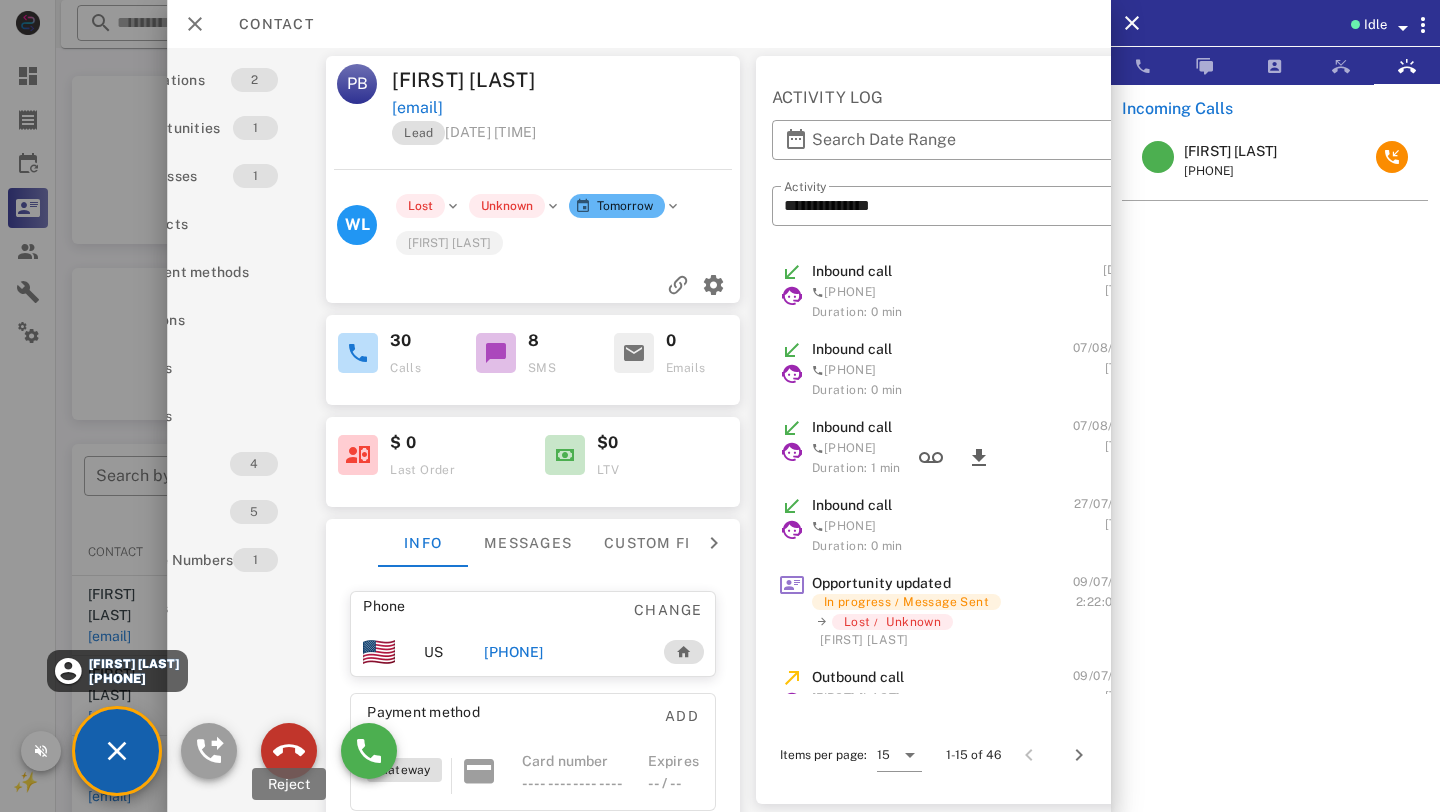 click at bounding box center [289, 751] 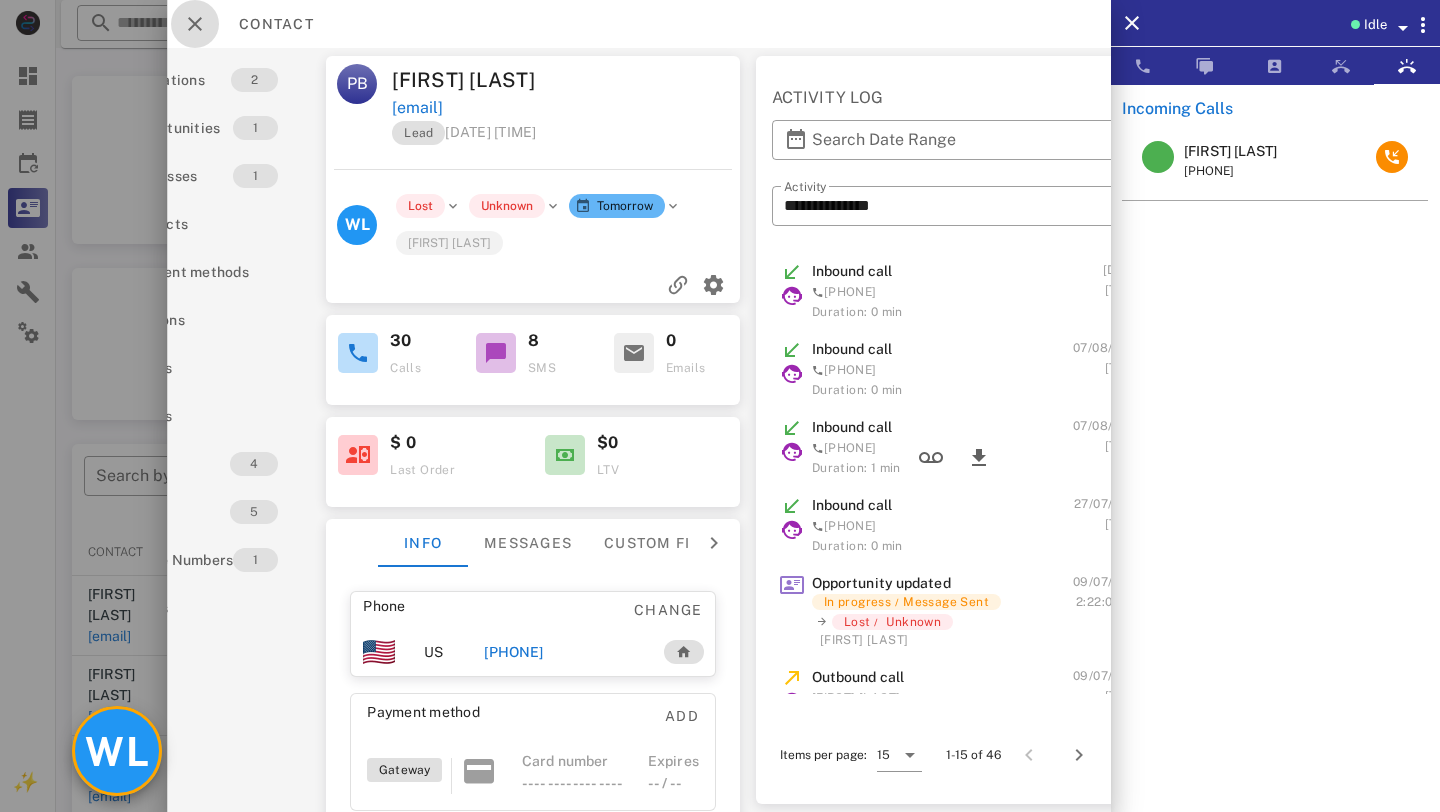 click at bounding box center (195, 24) 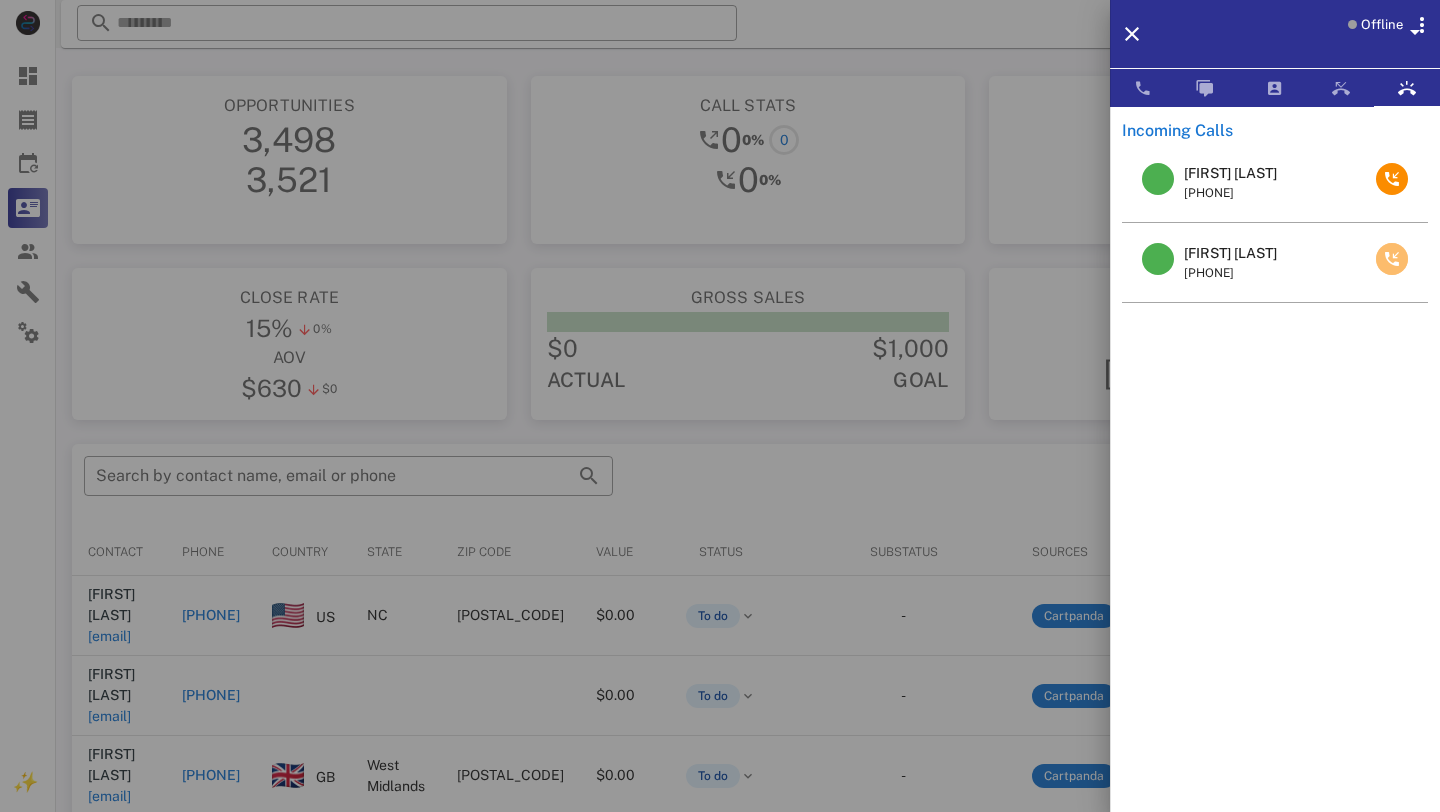 click at bounding box center [1392, 259] 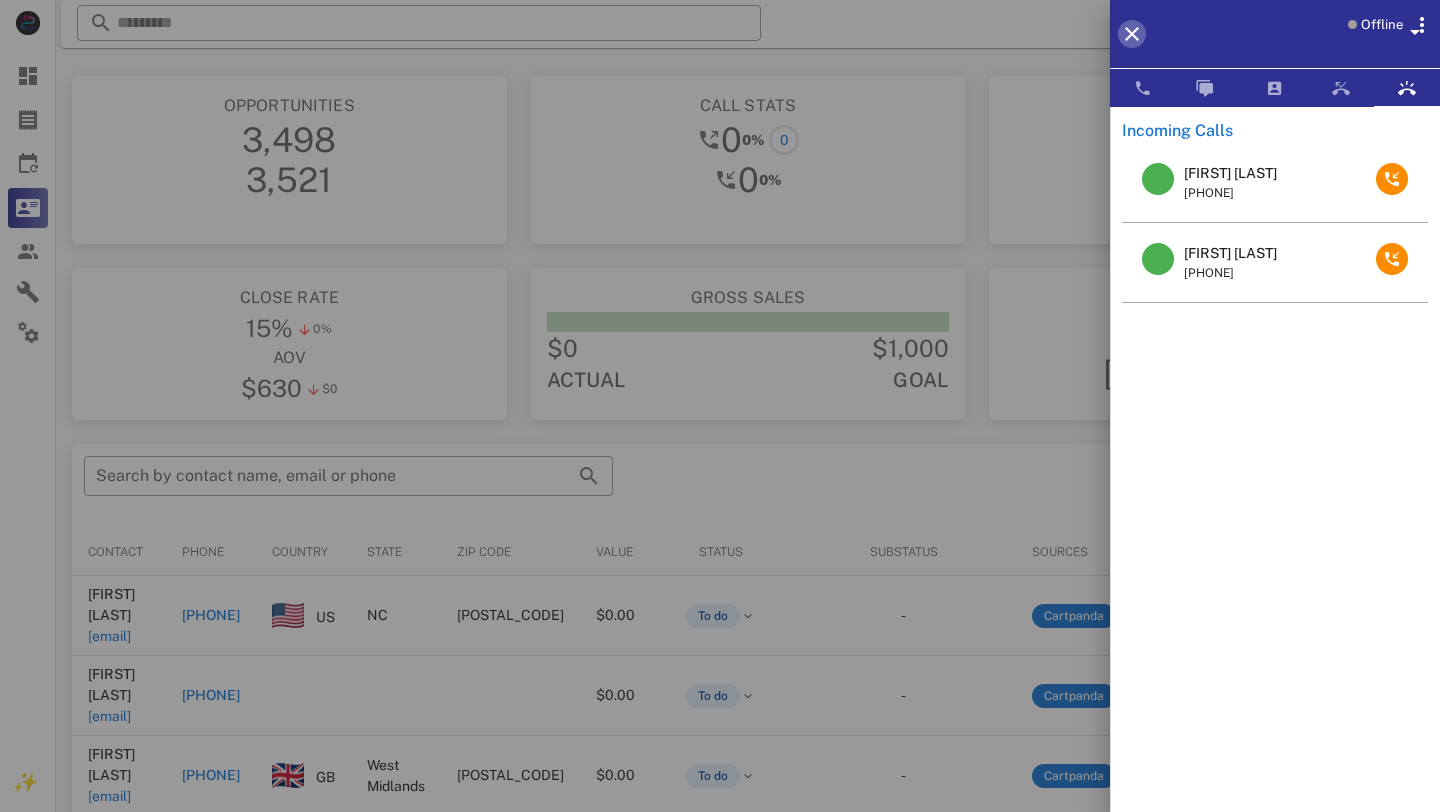 click at bounding box center (1132, 34) 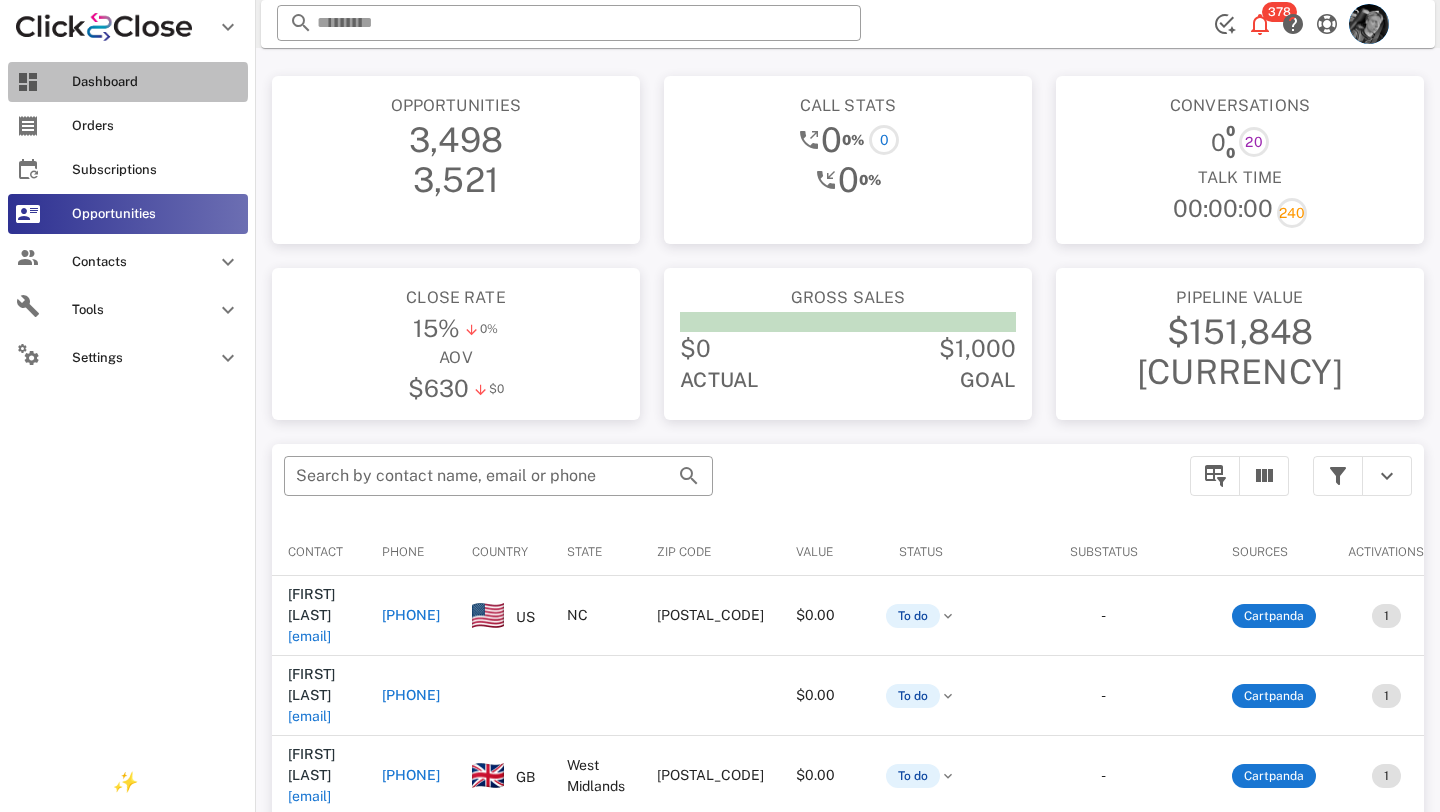 click on "Dashboard" at bounding box center (128, 82) 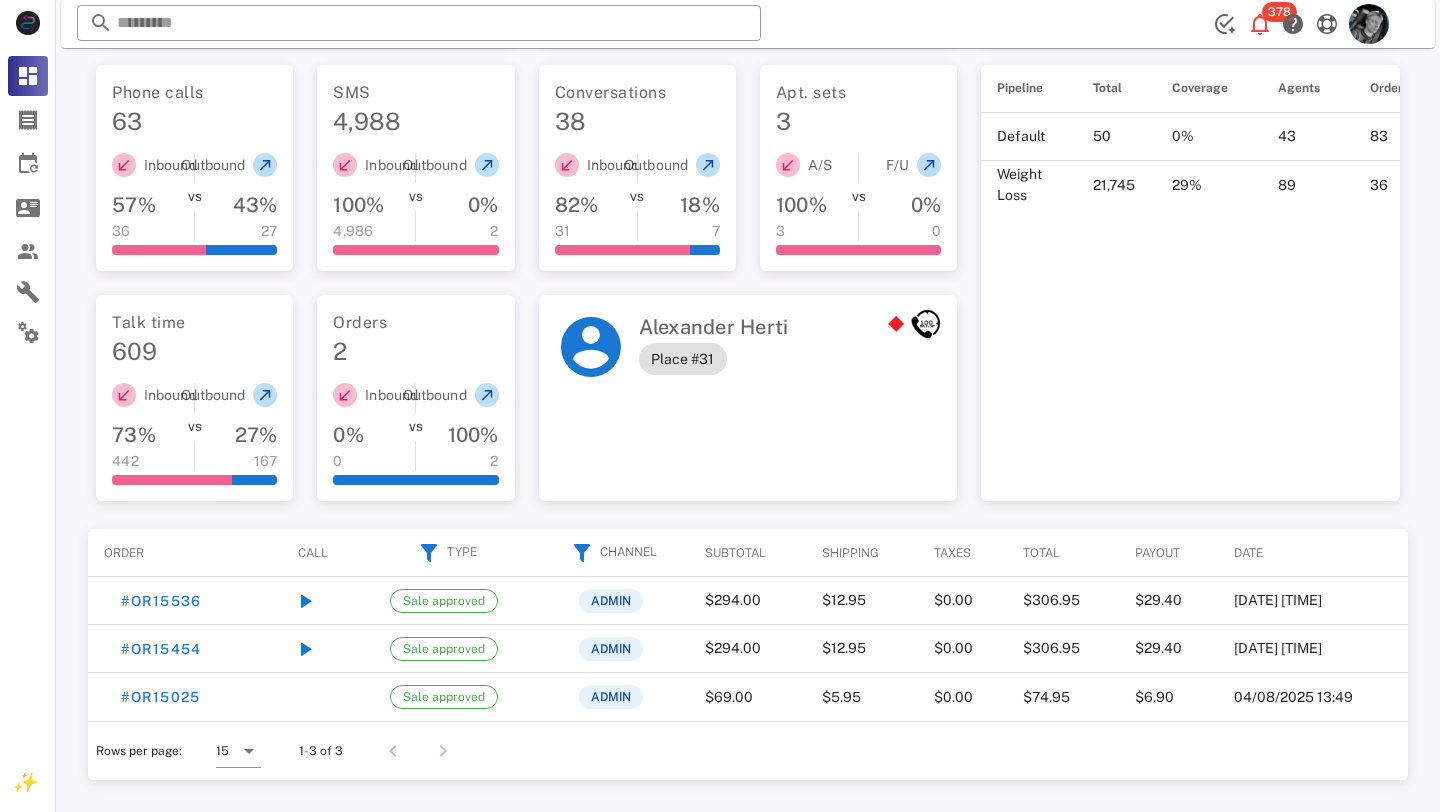 scroll, scrollTop: 0, scrollLeft: 0, axis: both 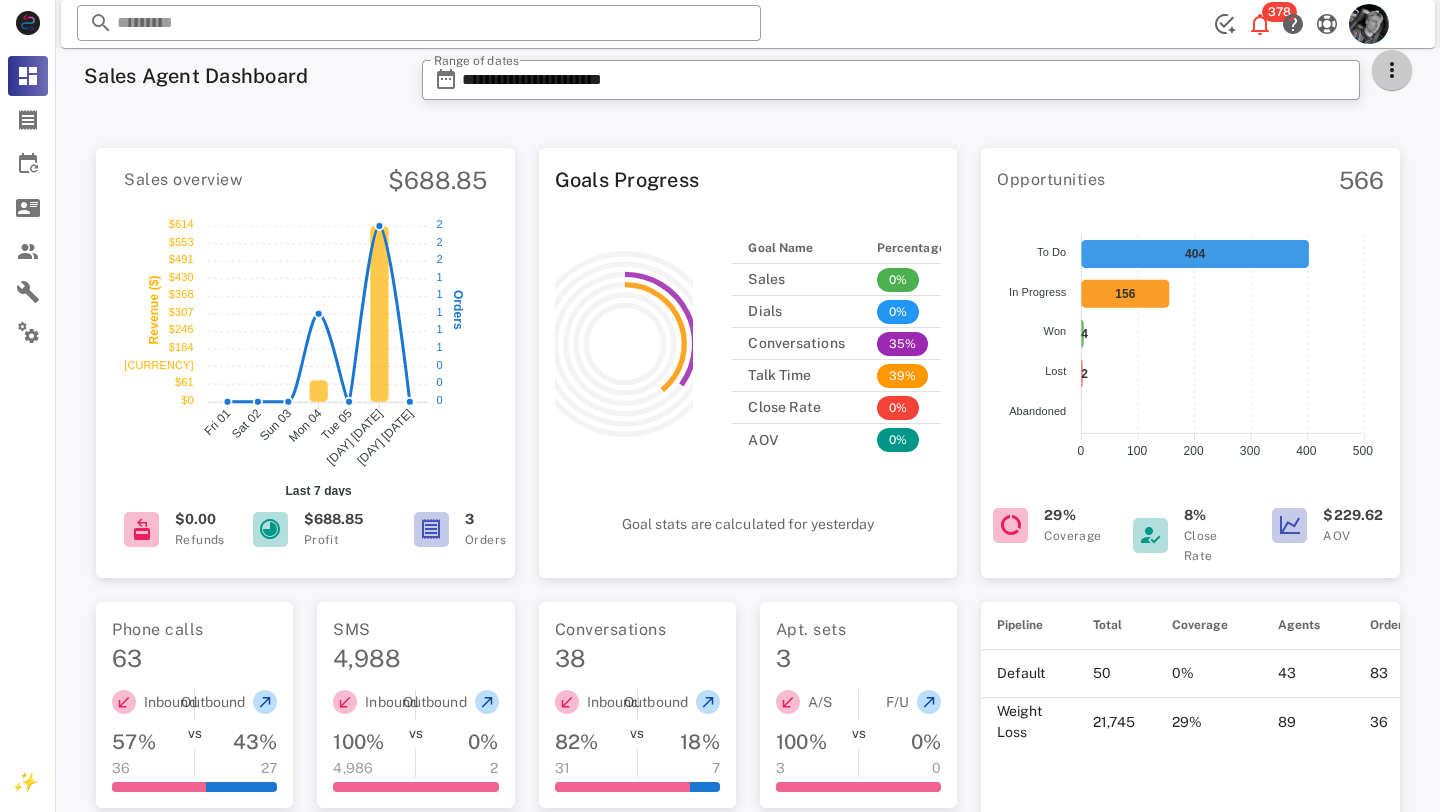 click at bounding box center [1392, 70] 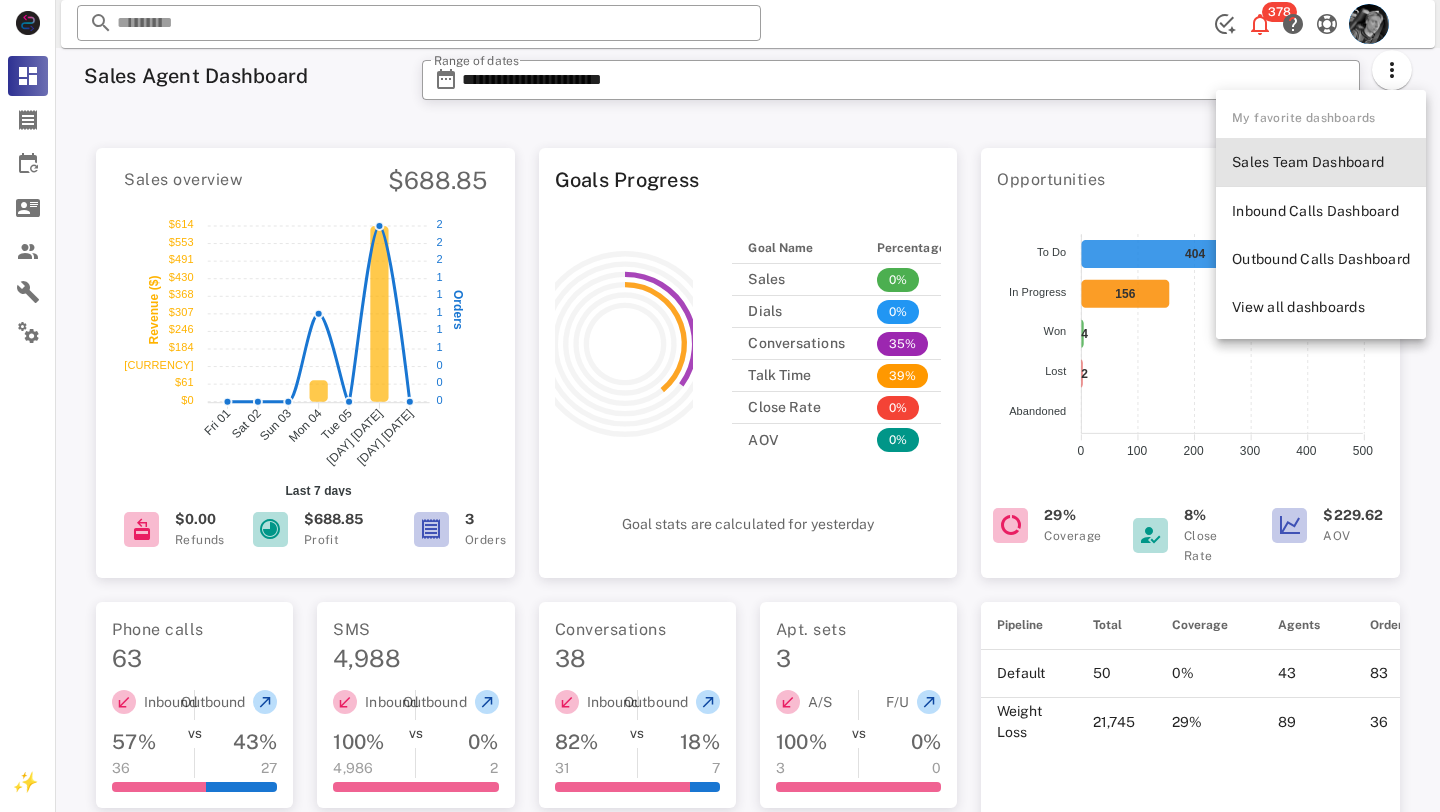 click on "Sales Team Dashboard" at bounding box center [1321, 162] 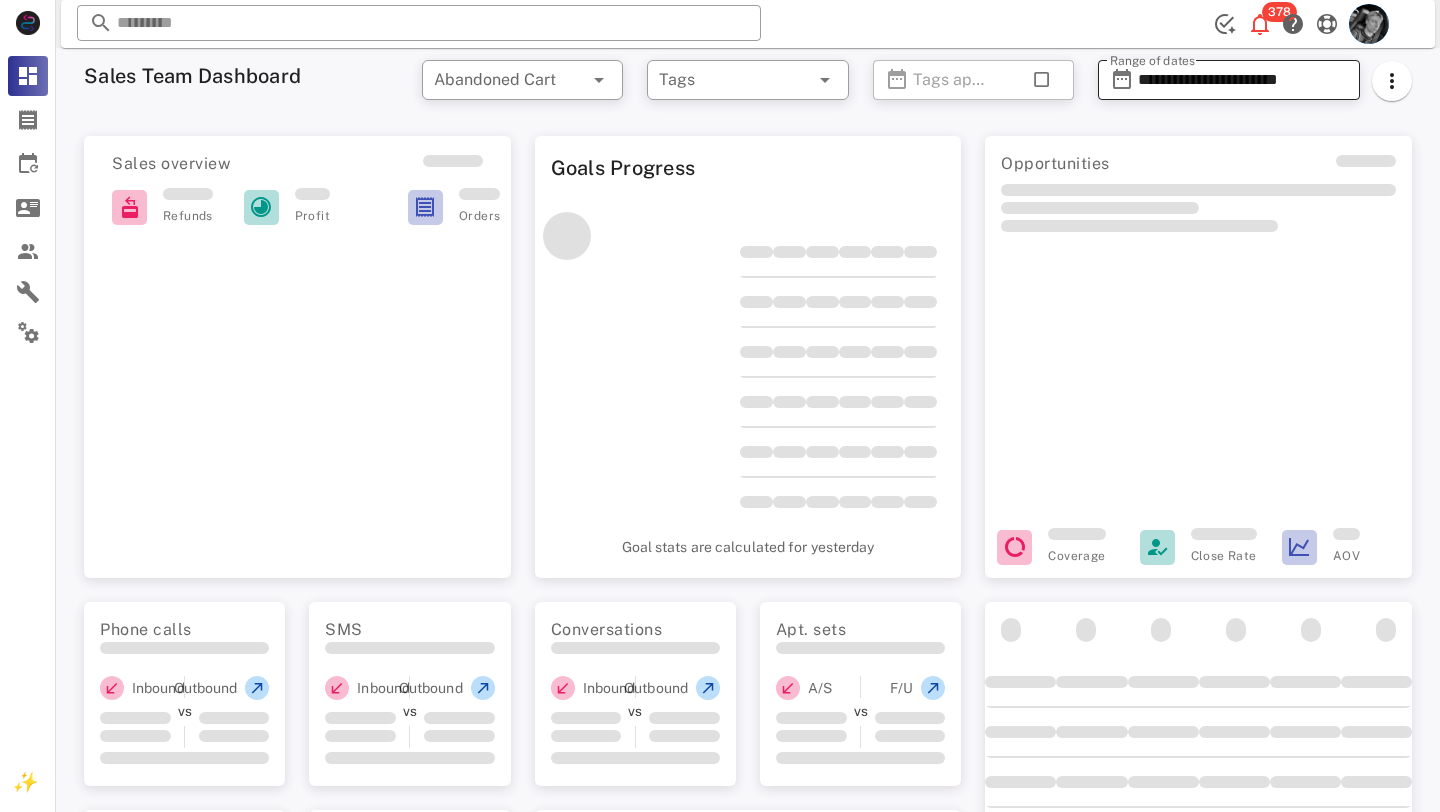 click on "**********" at bounding box center [1243, 80] 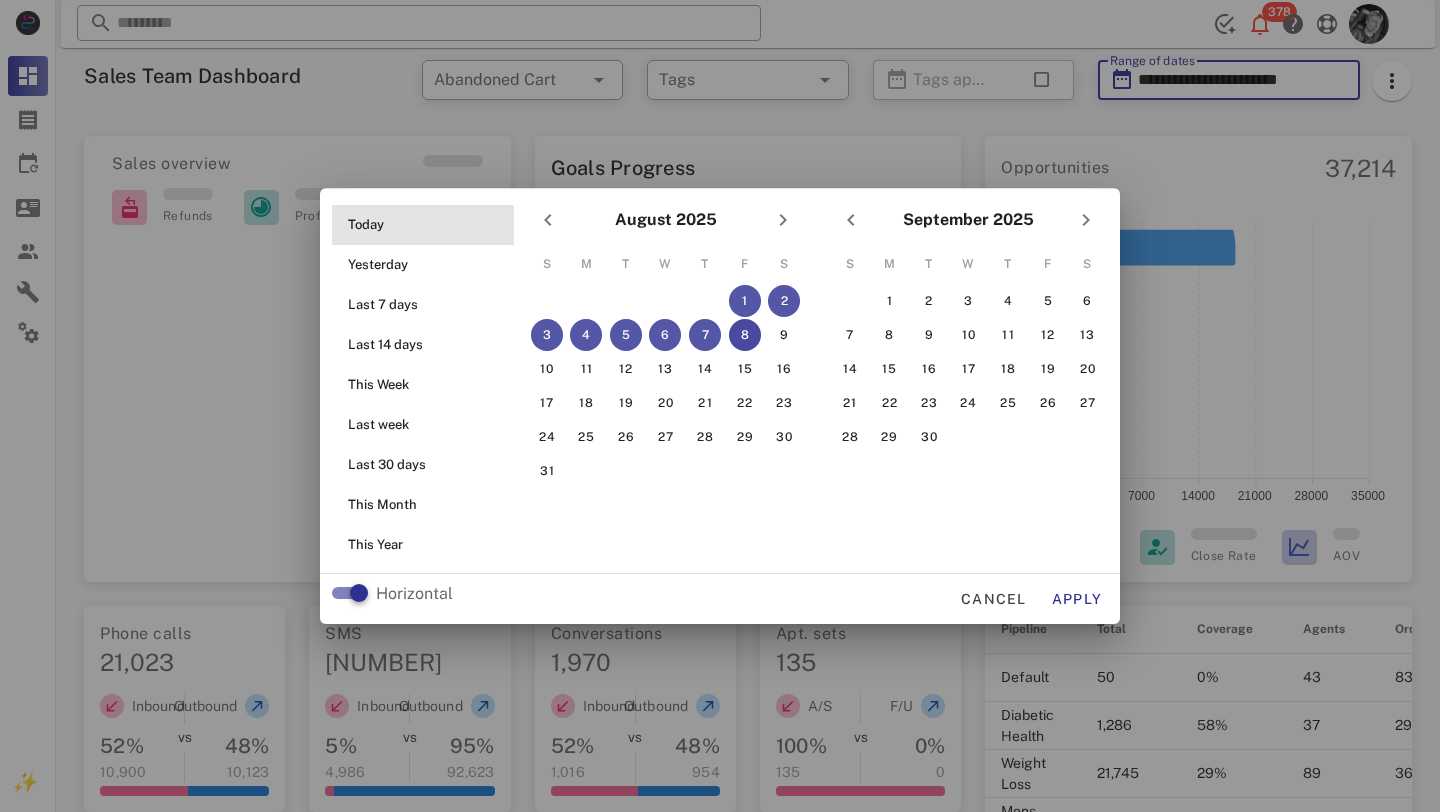 click on "Today" at bounding box center [429, 225] 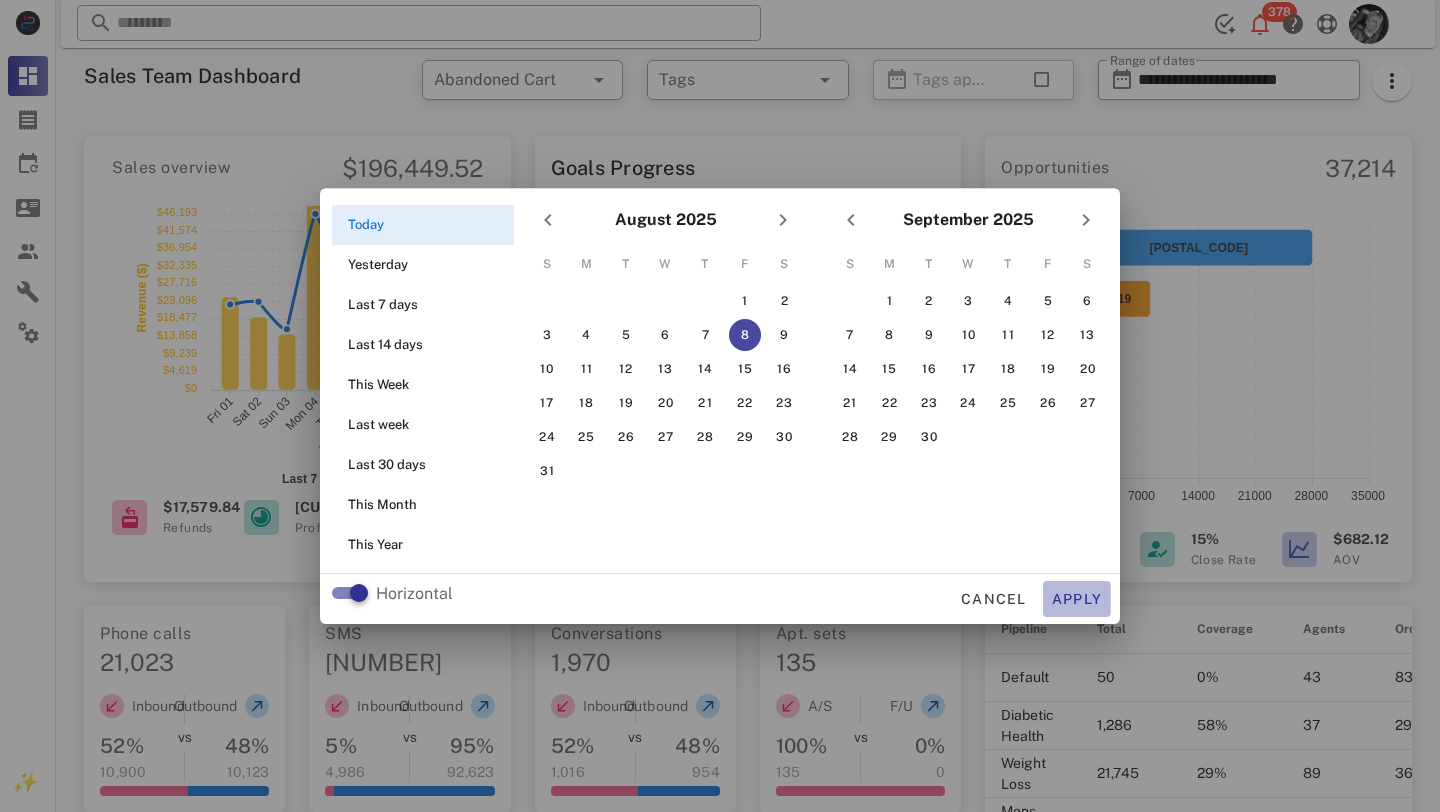 click on "Apply" at bounding box center [1077, 599] 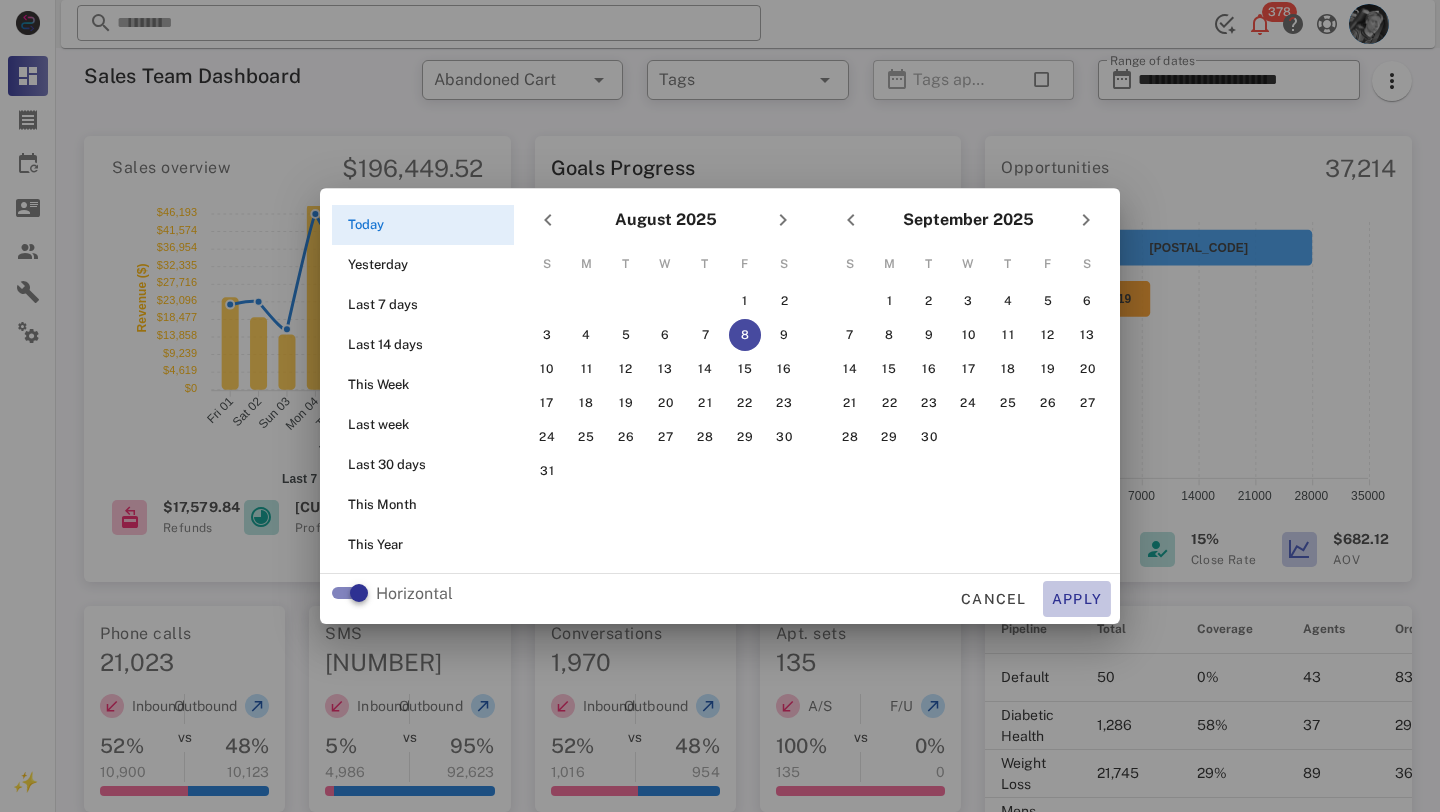 type on "**********" 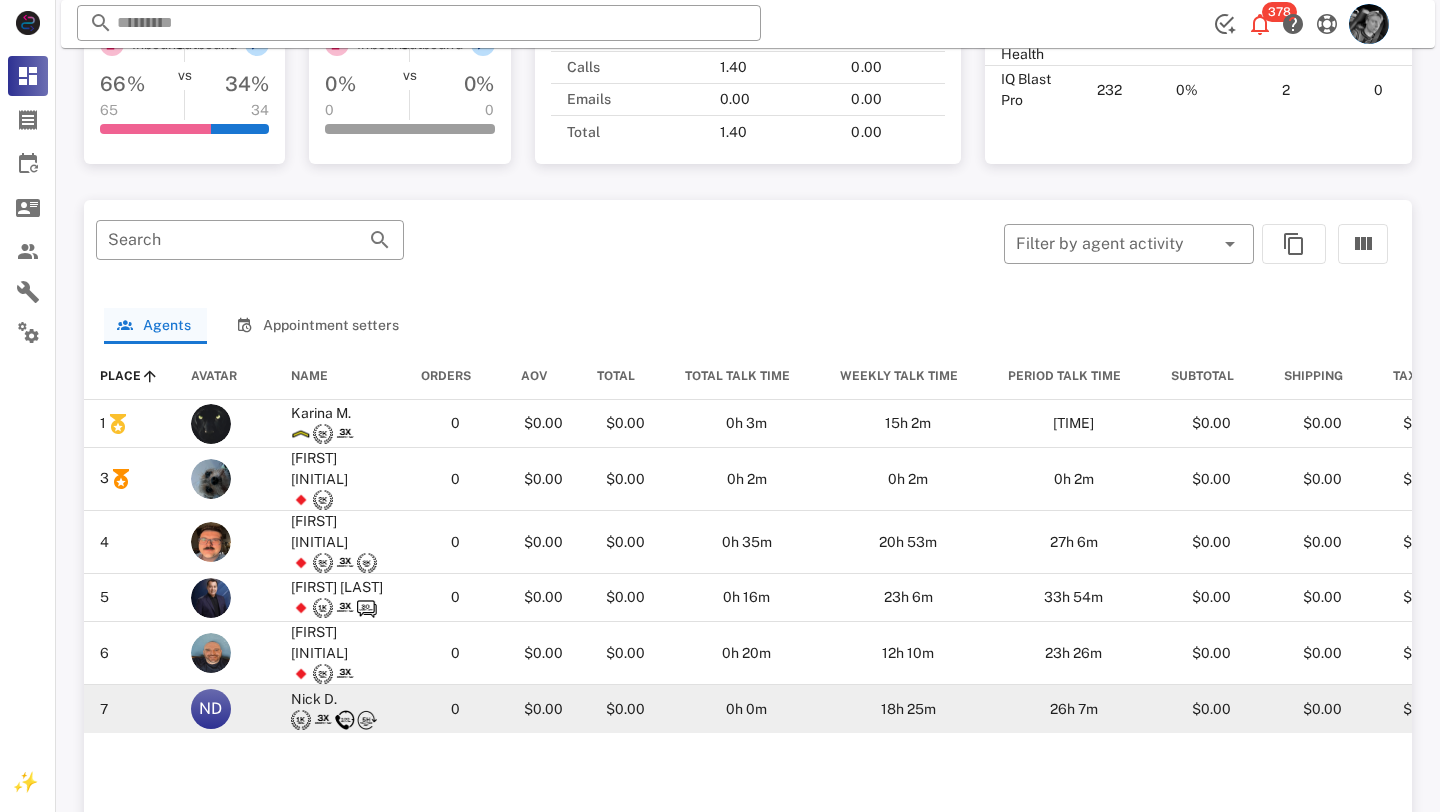 scroll, scrollTop: 837, scrollLeft: 0, axis: vertical 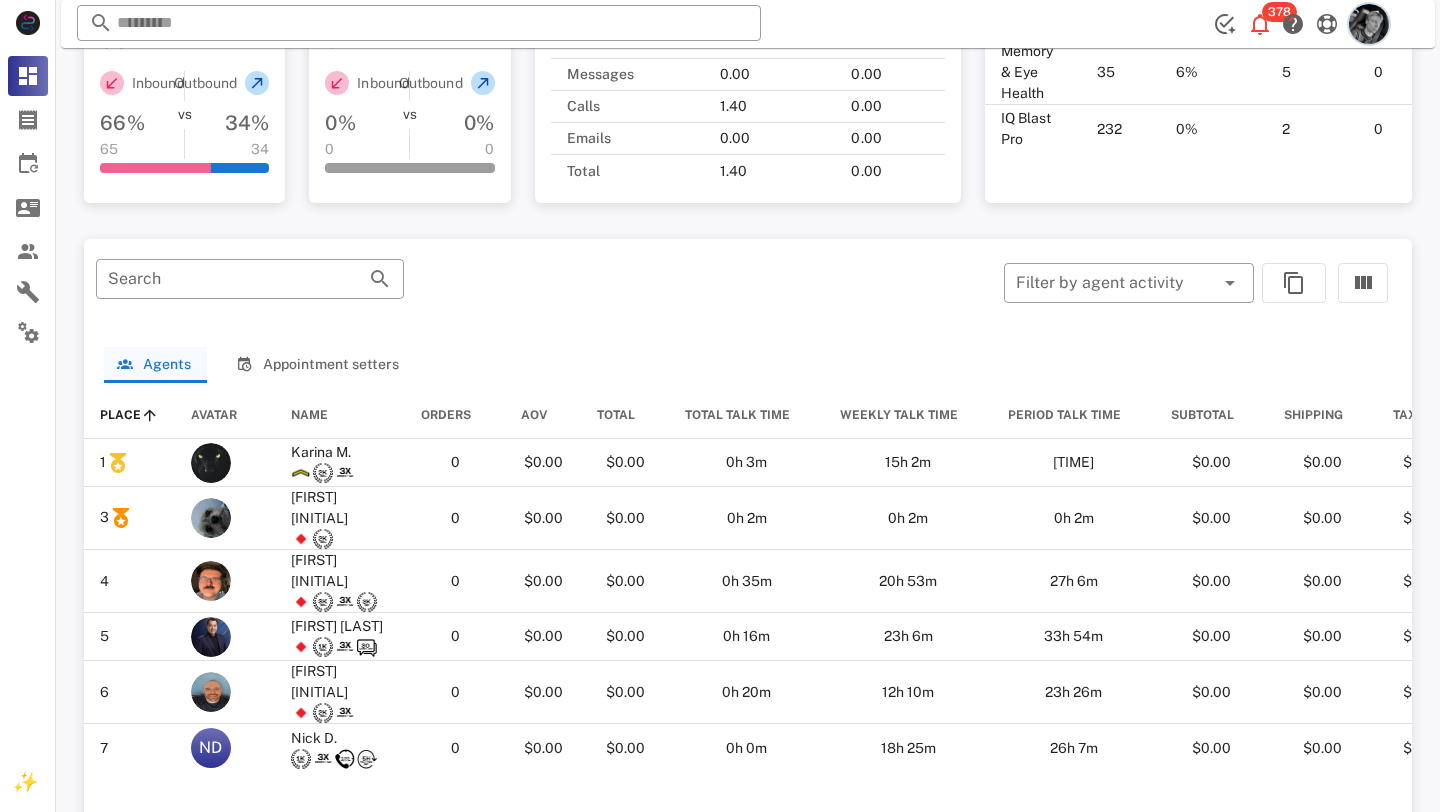 click at bounding box center (1369, 24) 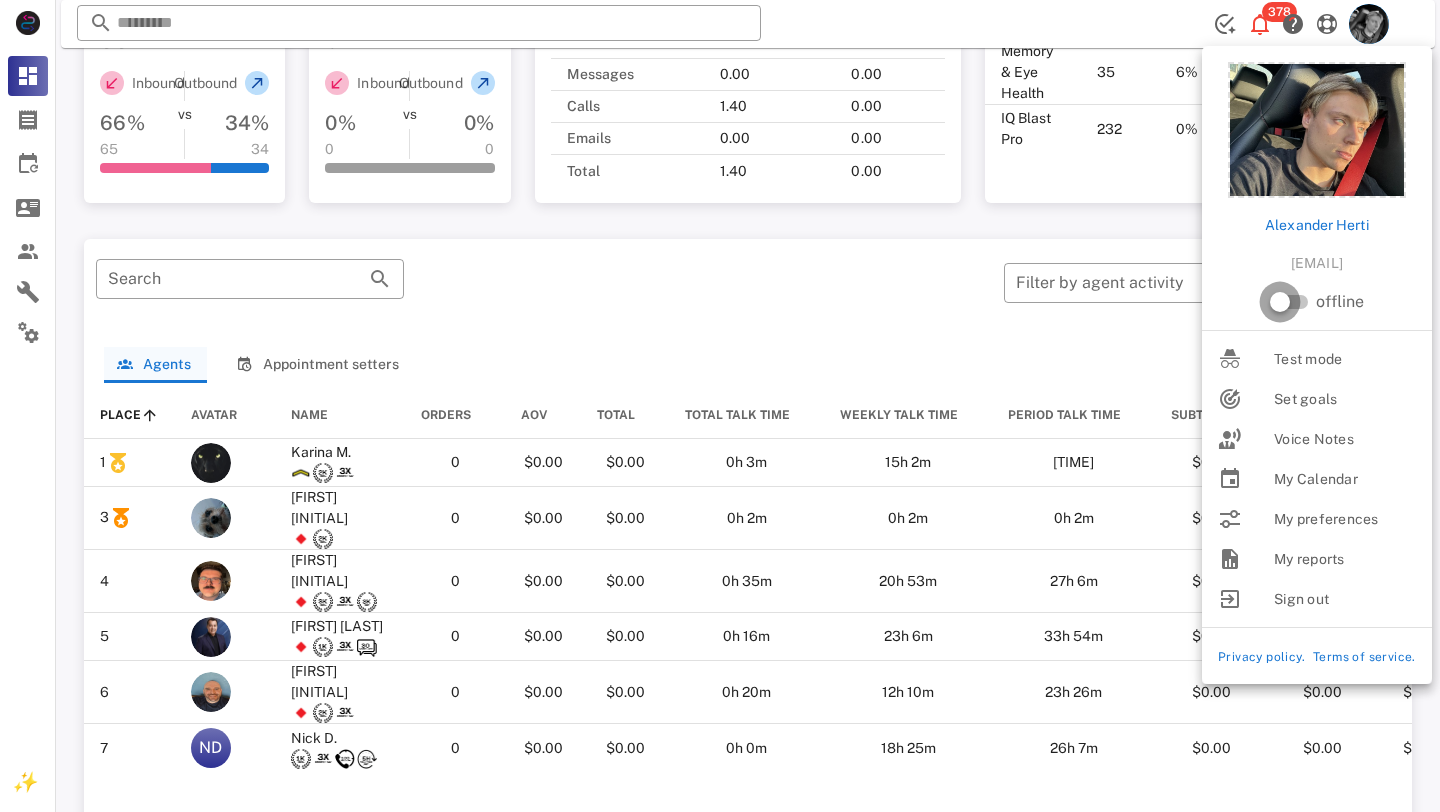 click at bounding box center (1280, 302) 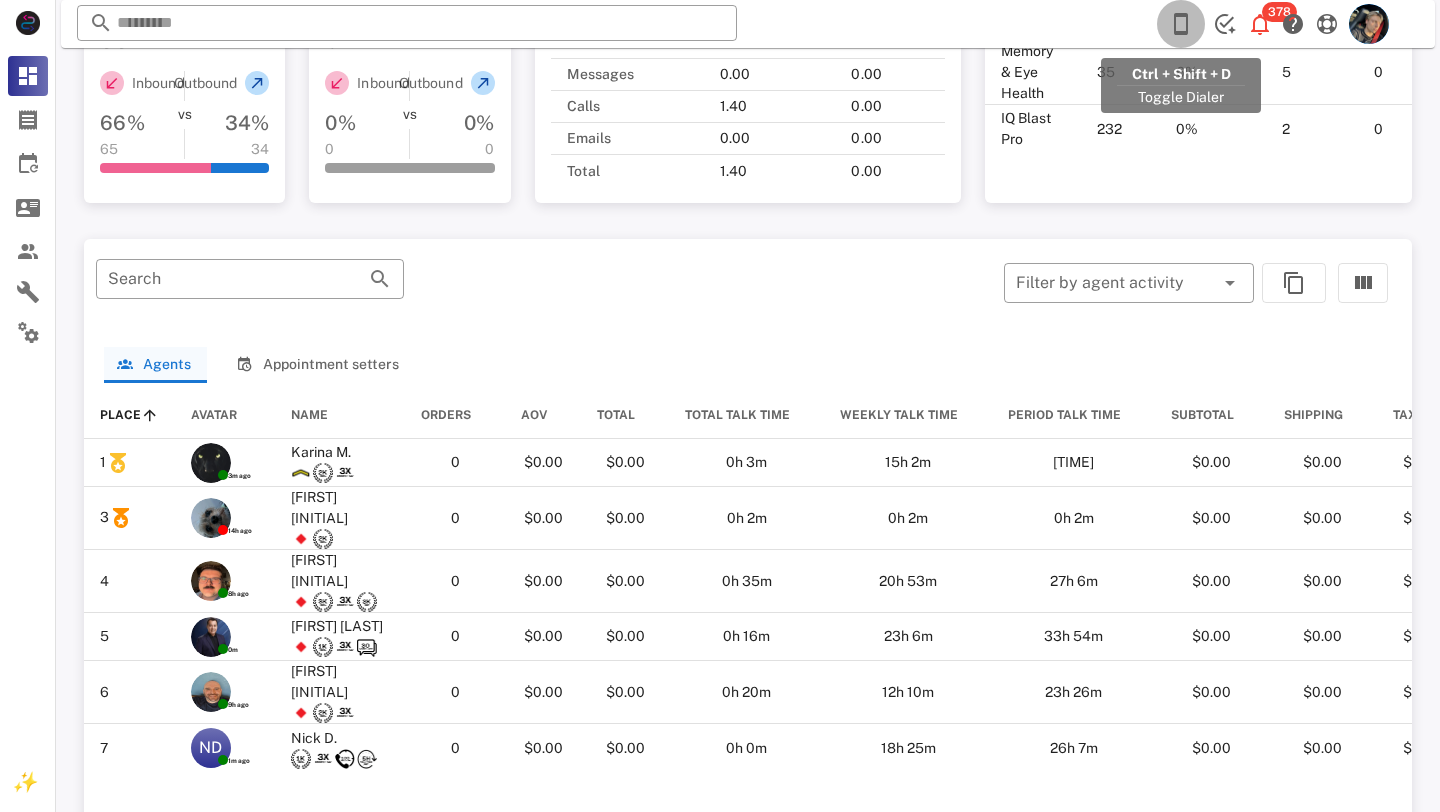 click at bounding box center [1181, 24] 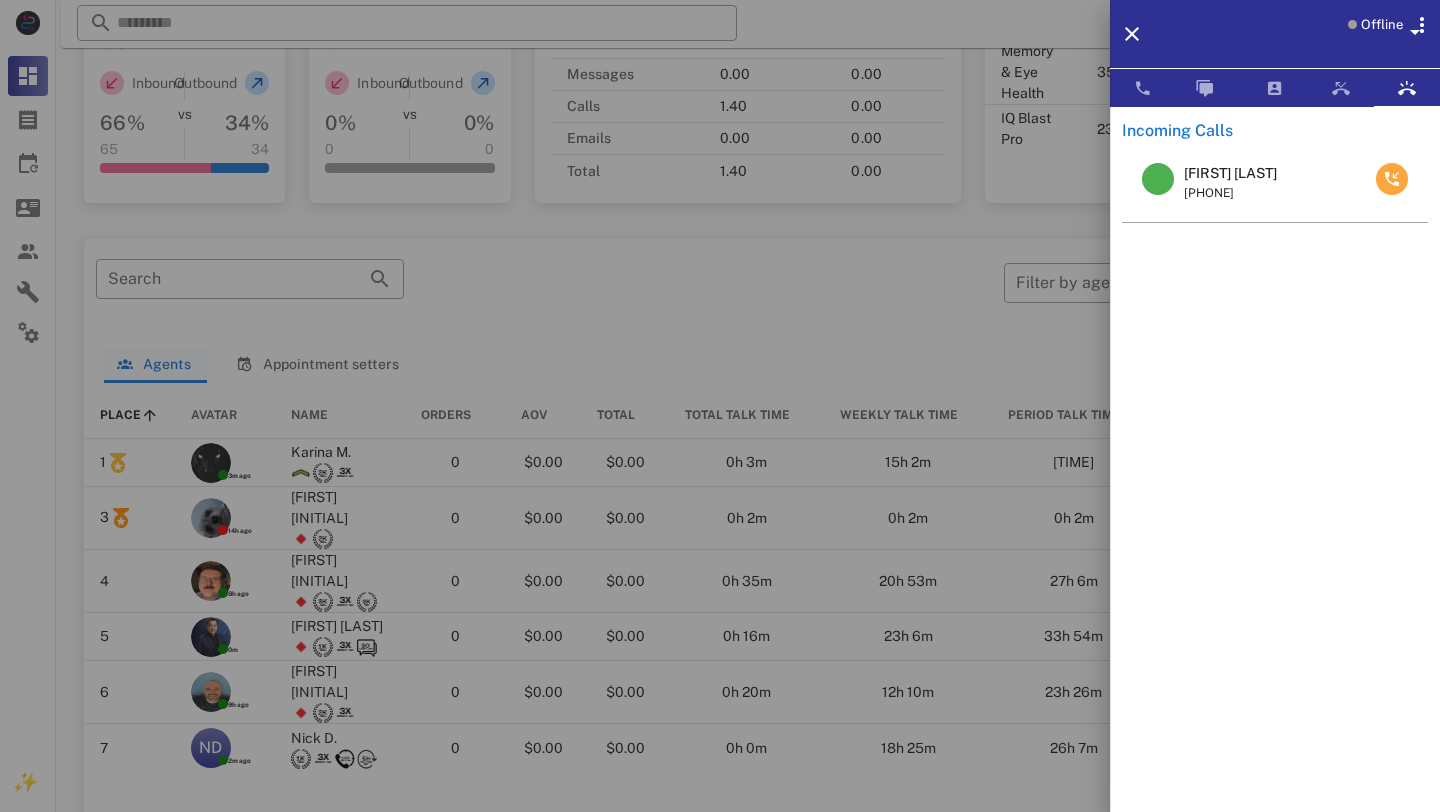 click at bounding box center [1392, 179] 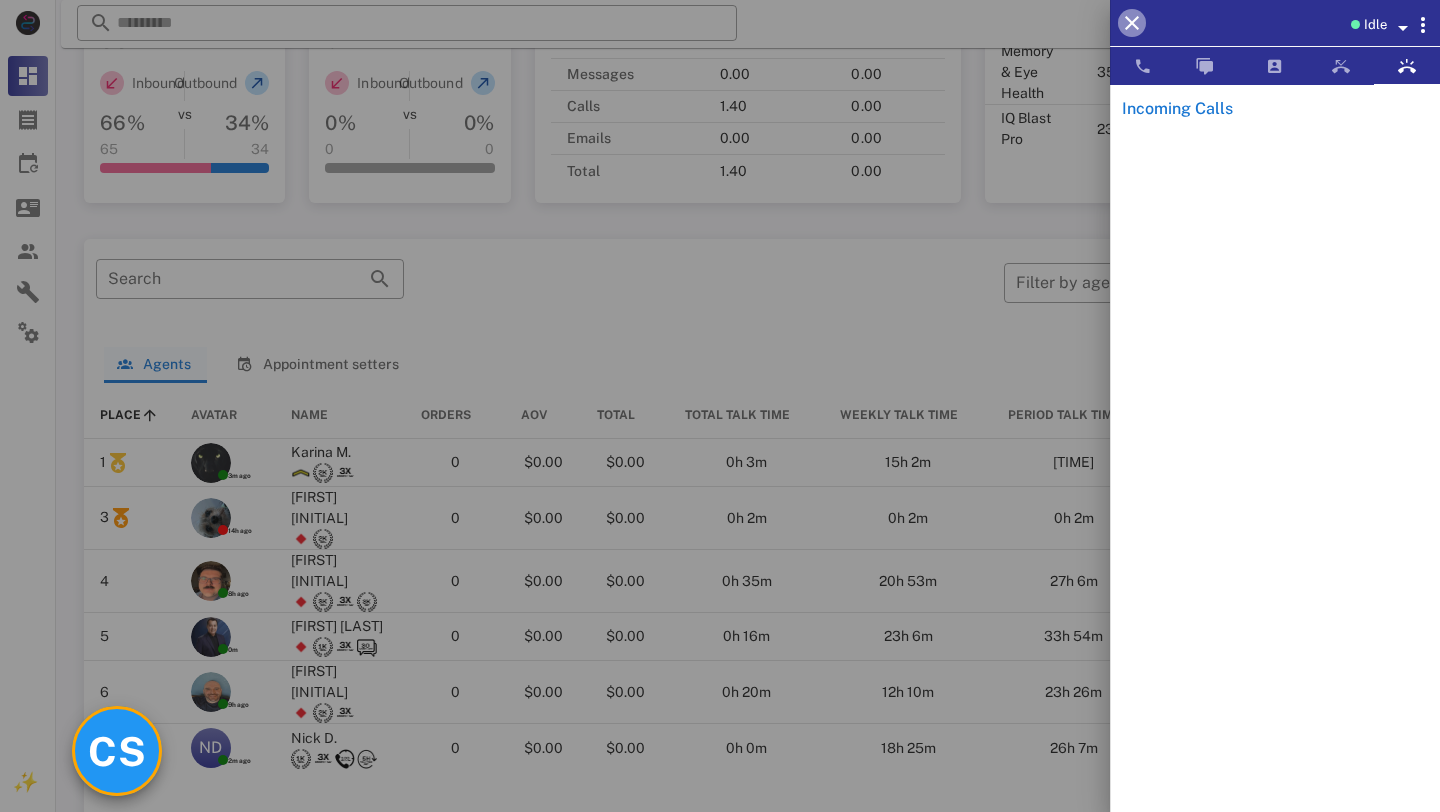 click at bounding box center [1132, 23] 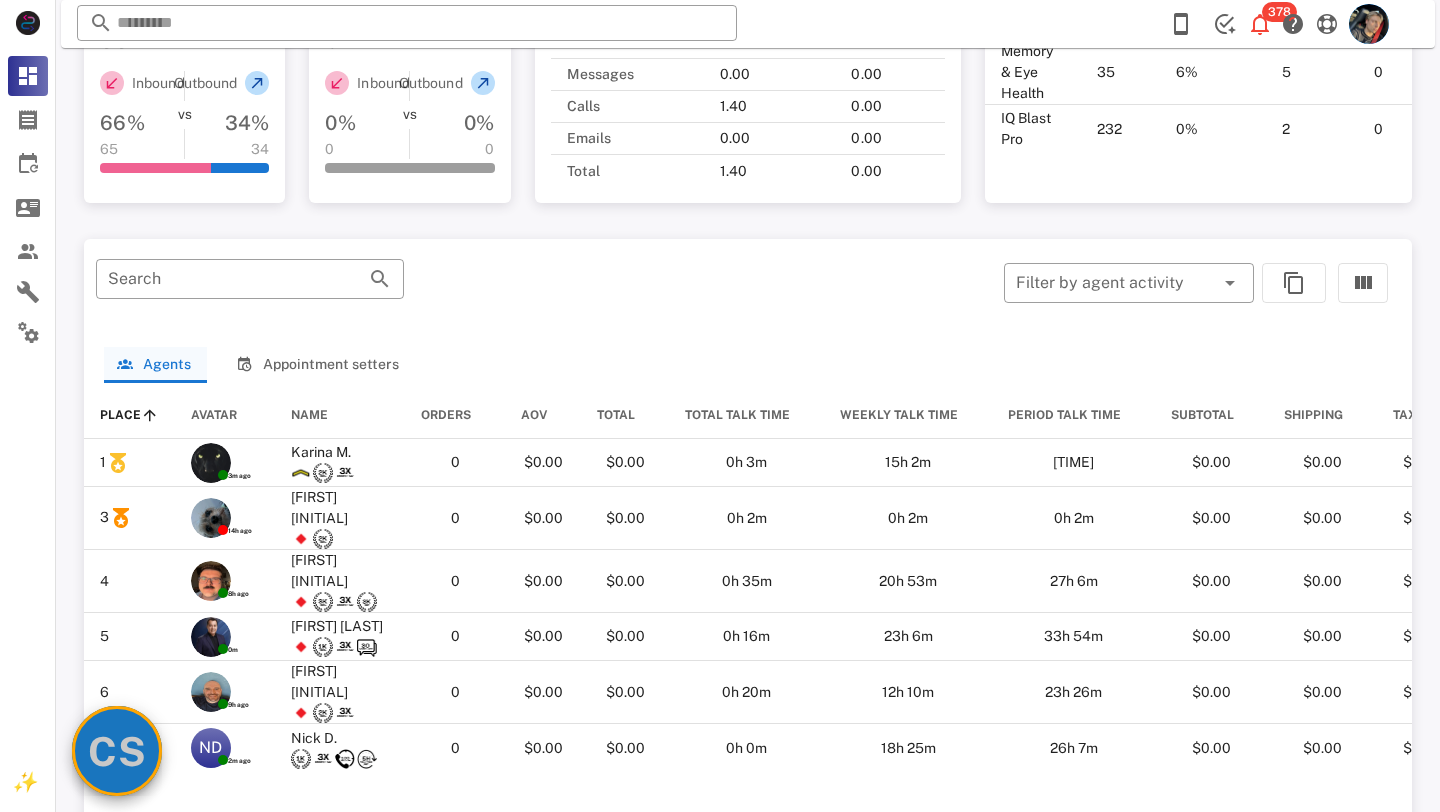 click on "CS" at bounding box center [117, 751] 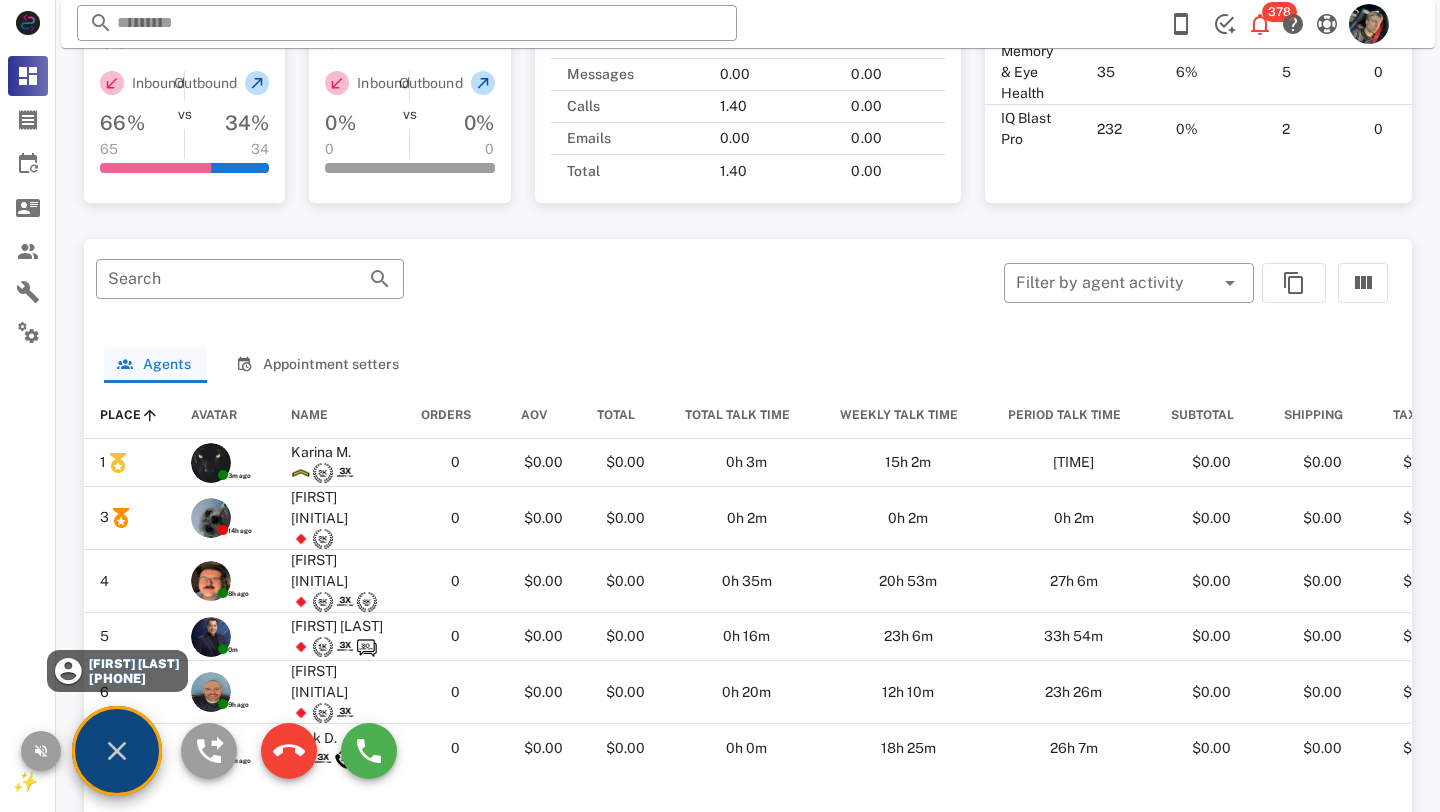 click on "Mary Taylor +12259334192" at bounding box center [117, 671] 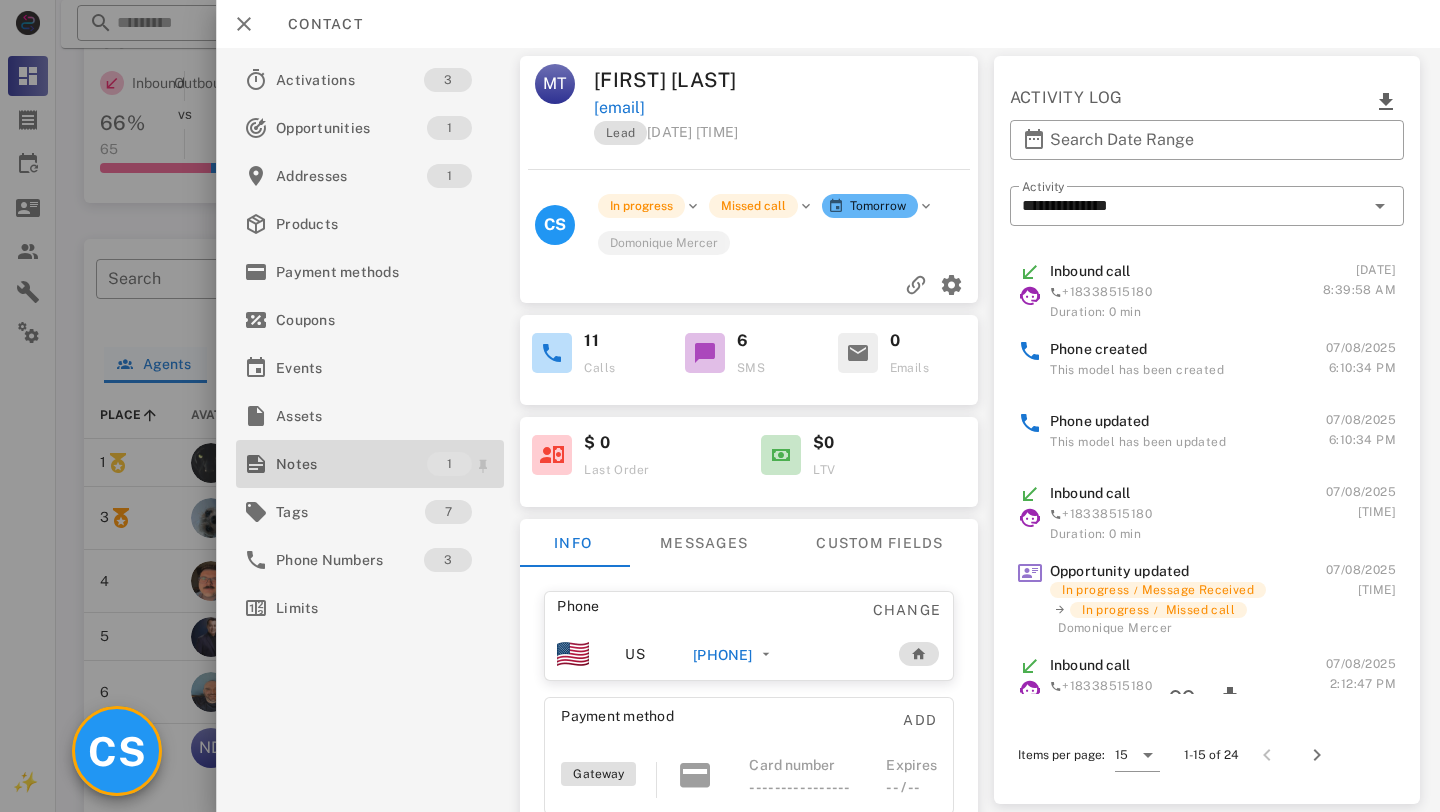 click on "Notes" at bounding box center [351, 464] 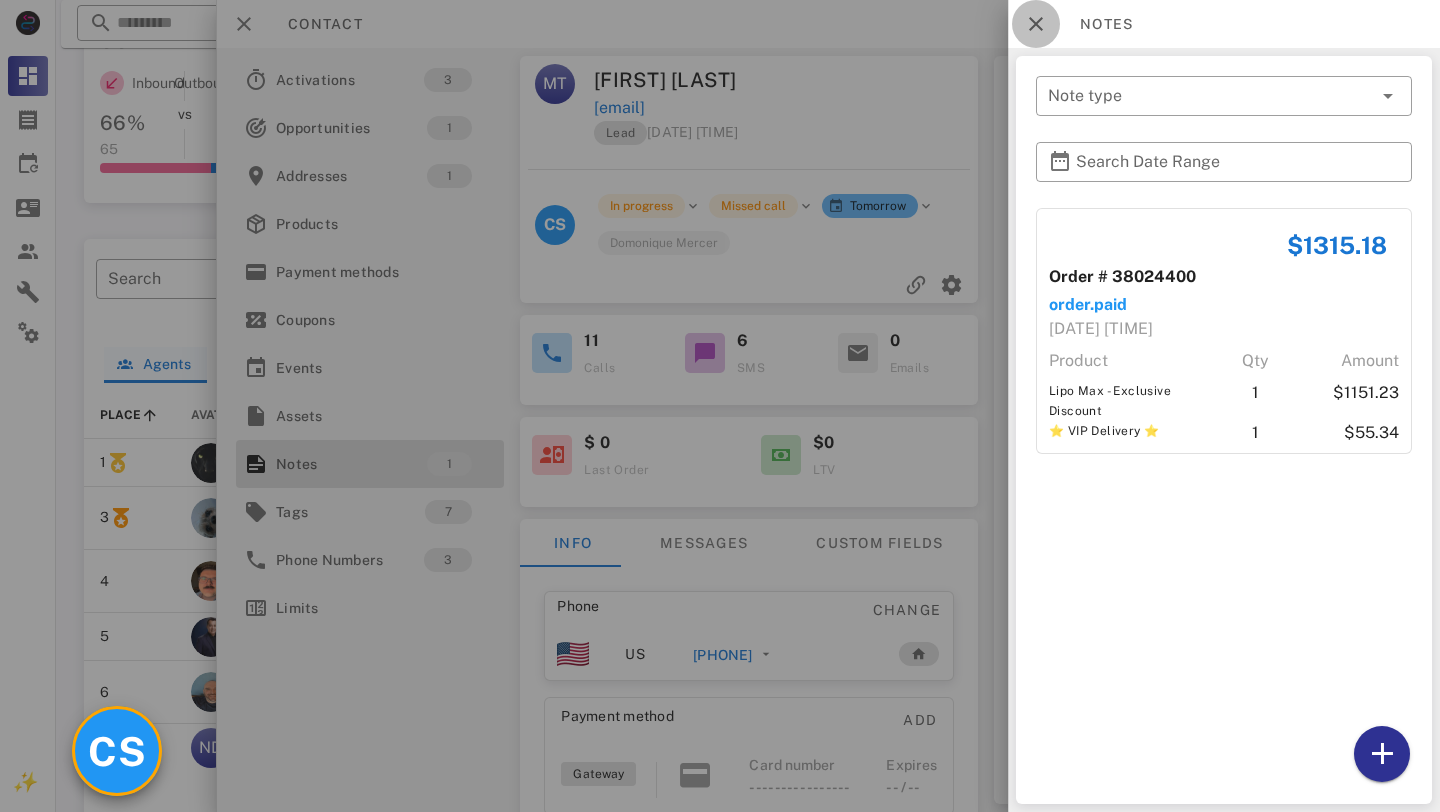 click at bounding box center (1036, 24) 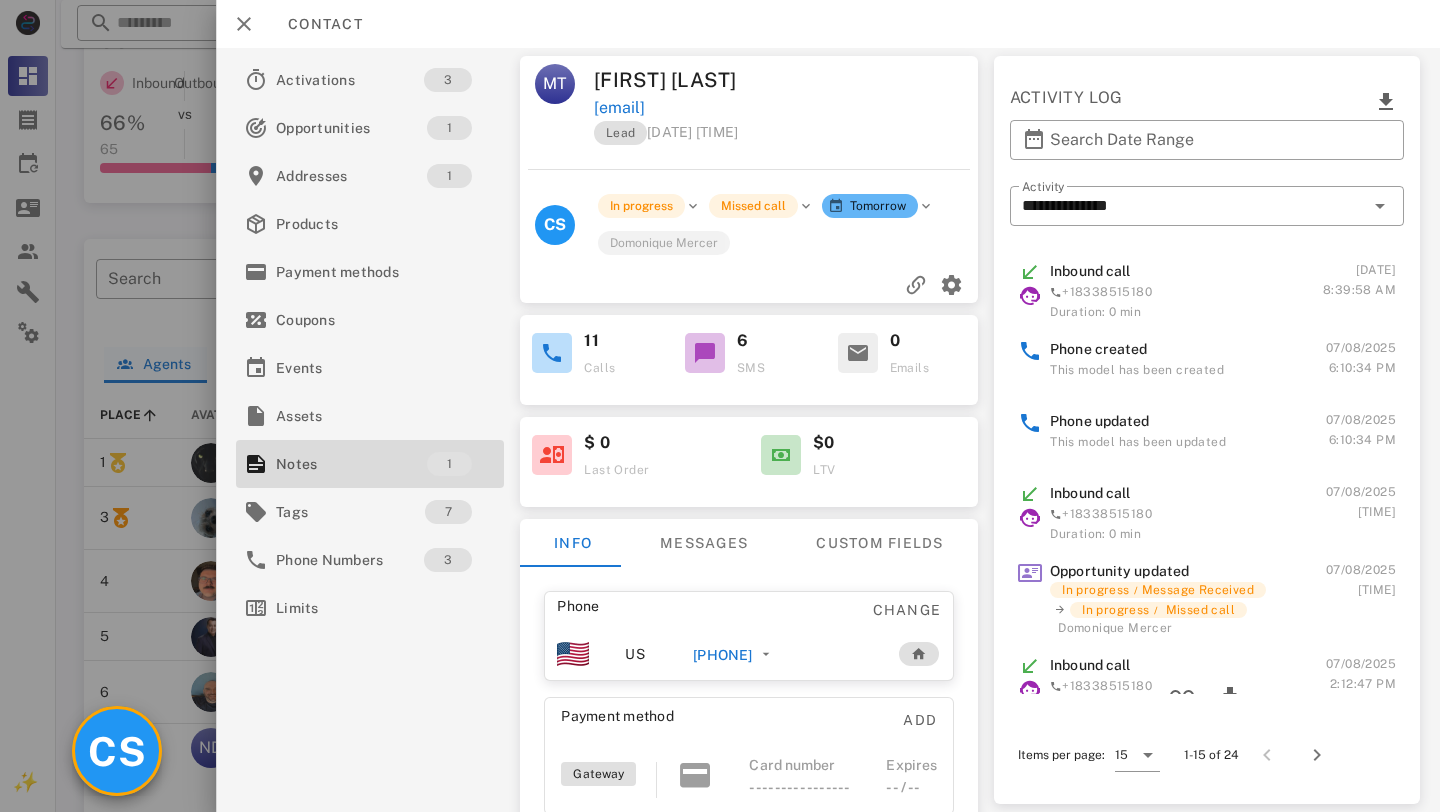 click on "CS" at bounding box center (117, 751) 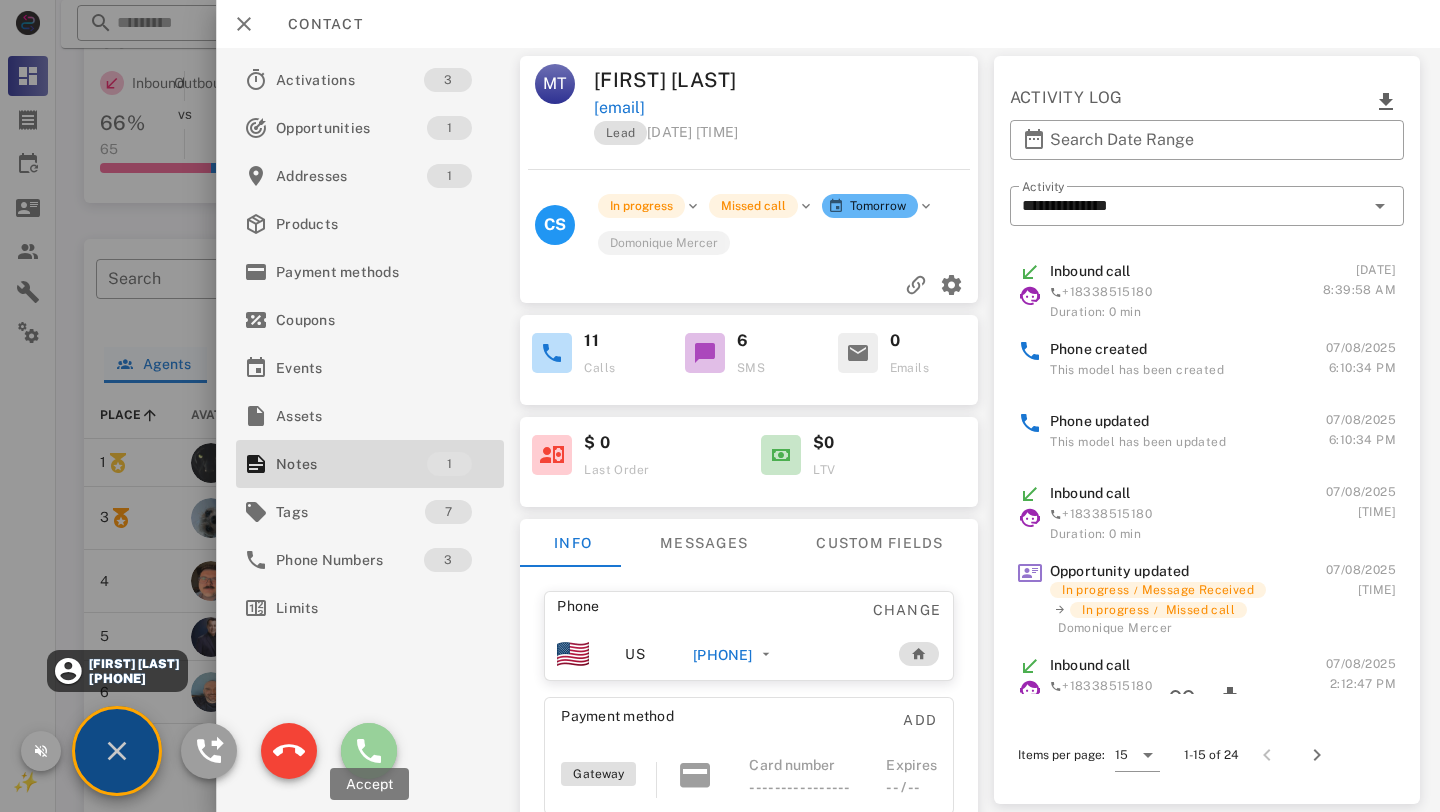click at bounding box center (369, 751) 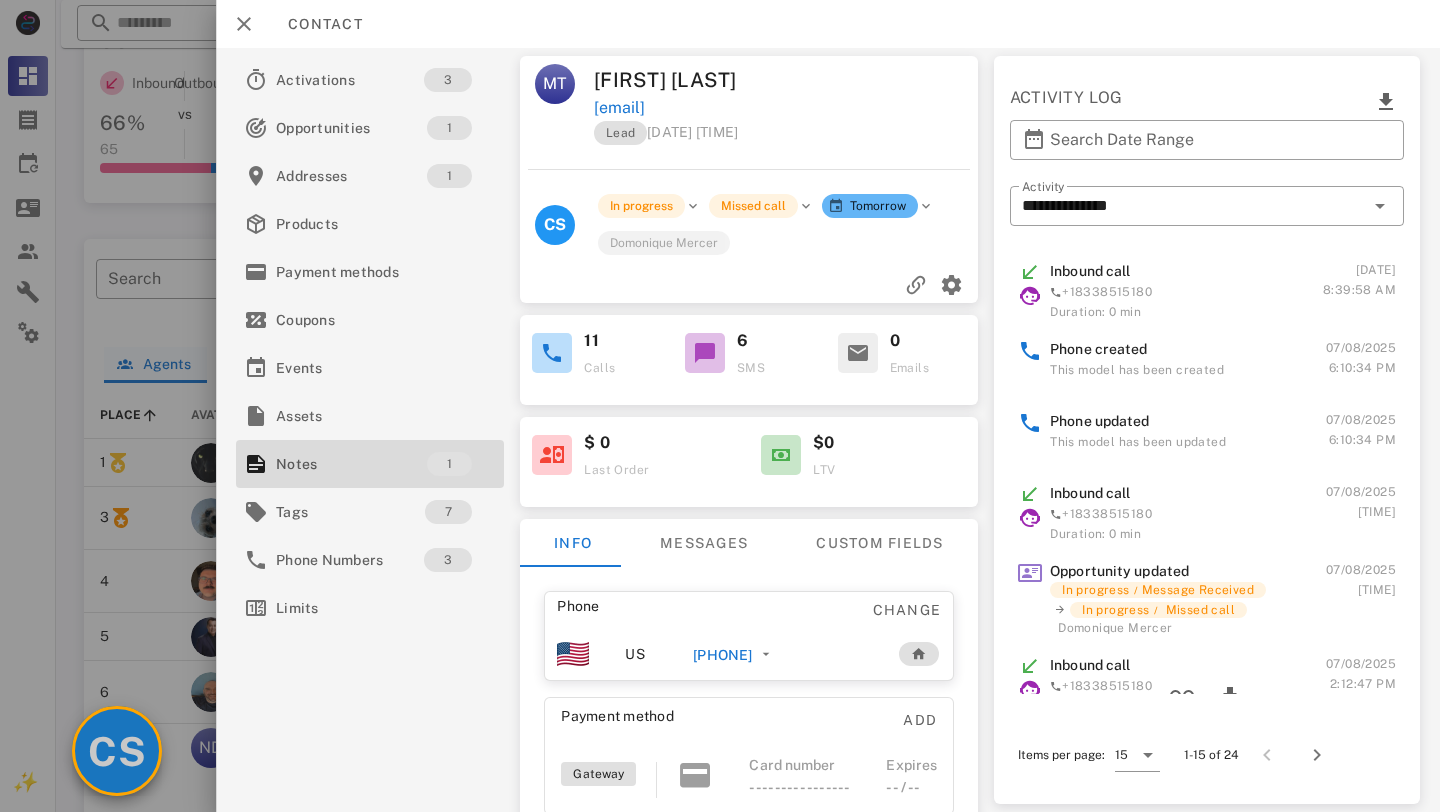 click on "CS" at bounding box center (117, 751) 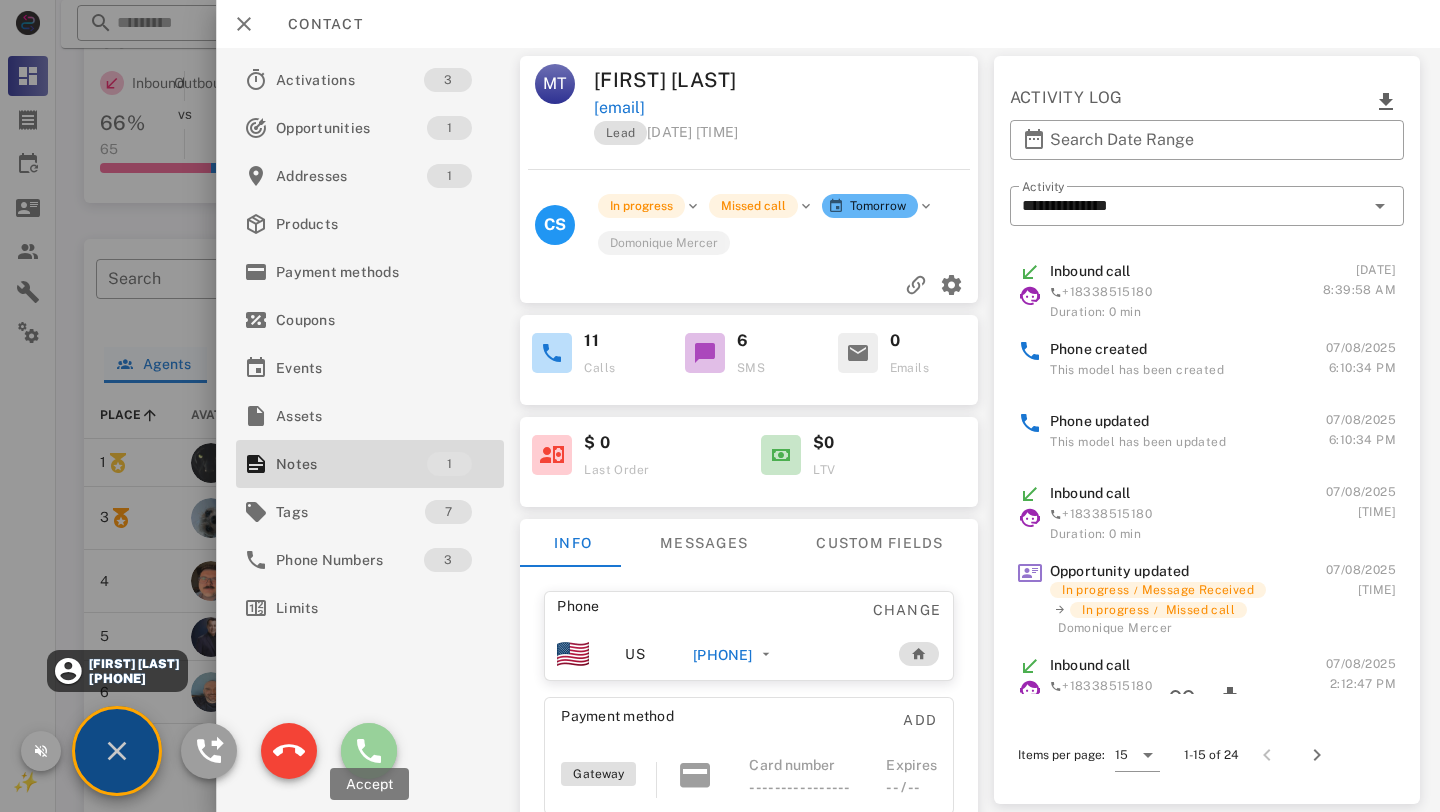 click at bounding box center (369, 751) 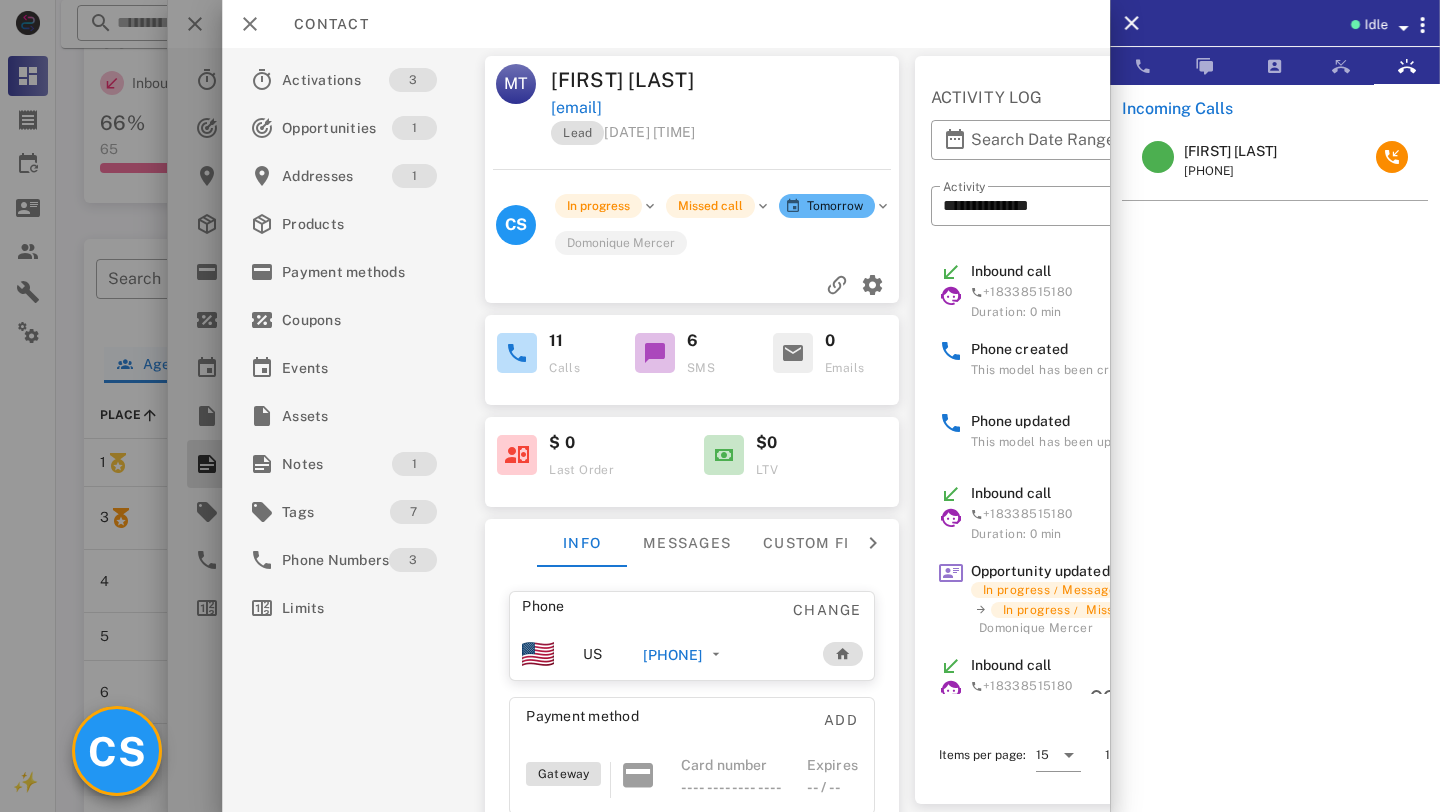 click on "CS" at bounding box center [117, 751] 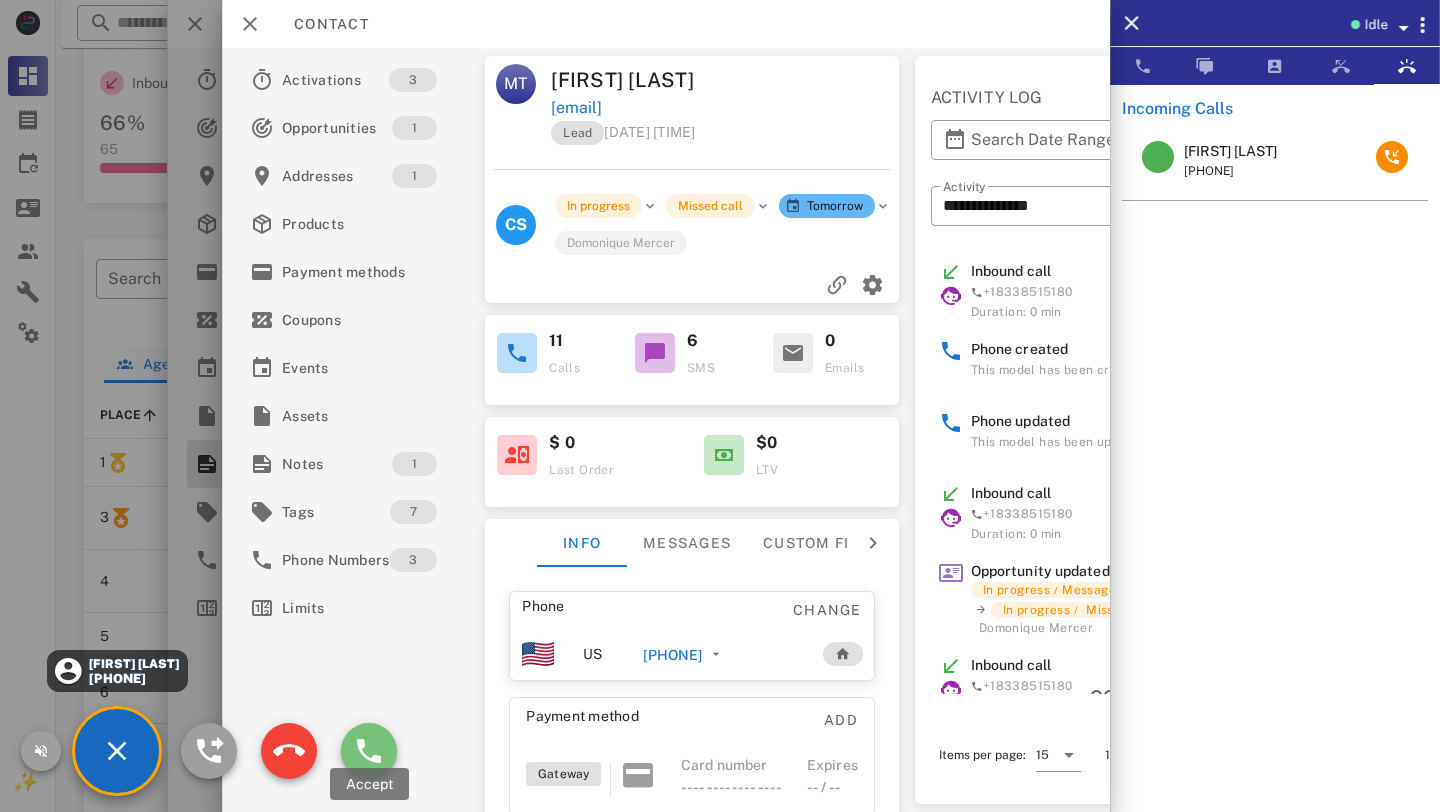 click at bounding box center (369, 751) 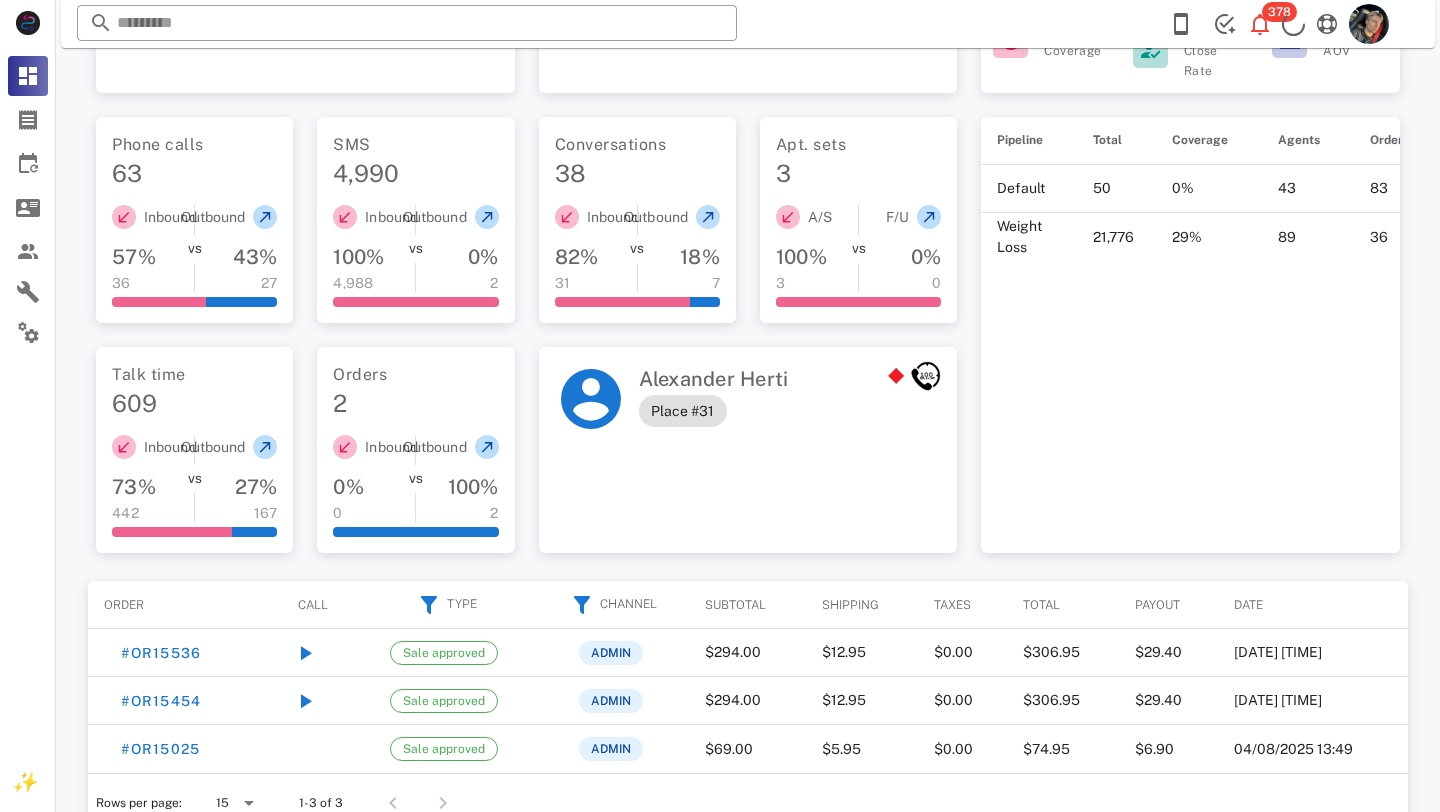 scroll, scrollTop: 505, scrollLeft: 0, axis: vertical 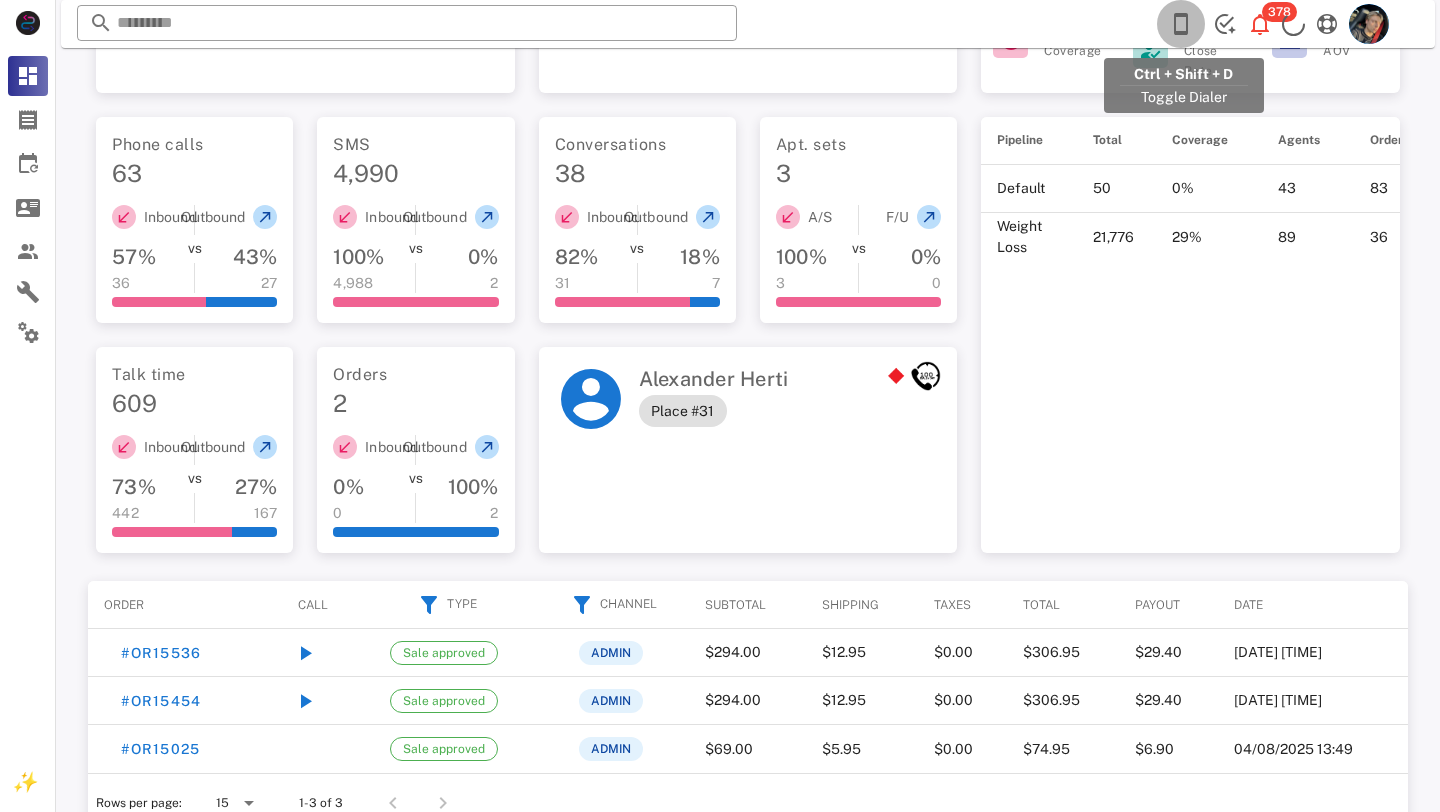 click at bounding box center (1181, 24) 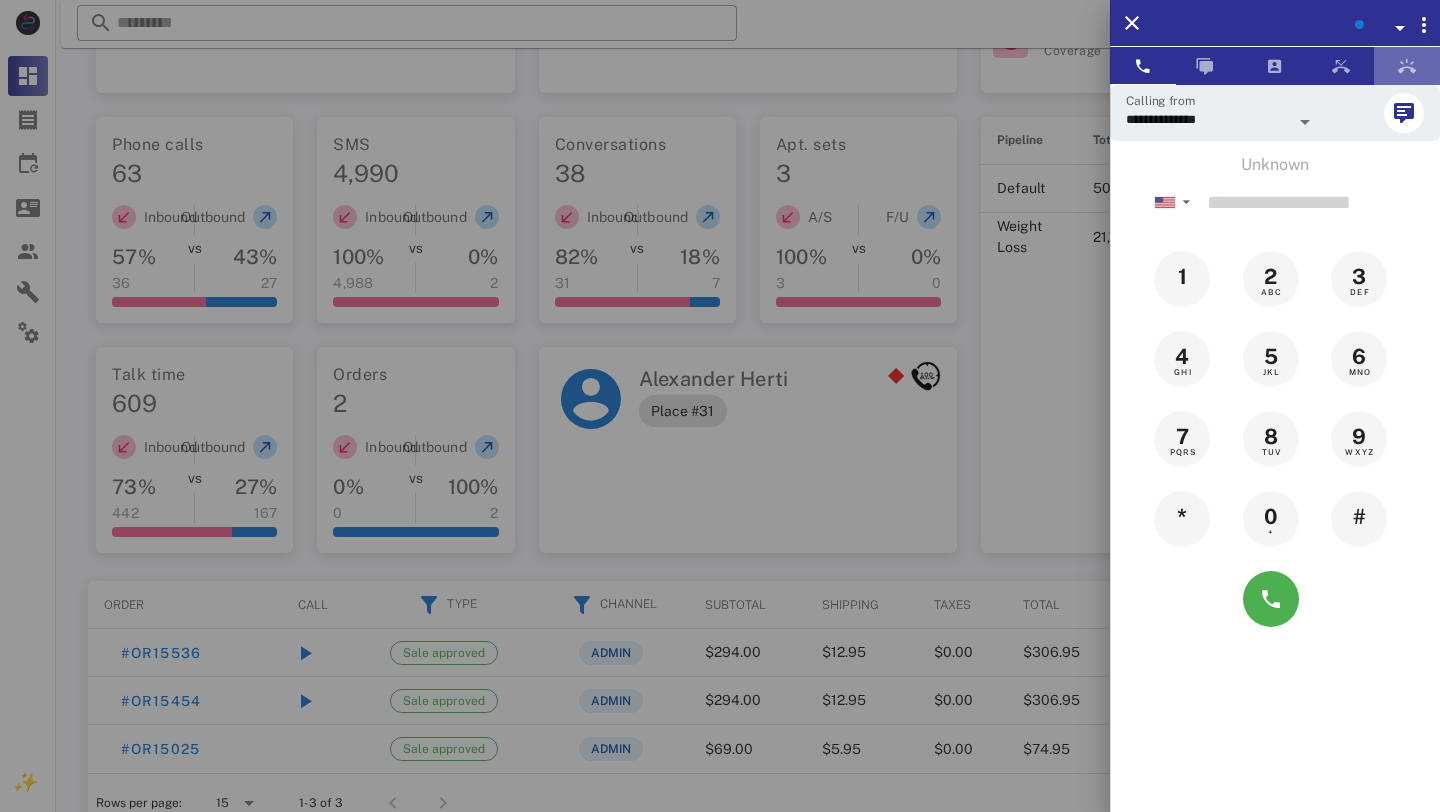 click at bounding box center (1407, 66) 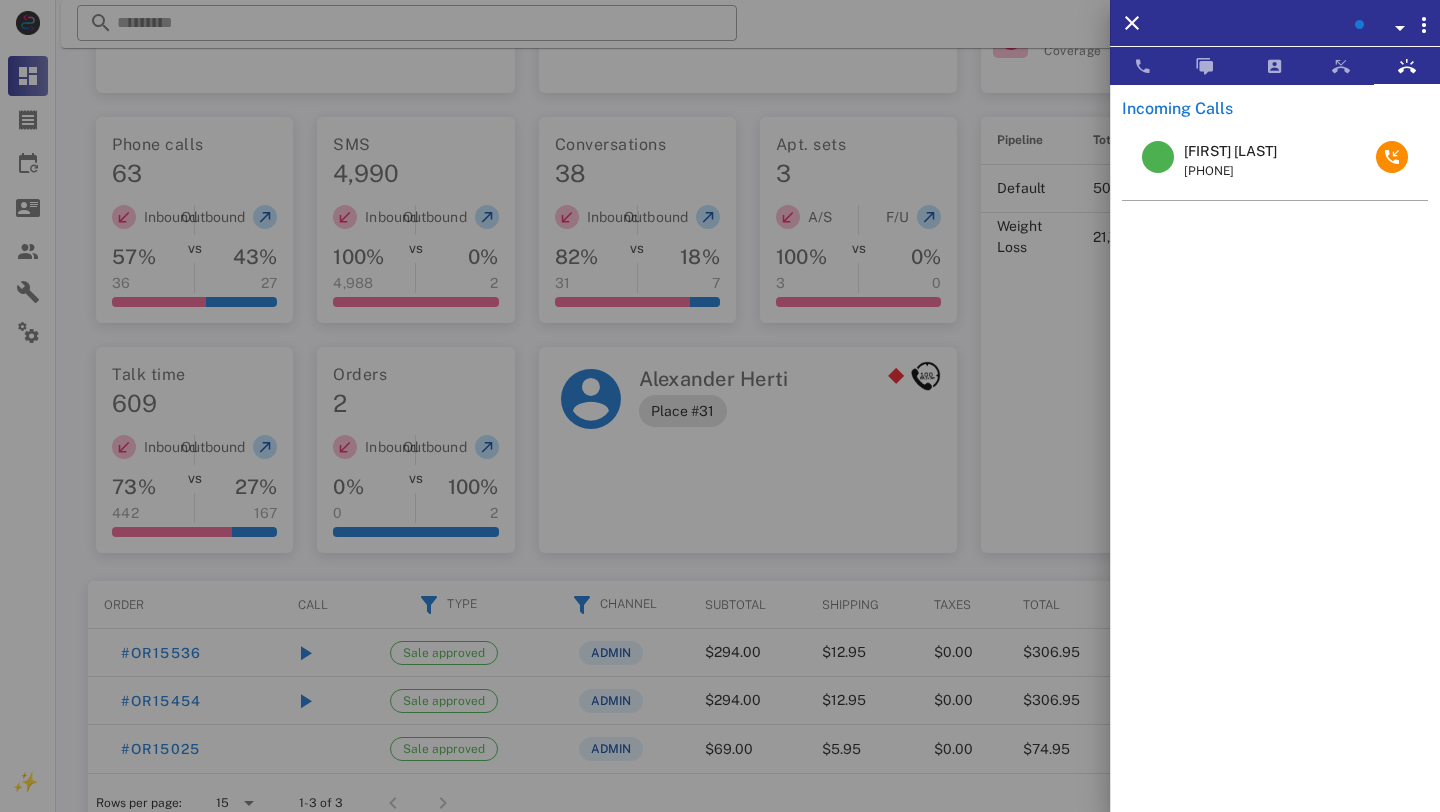 click on "Mary Taylor   +12259334192" at bounding box center [1275, 161] 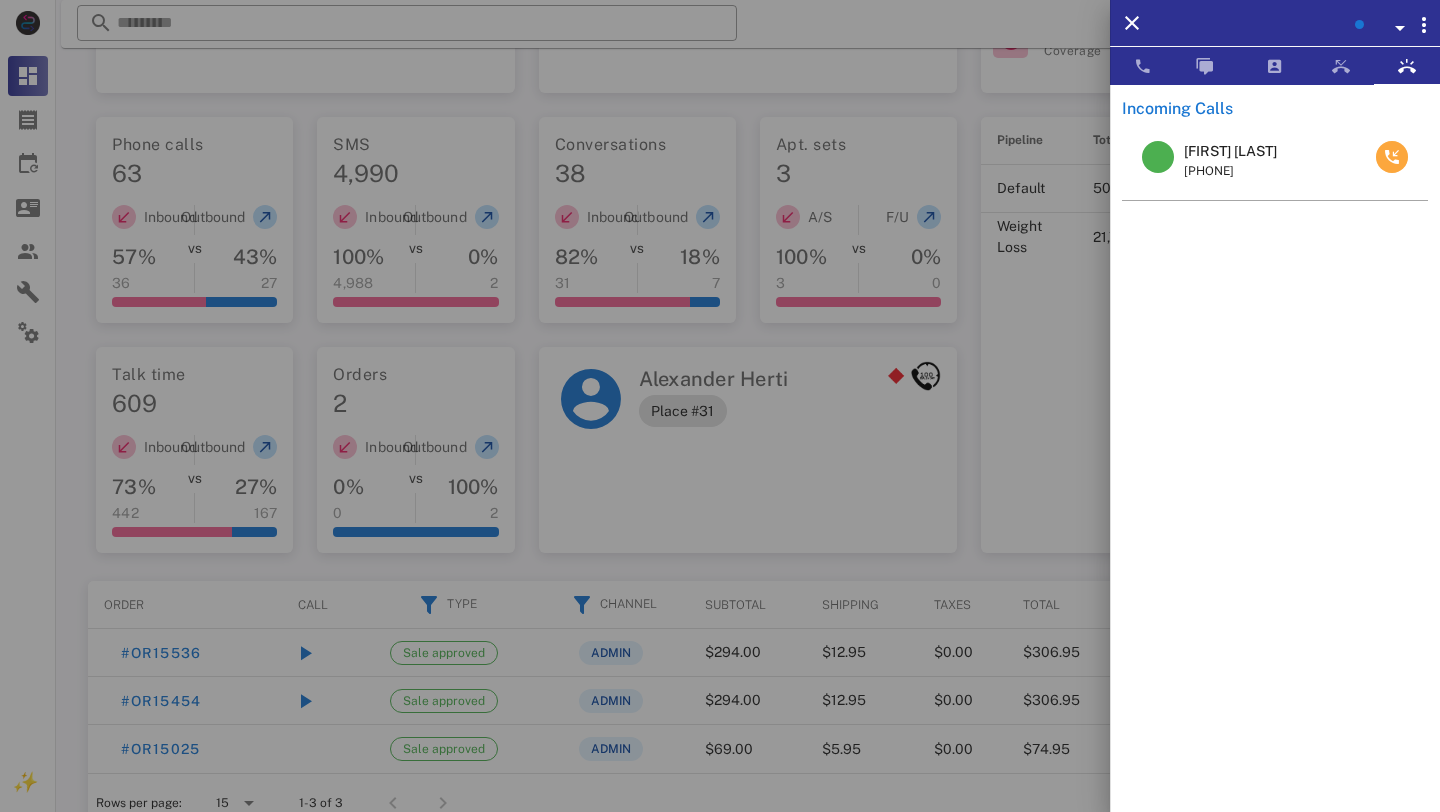 click at bounding box center [1392, 157] 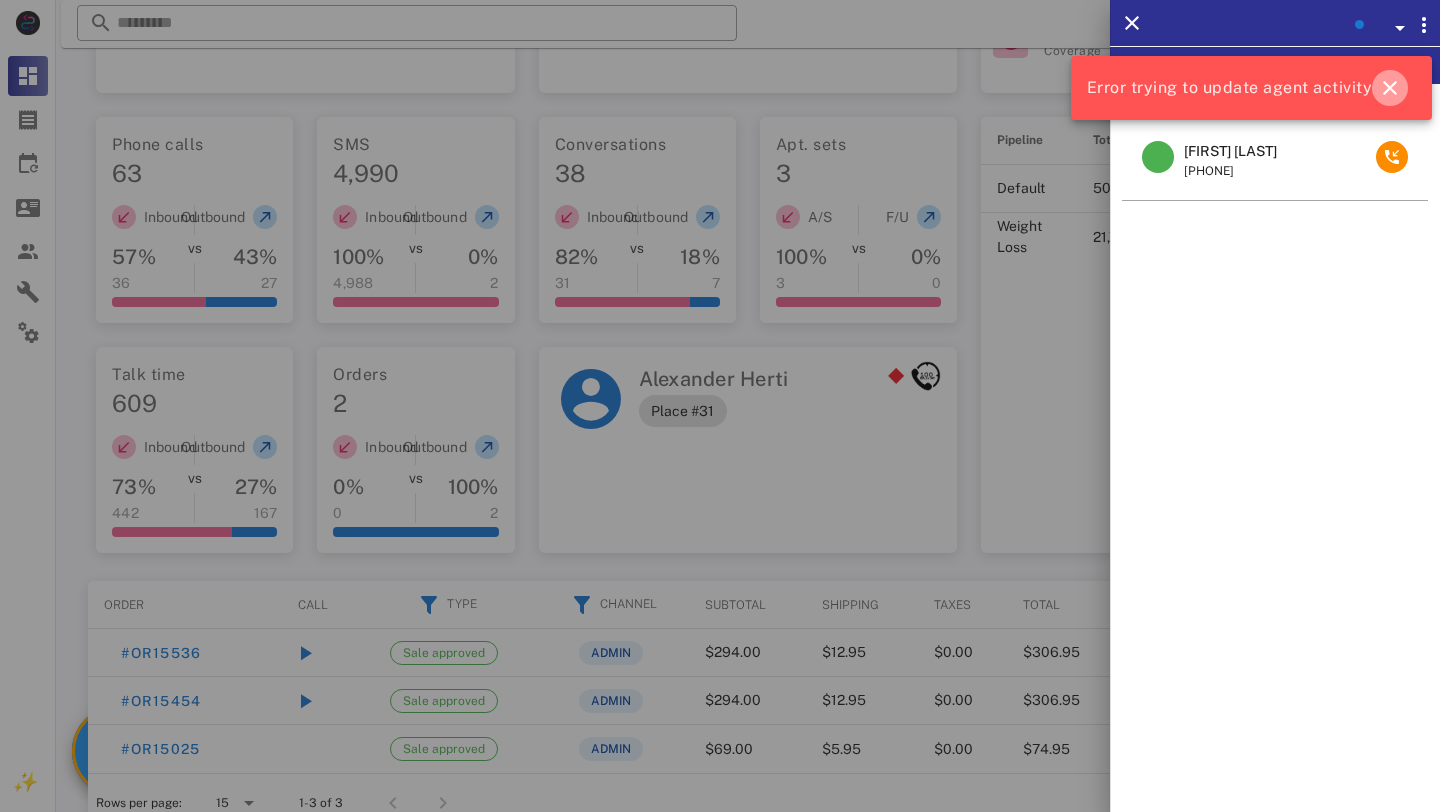 click at bounding box center [1390, 88] 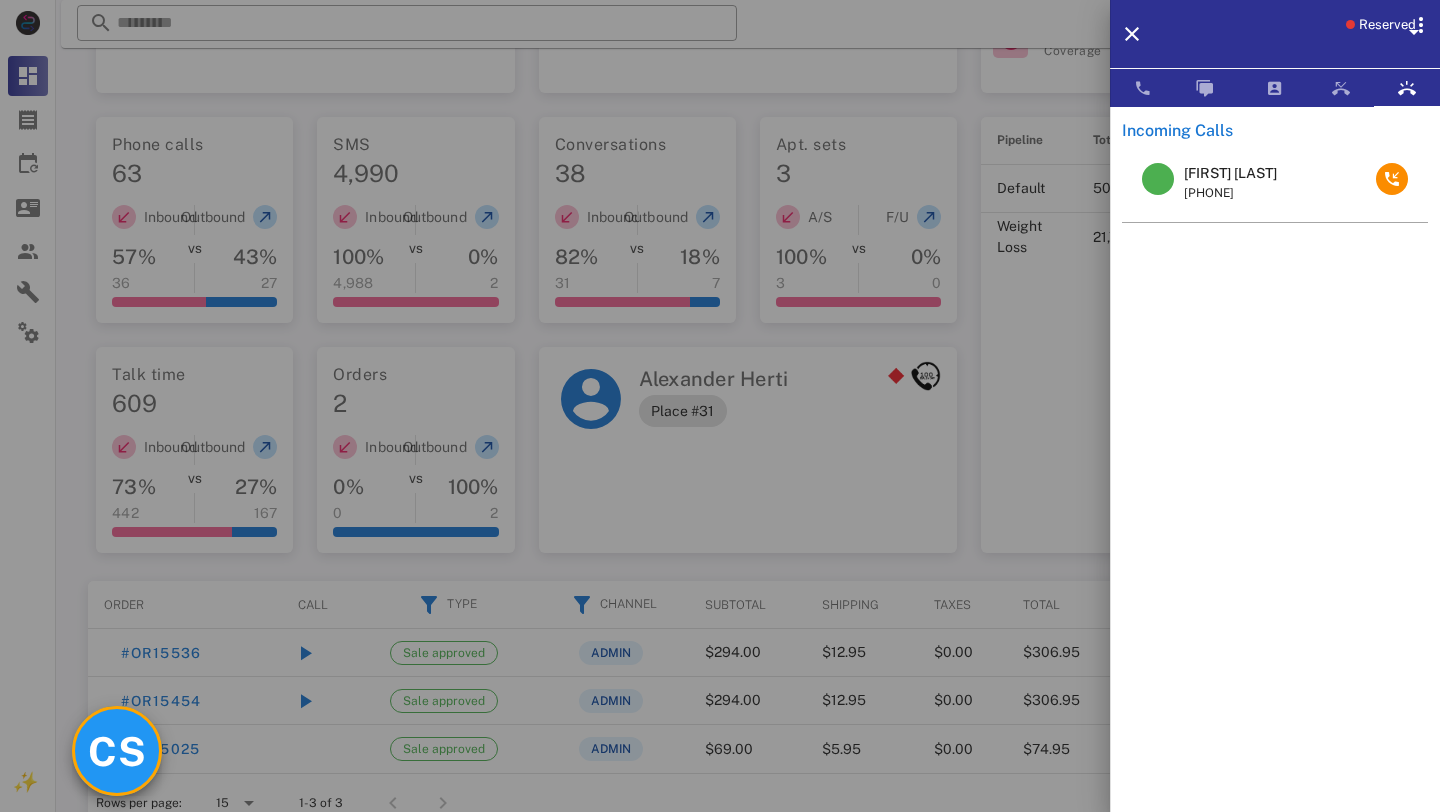 click on "CS" at bounding box center [117, 751] 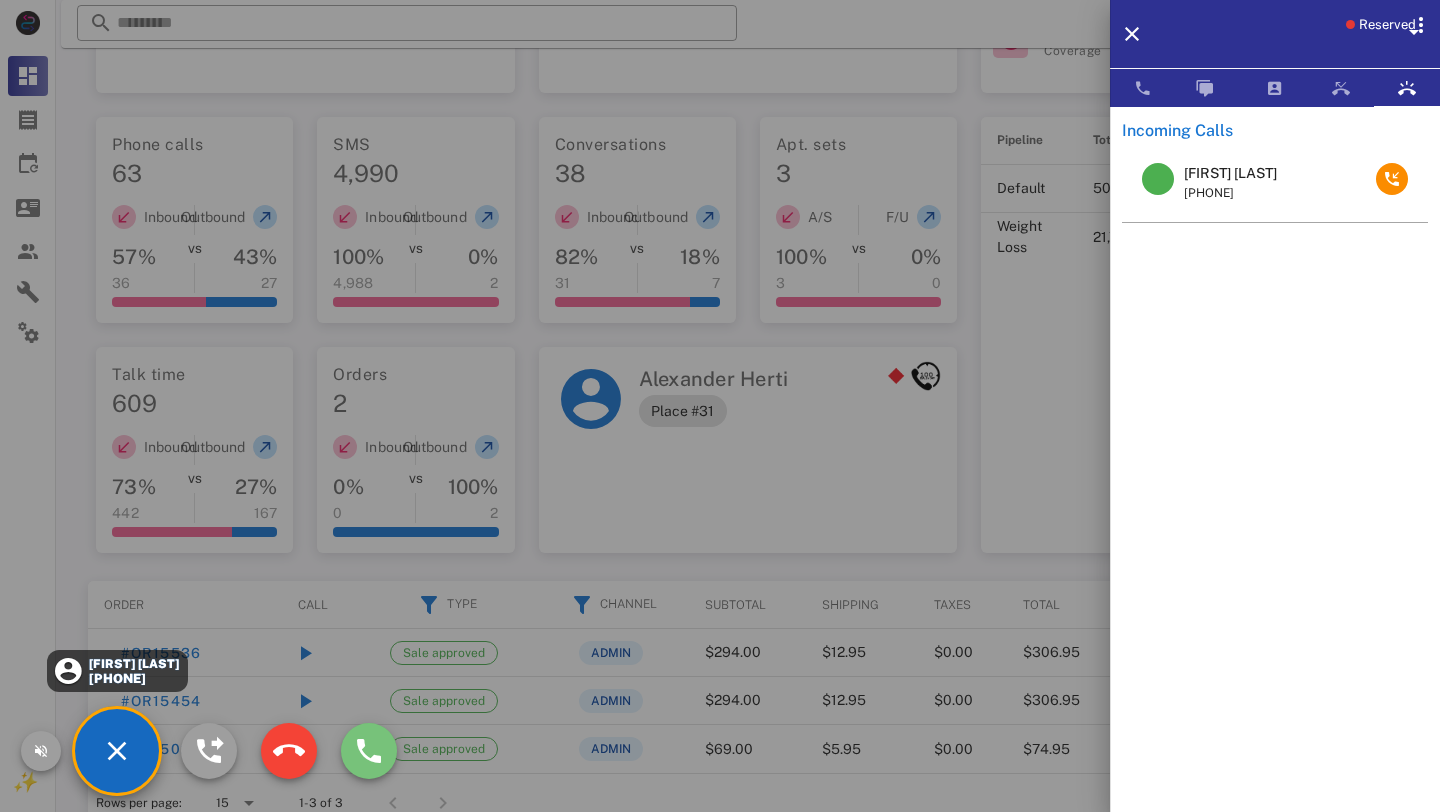 click at bounding box center [369, 751] 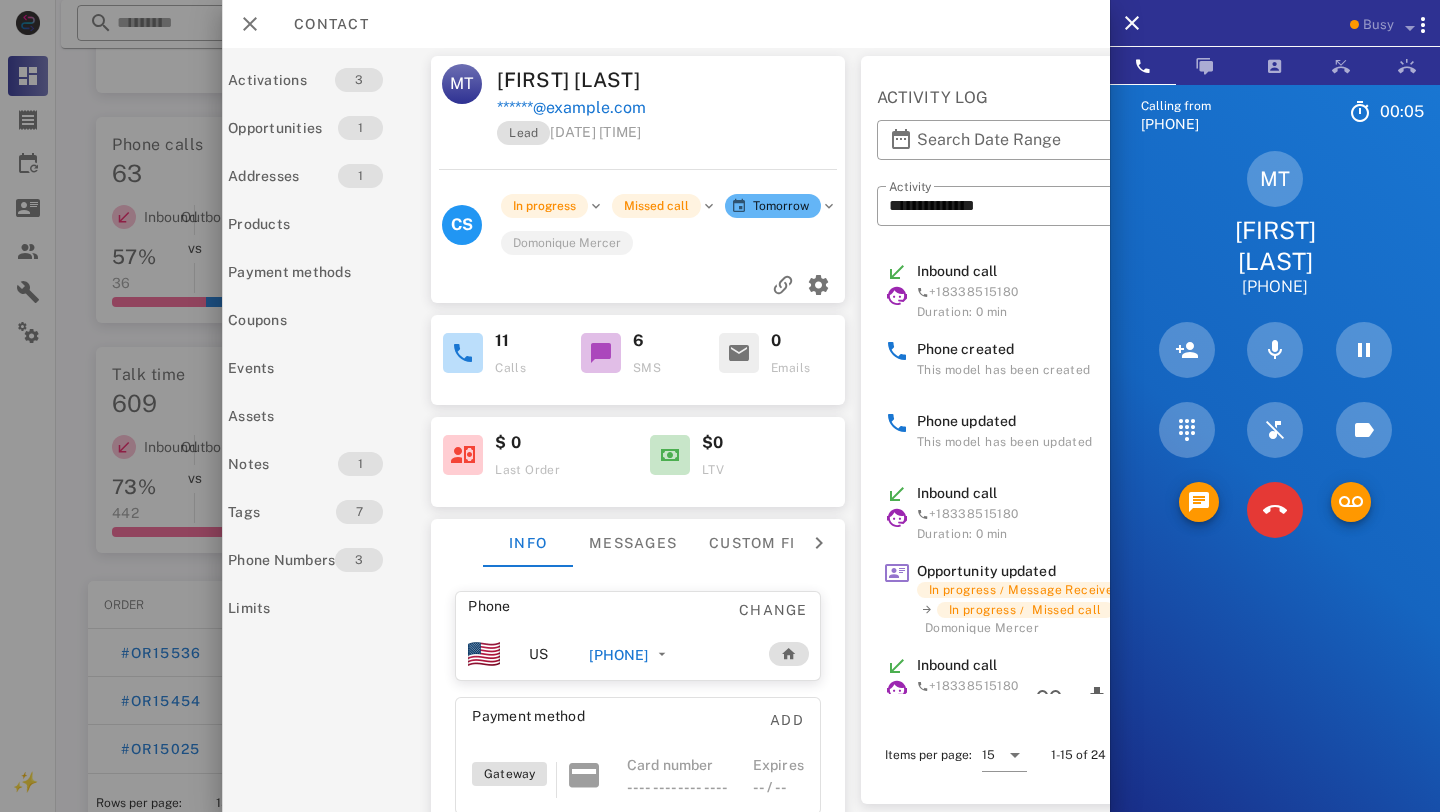 scroll, scrollTop: 0, scrollLeft: 254, axis: horizontal 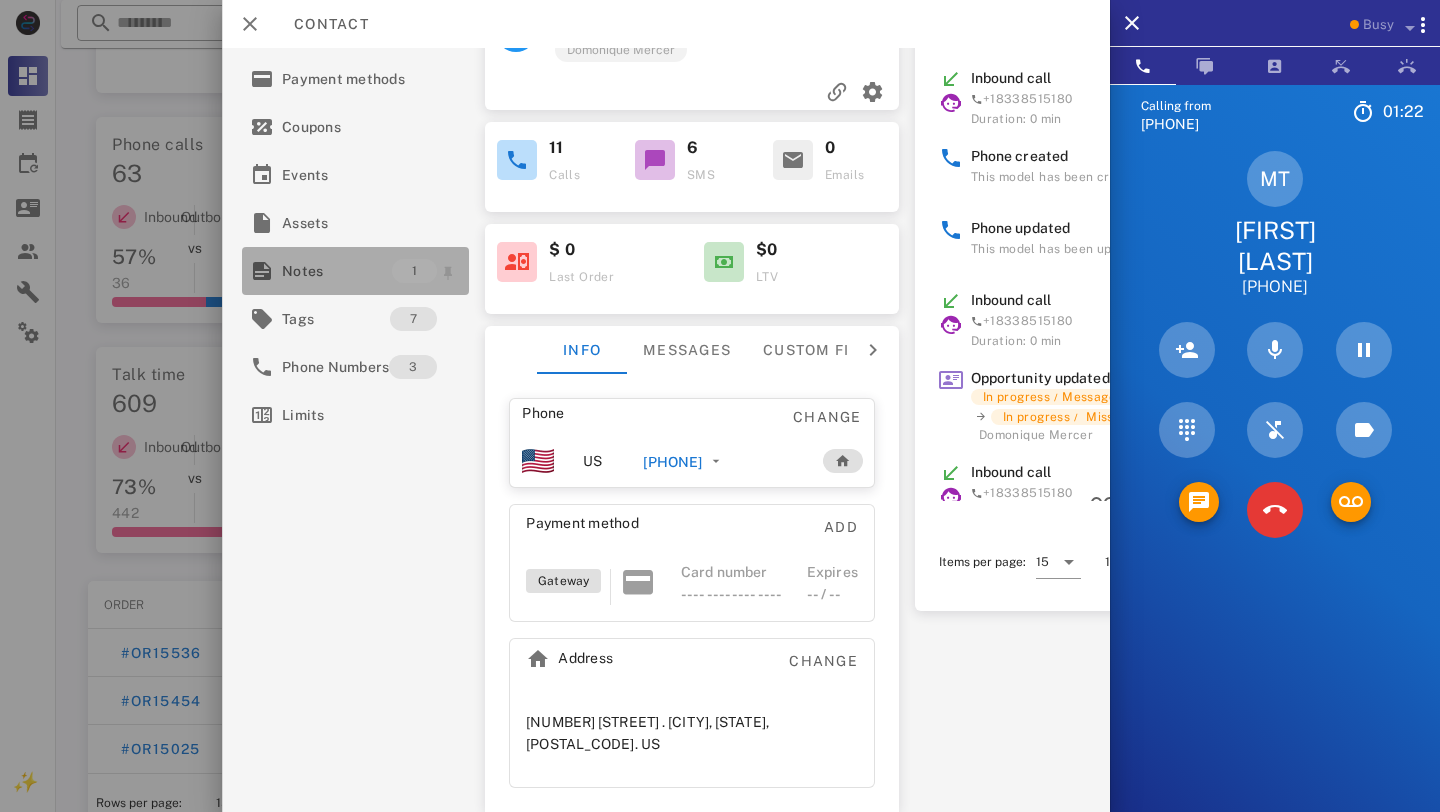 click on "Notes" at bounding box center (337, 271) 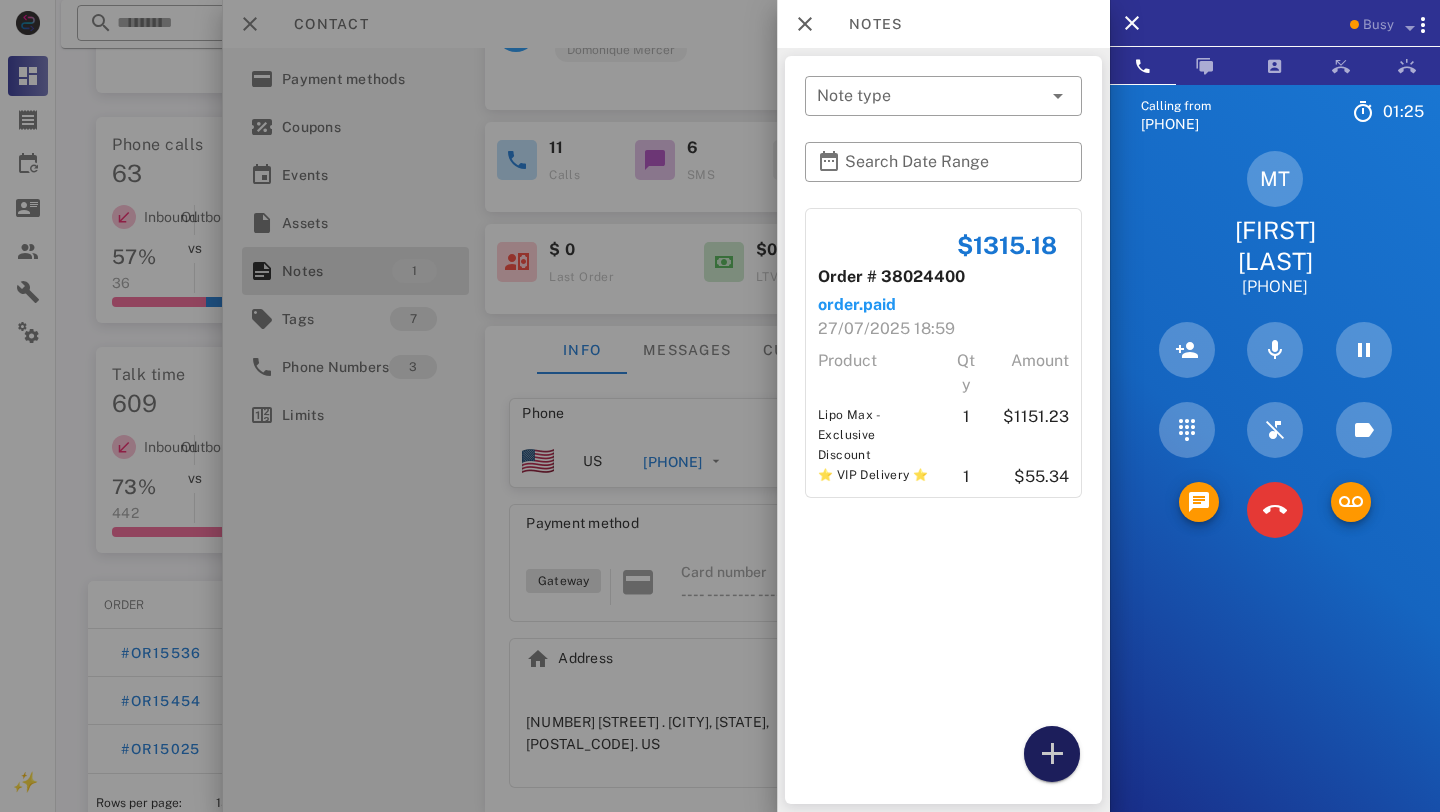 click at bounding box center [1052, 754] 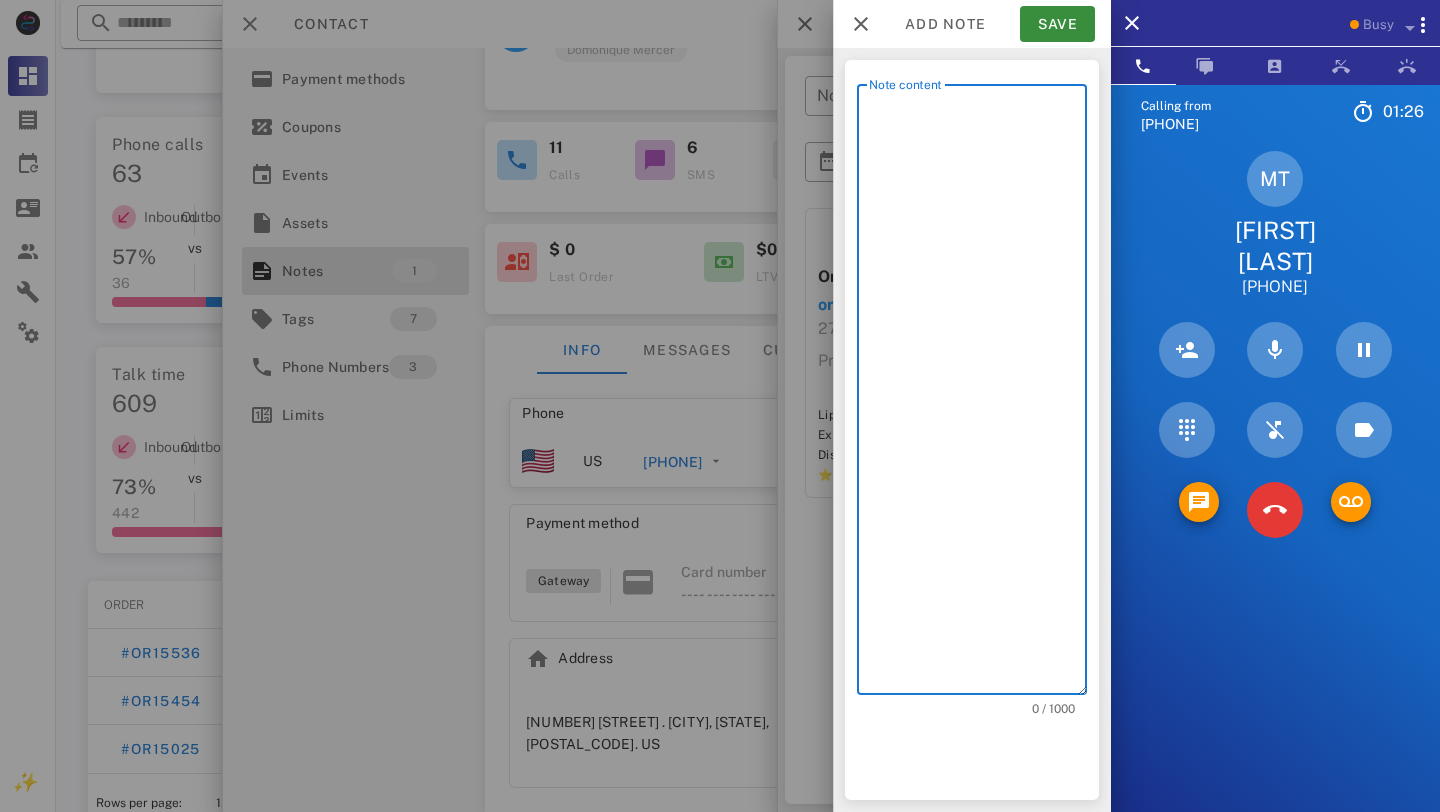 click on "Note content" at bounding box center [978, 394] 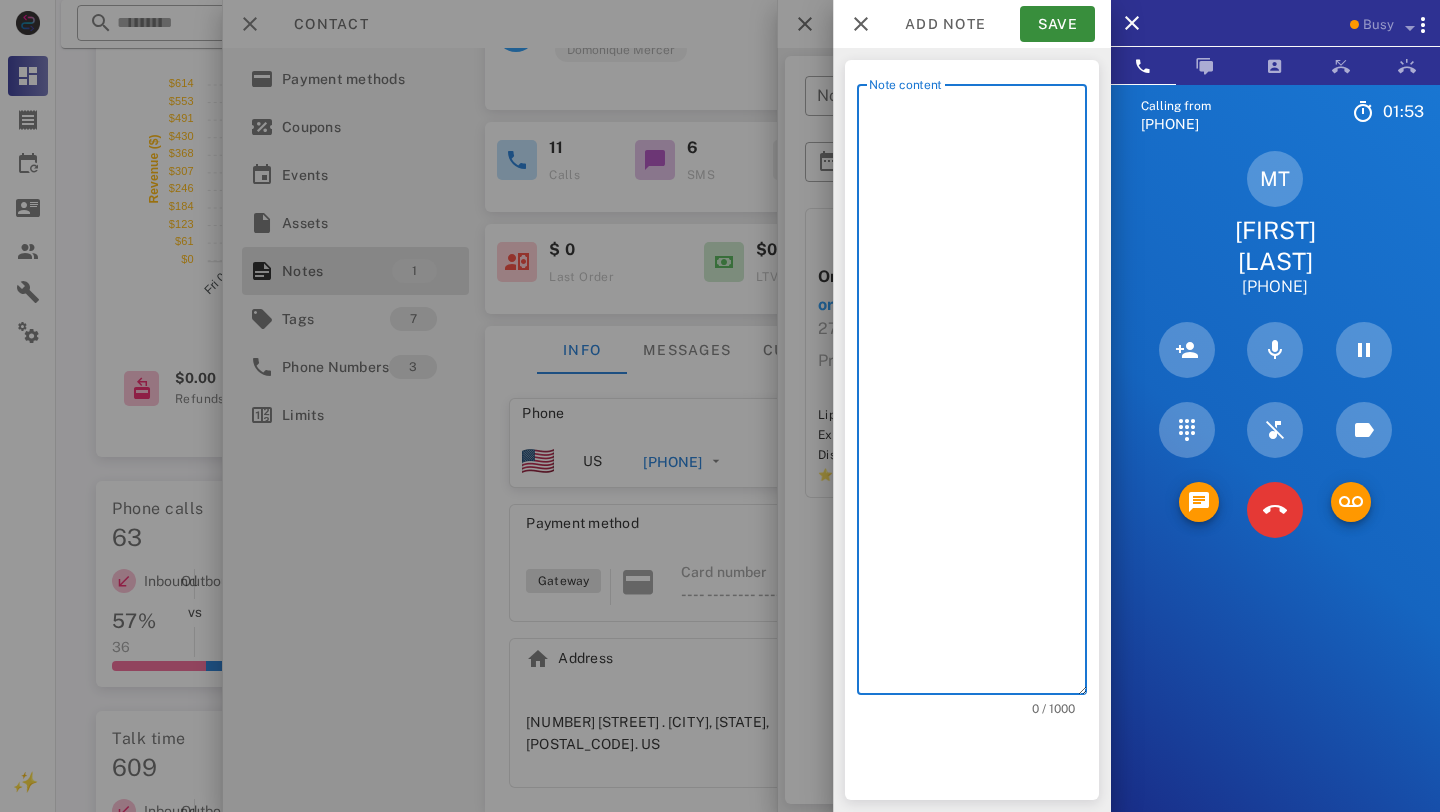 scroll, scrollTop: 134, scrollLeft: 0, axis: vertical 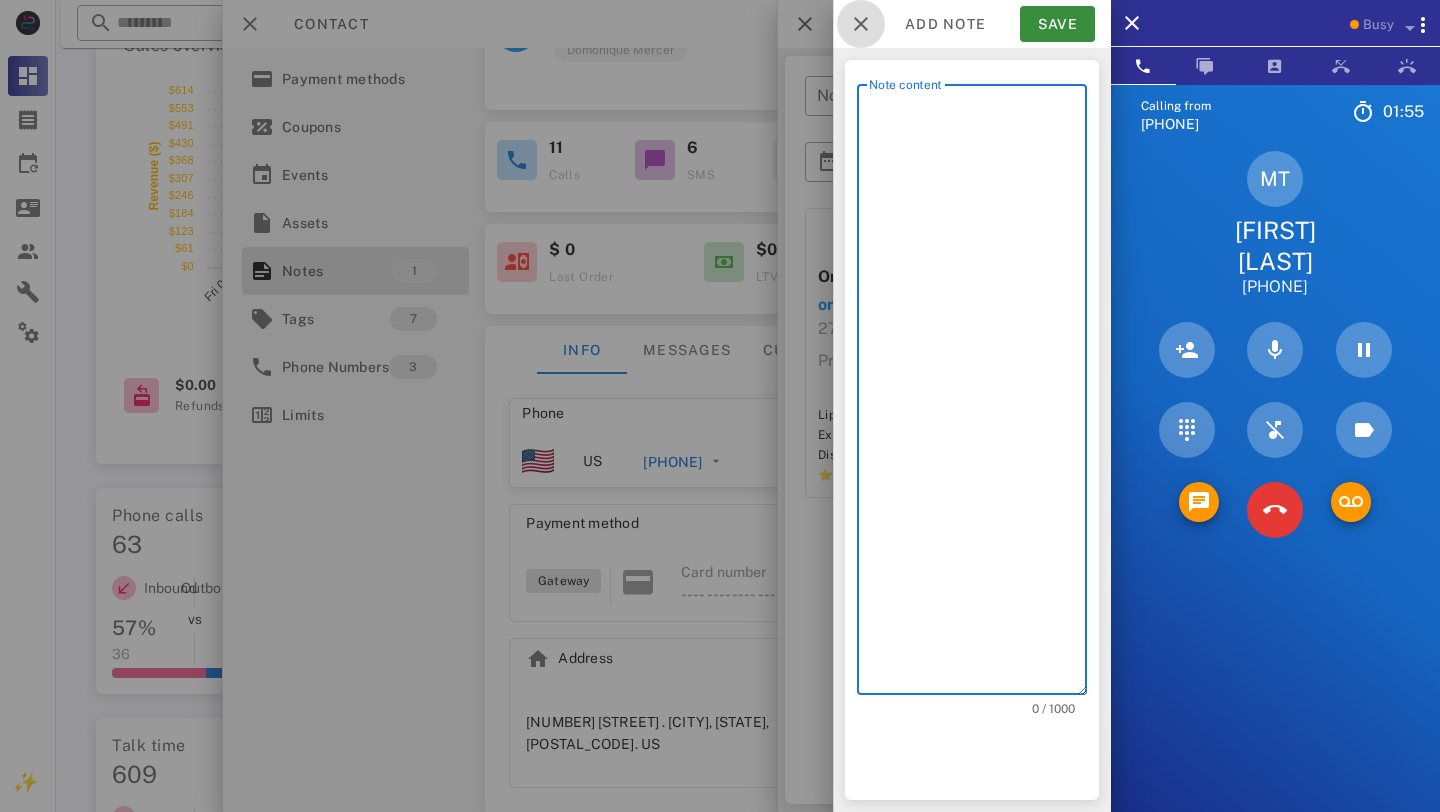 click at bounding box center (861, 24) 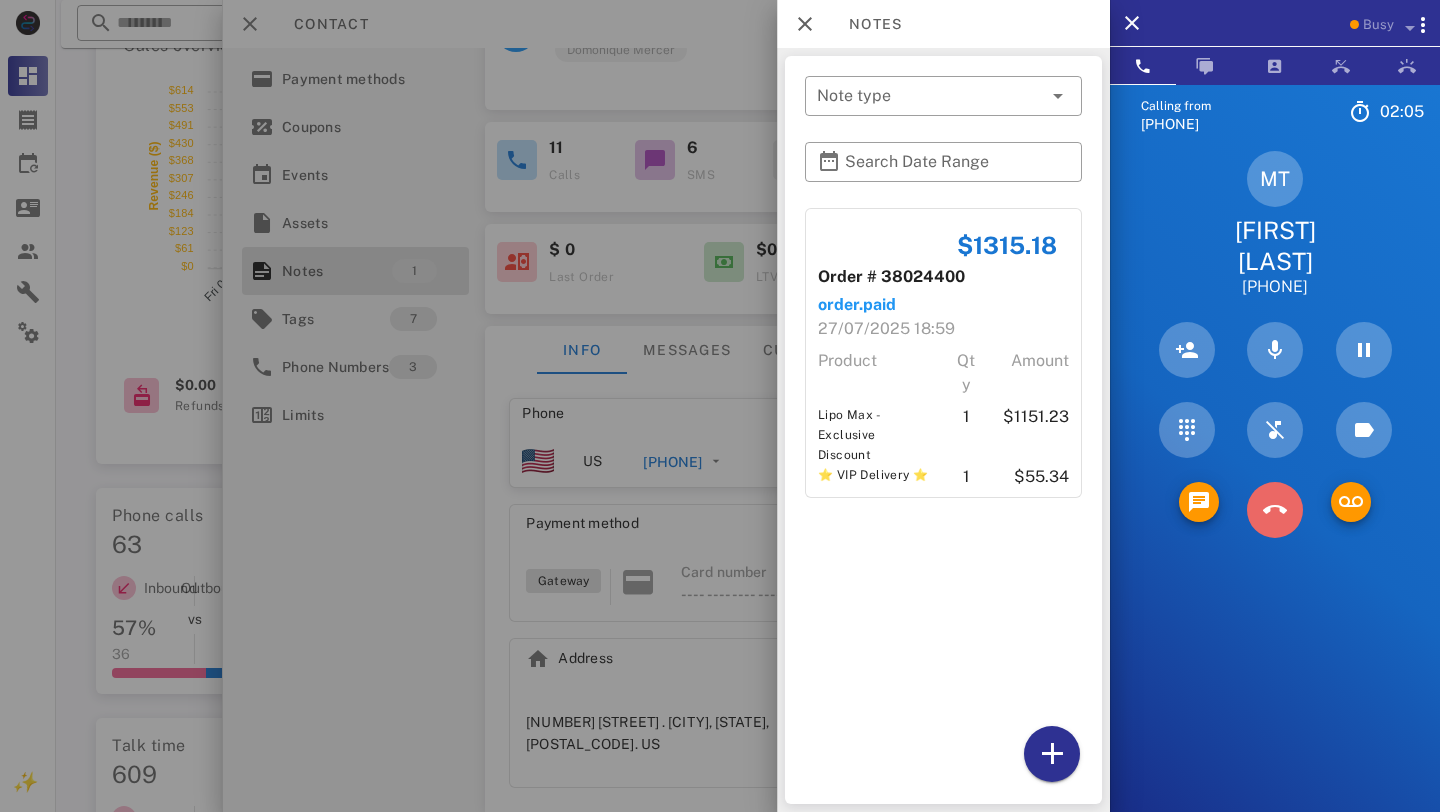 click at bounding box center [1275, 510] 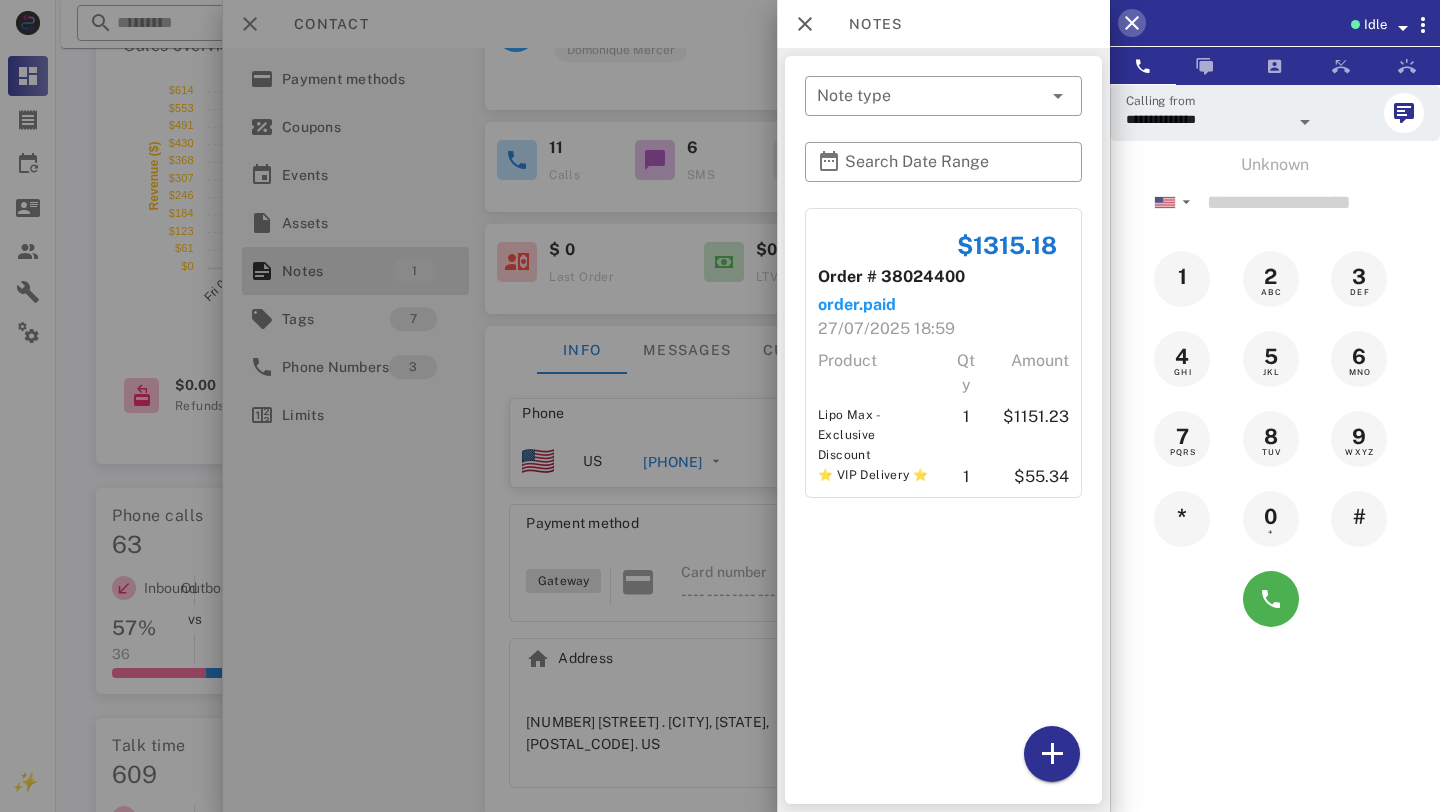 click at bounding box center [1132, 23] 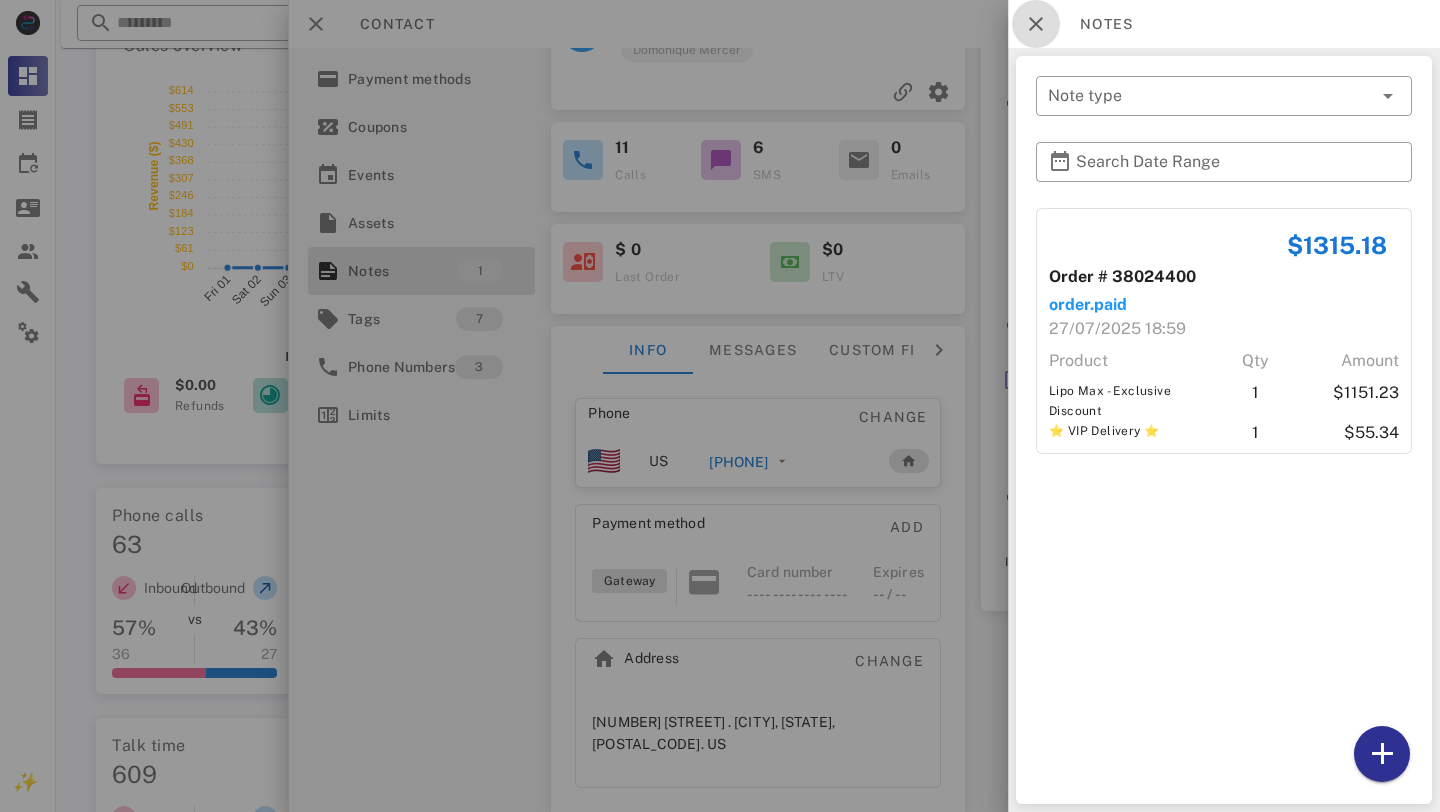 click at bounding box center (1036, 24) 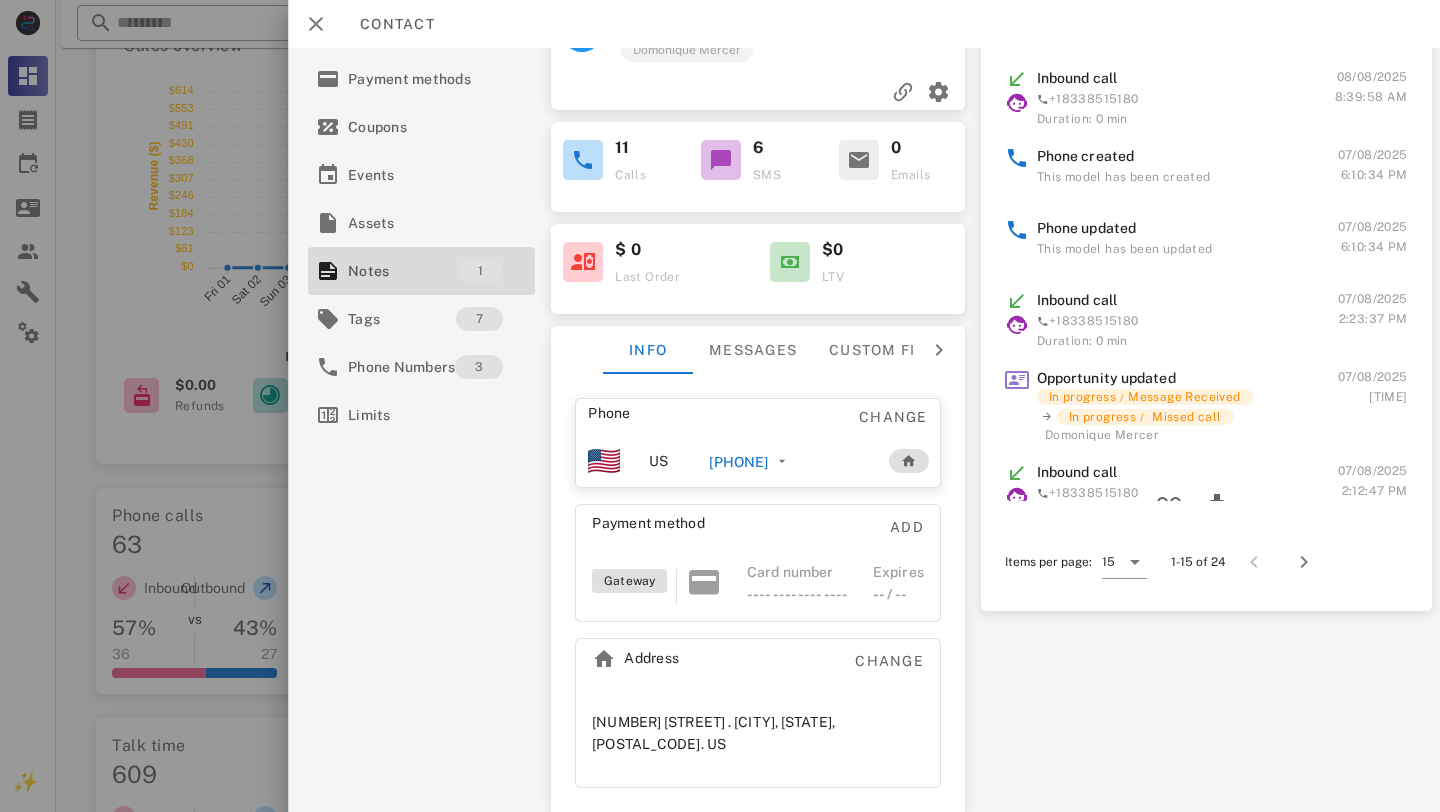 scroll, scrollTop: 0, scrollLeft: 0, axis: both 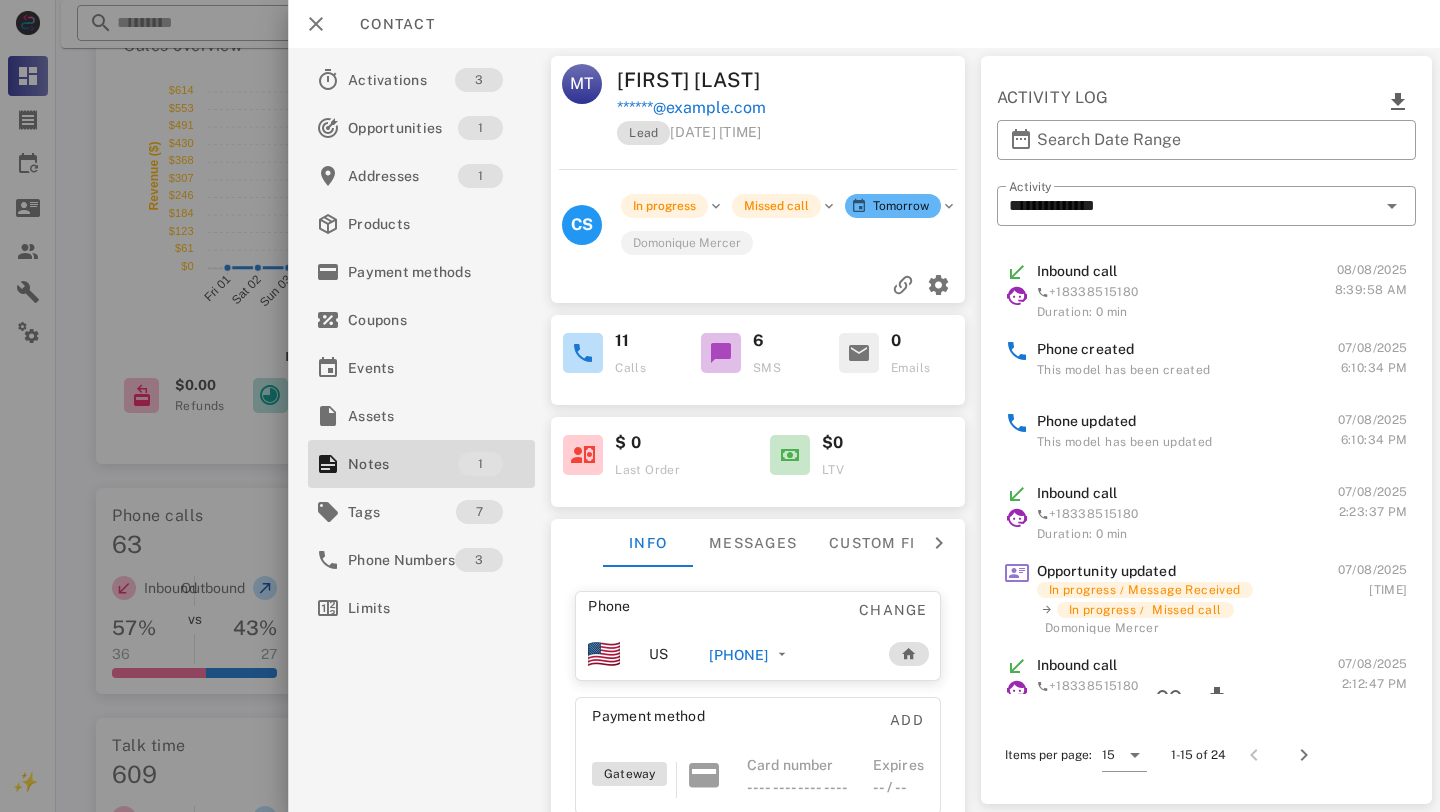 click on "[PHONE]" at bounding box center (738, 655) 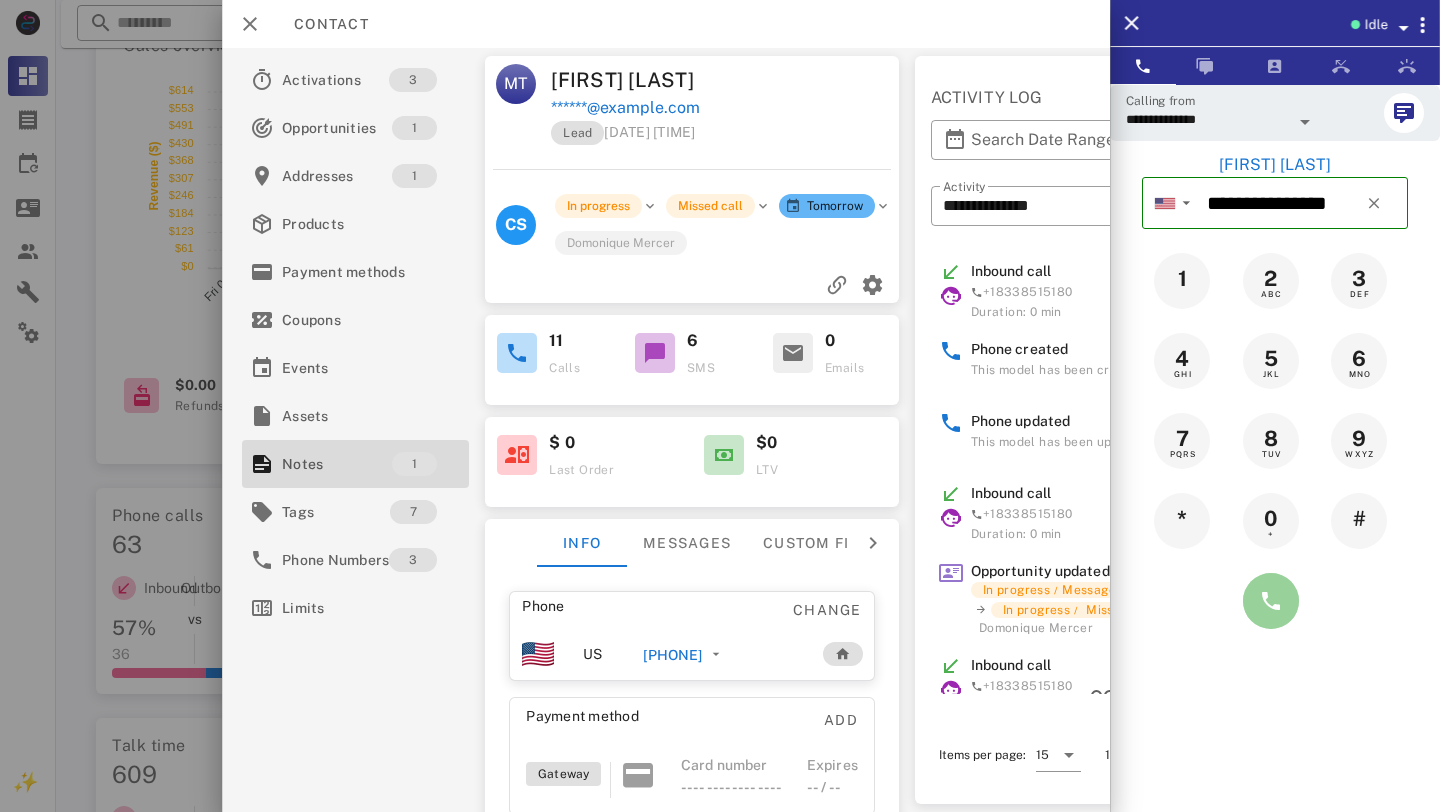 click at bounding box center [1271, 601] 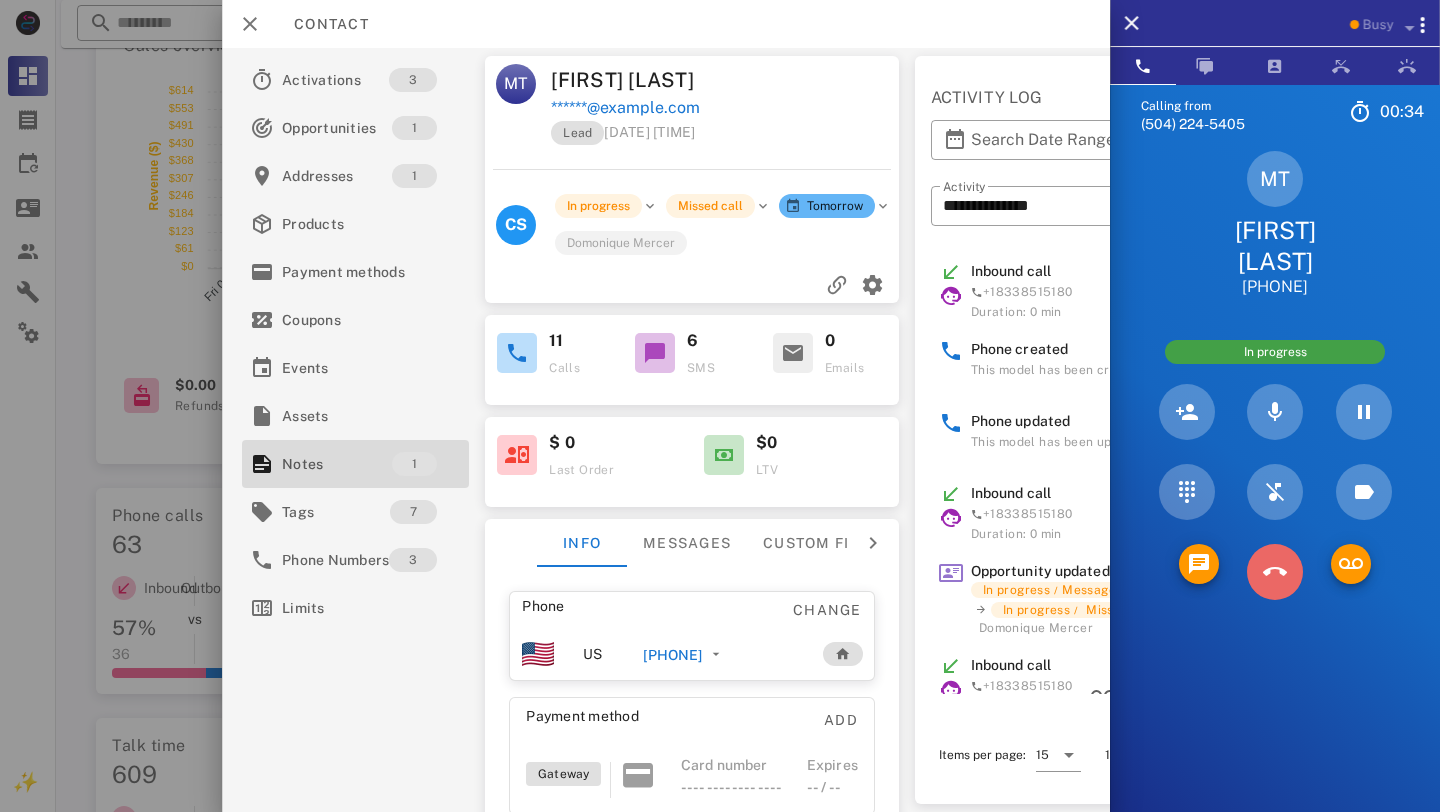 click at bounding box center [1275, 572] 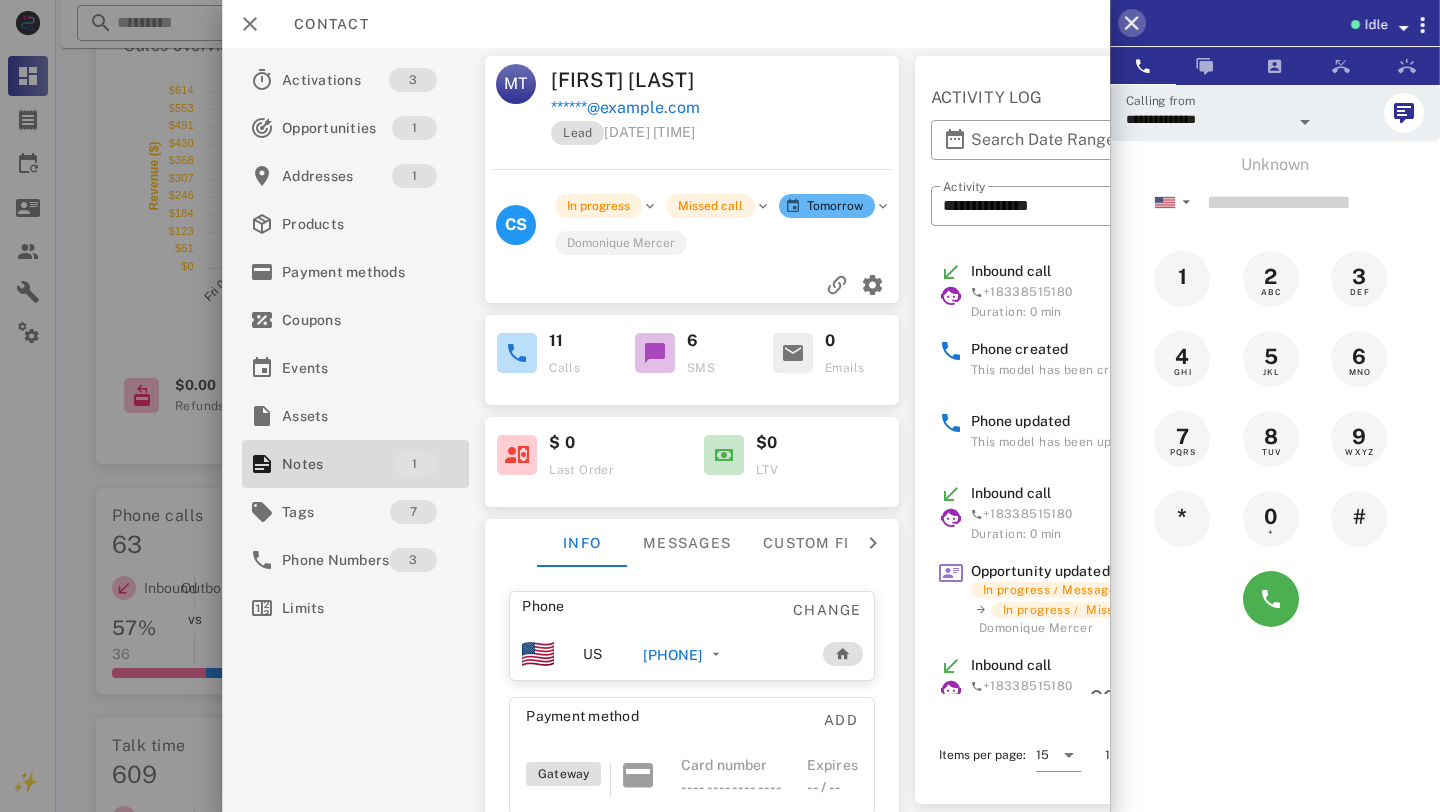 click at bounding box center (1132, 23) 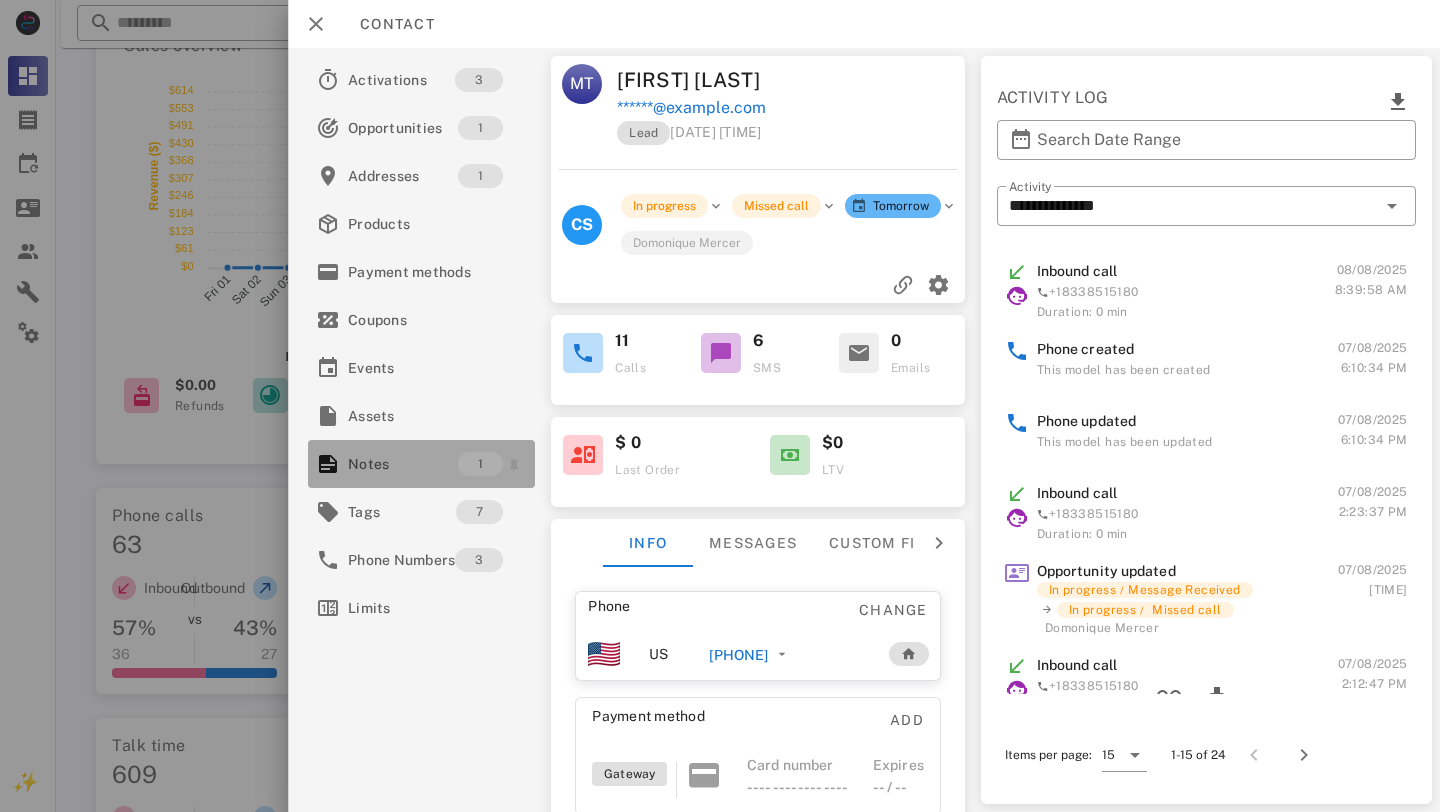 click on "Notes" at bounding box center [403, 464] 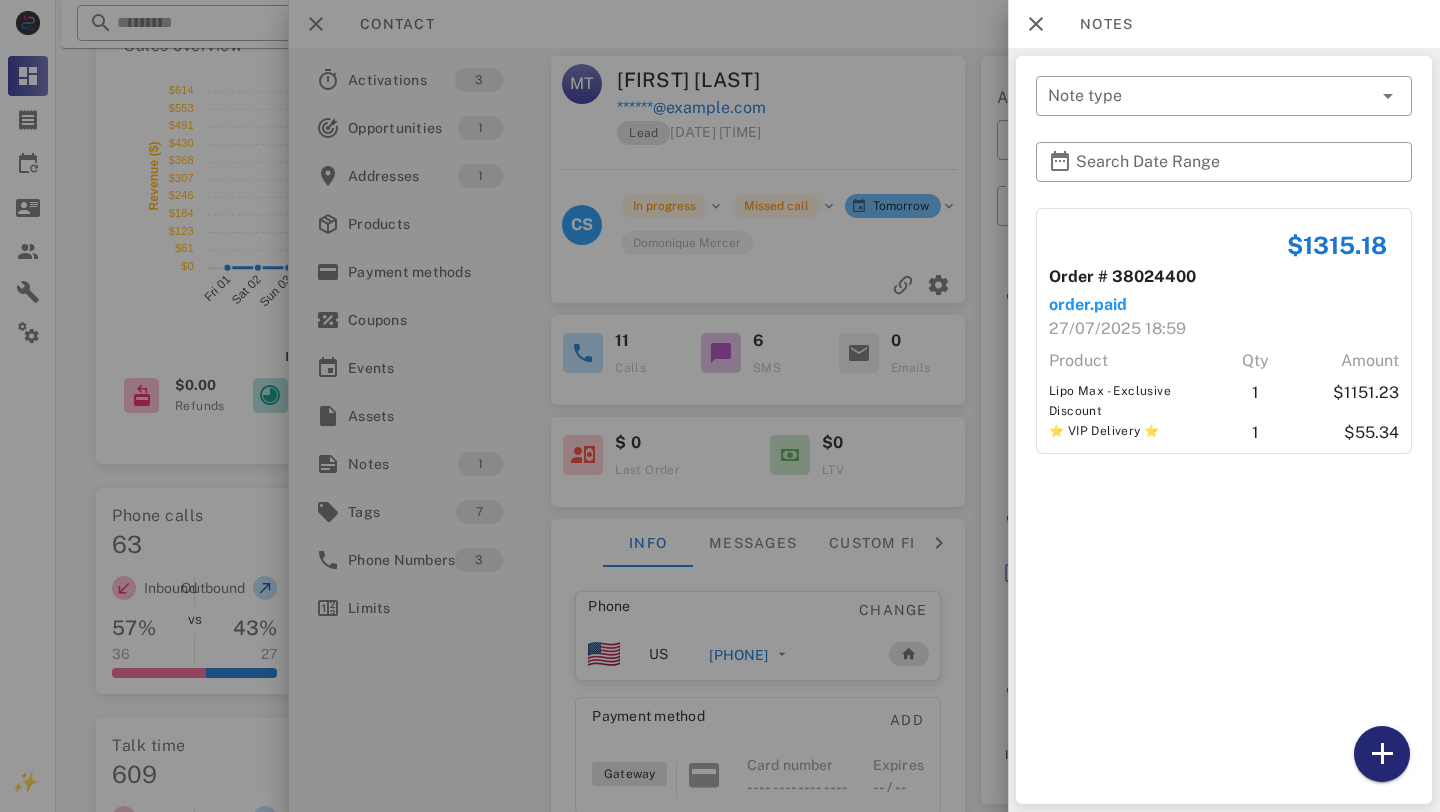 click at bounding box center (1382, 754) 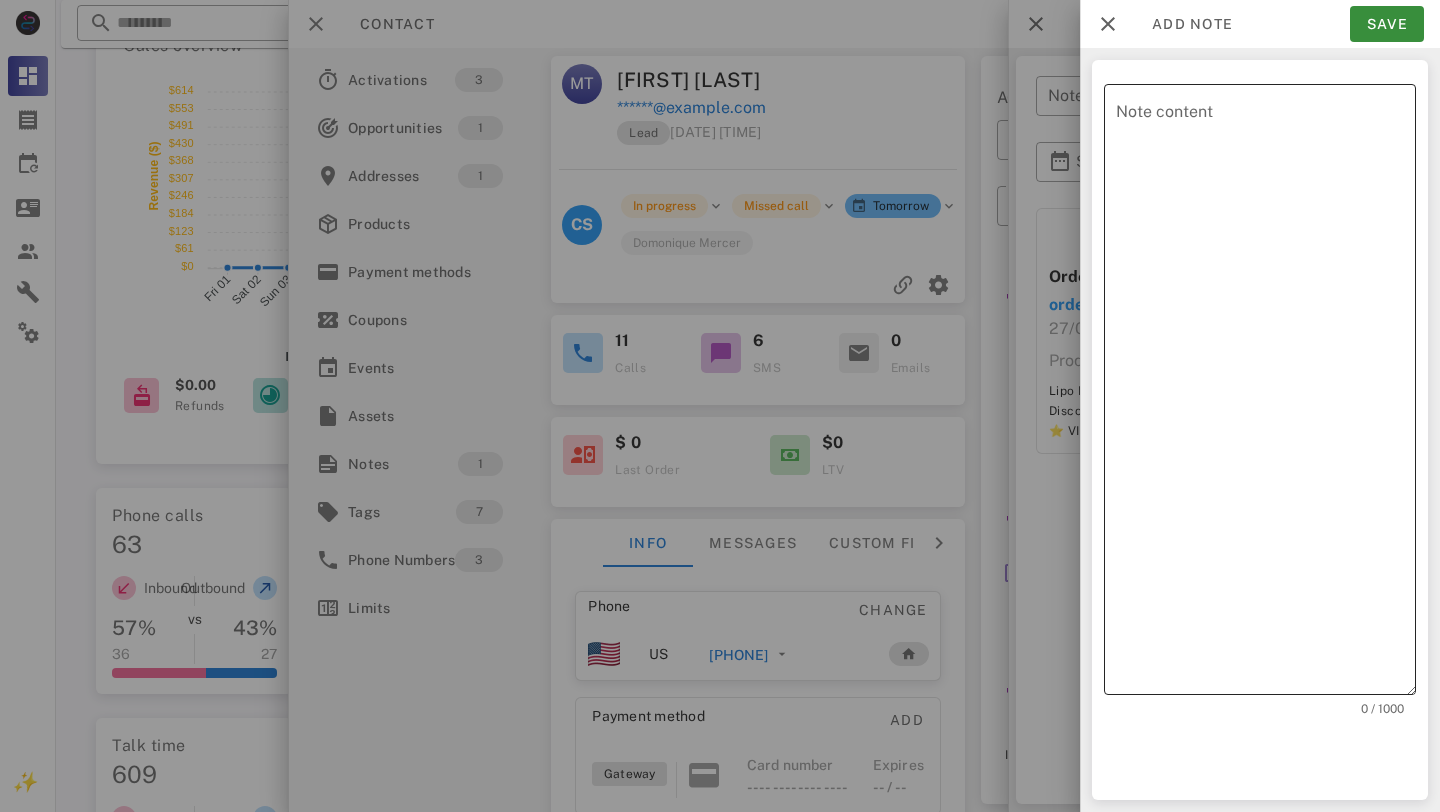 click on "Note content" at bounding box center (1266, 394) 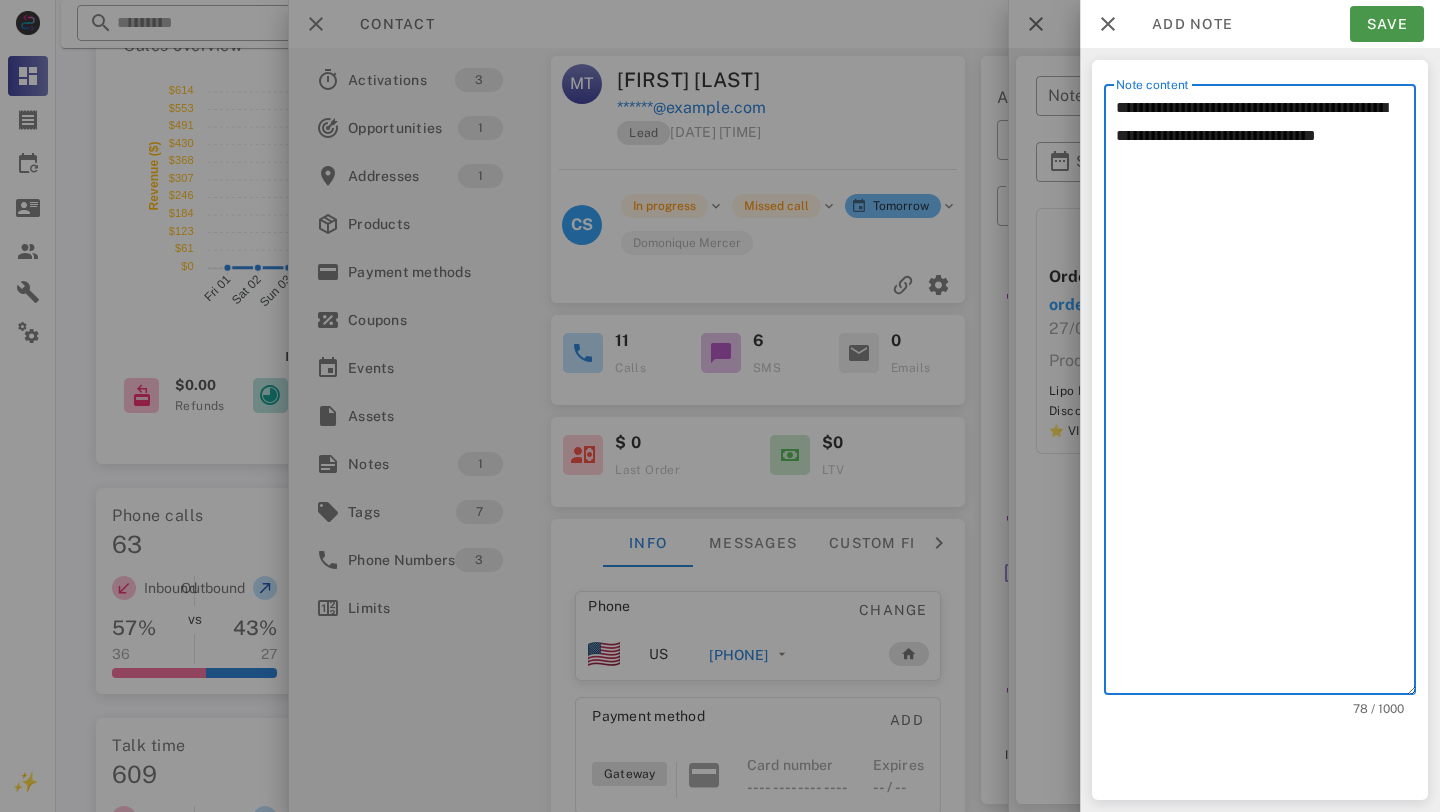 type on "**********" 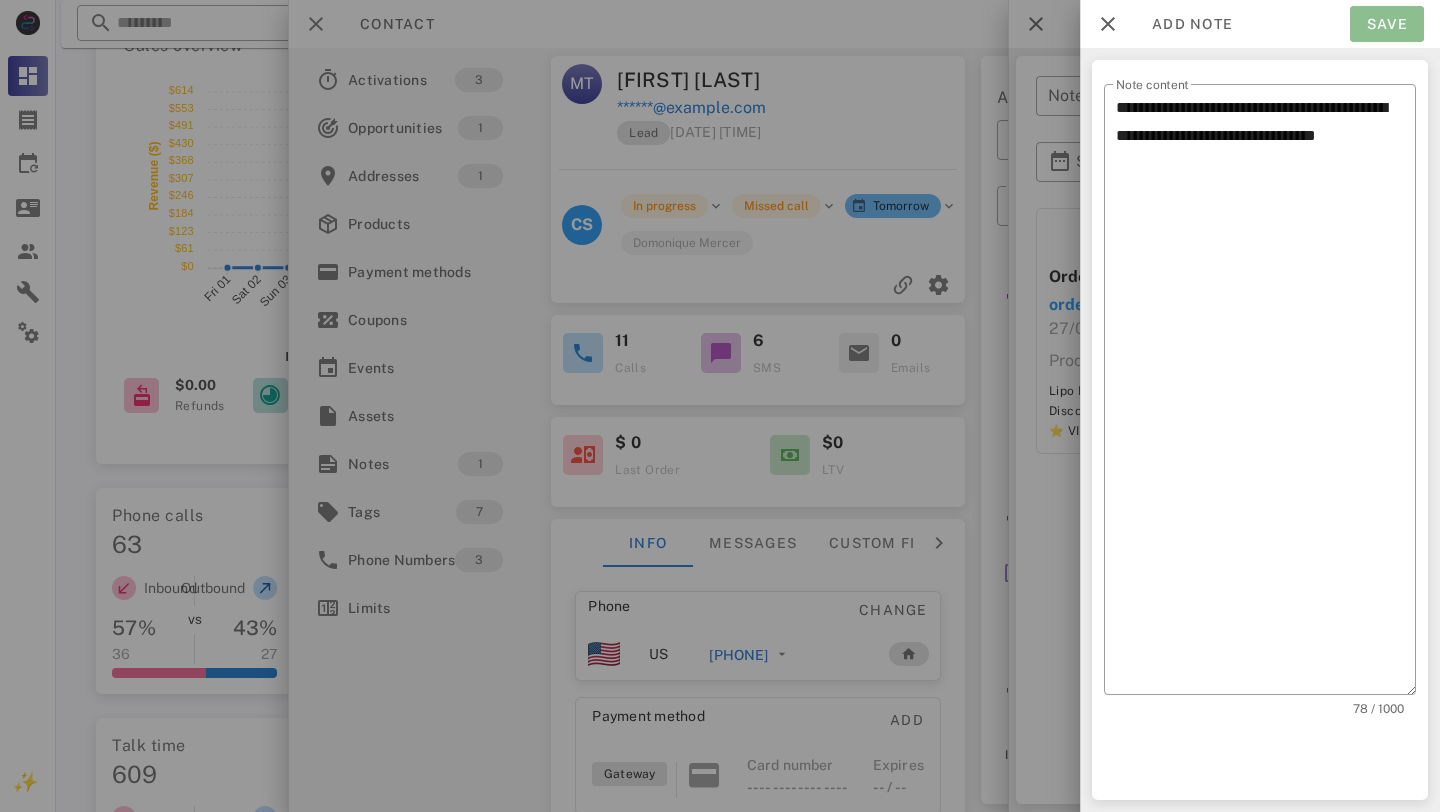 click on "Save" at bounding box center [1387, 24] 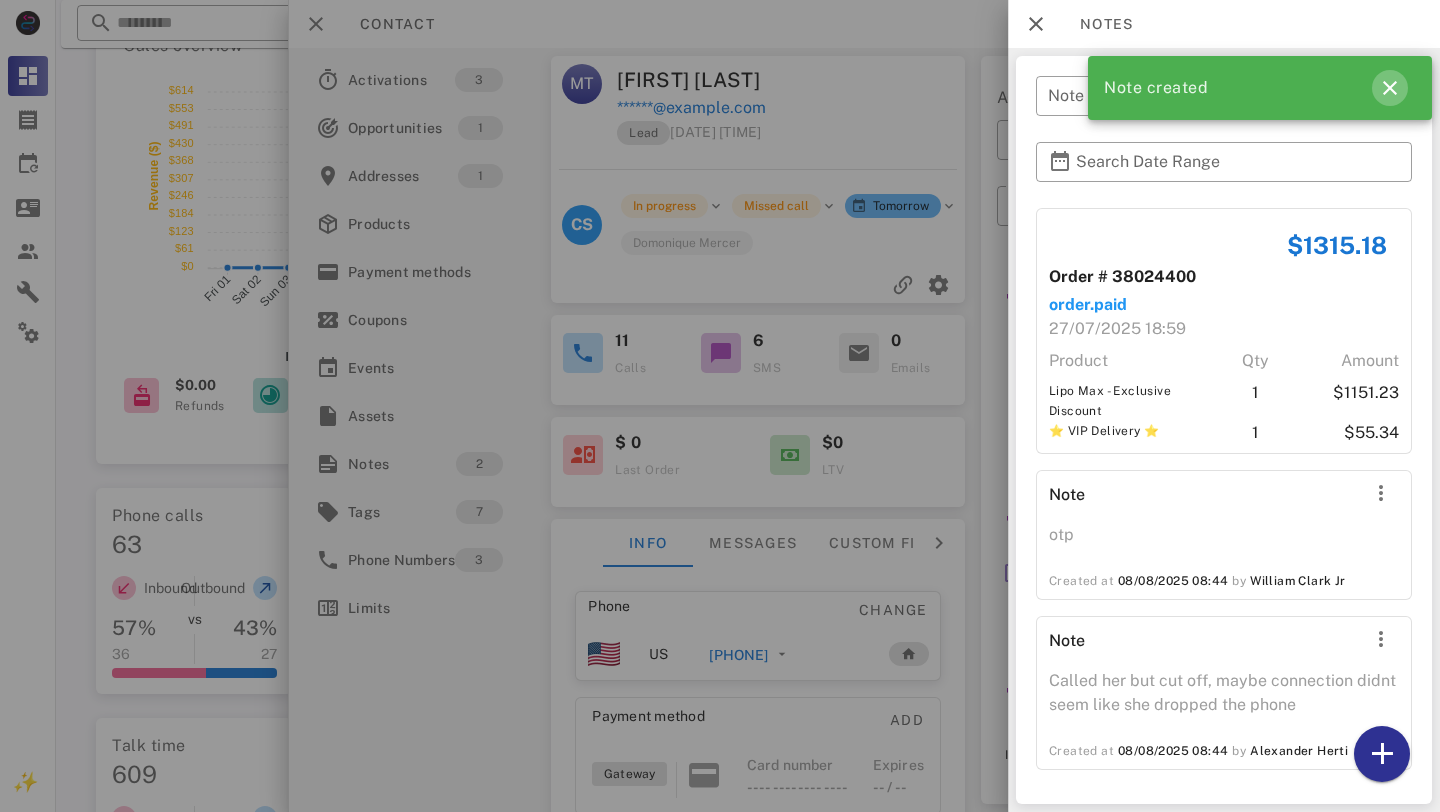 click at bounding box center [1390, 88] 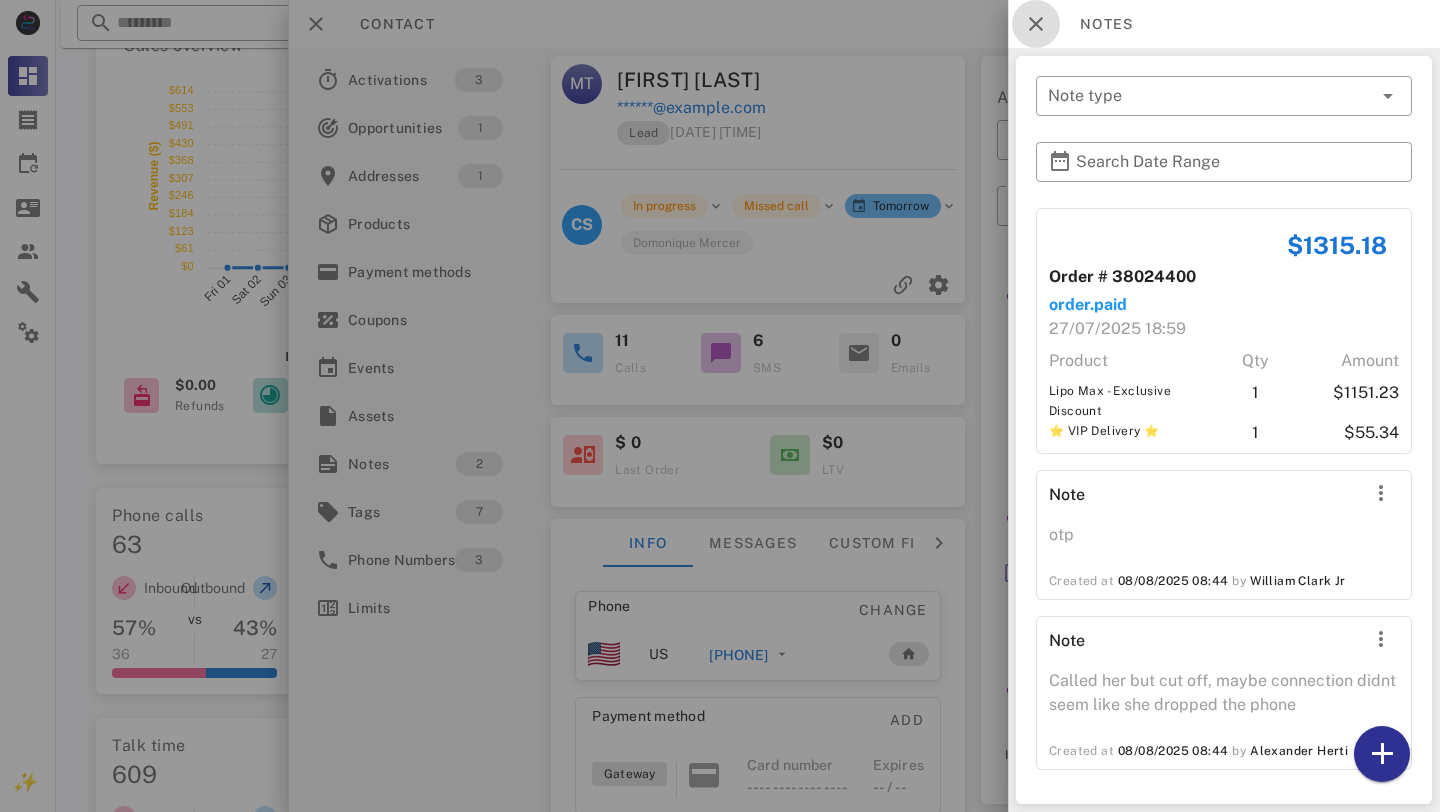click at bounding box center (1036, 24) 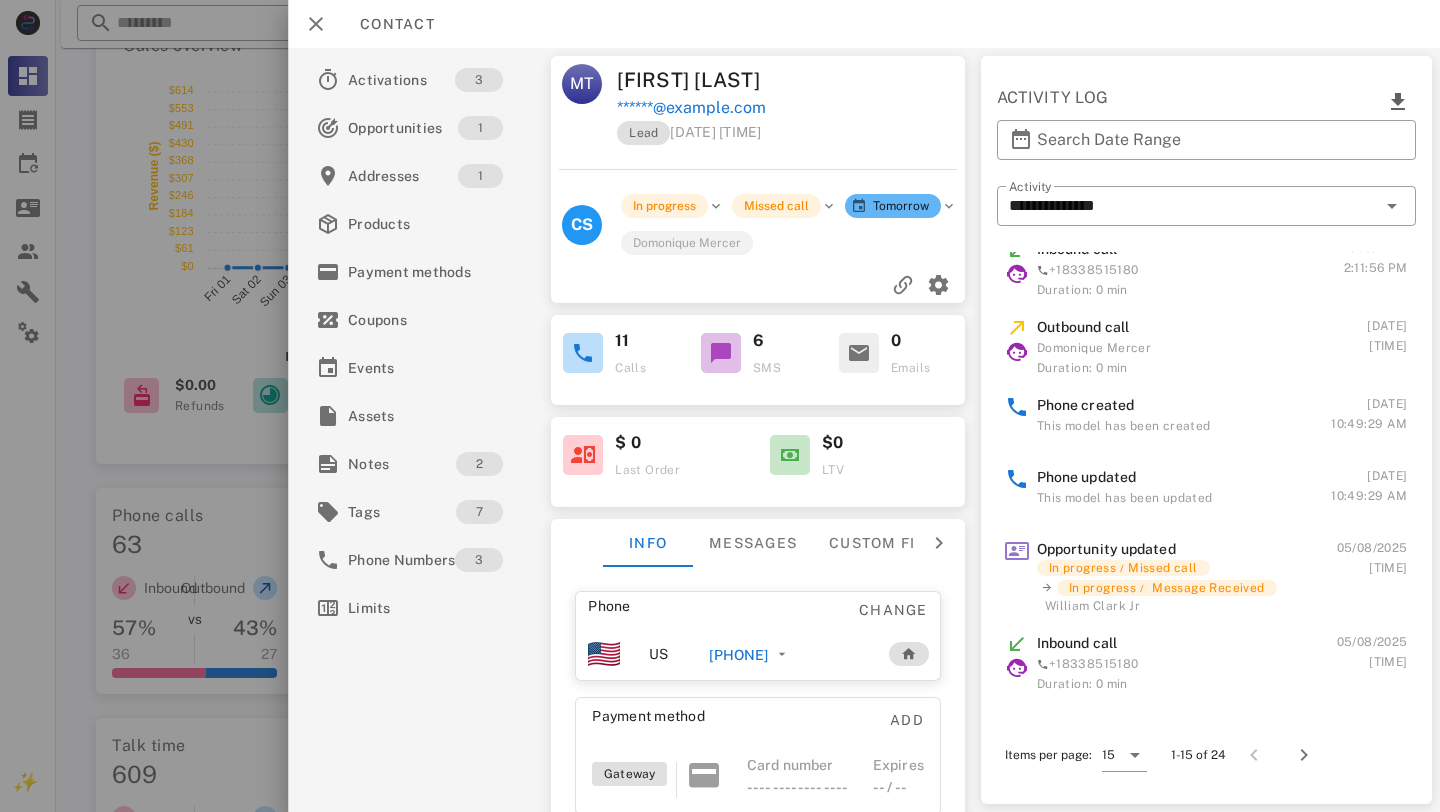 scroll, scrollTop: 752, scrollLeft: 0, axis: vertical 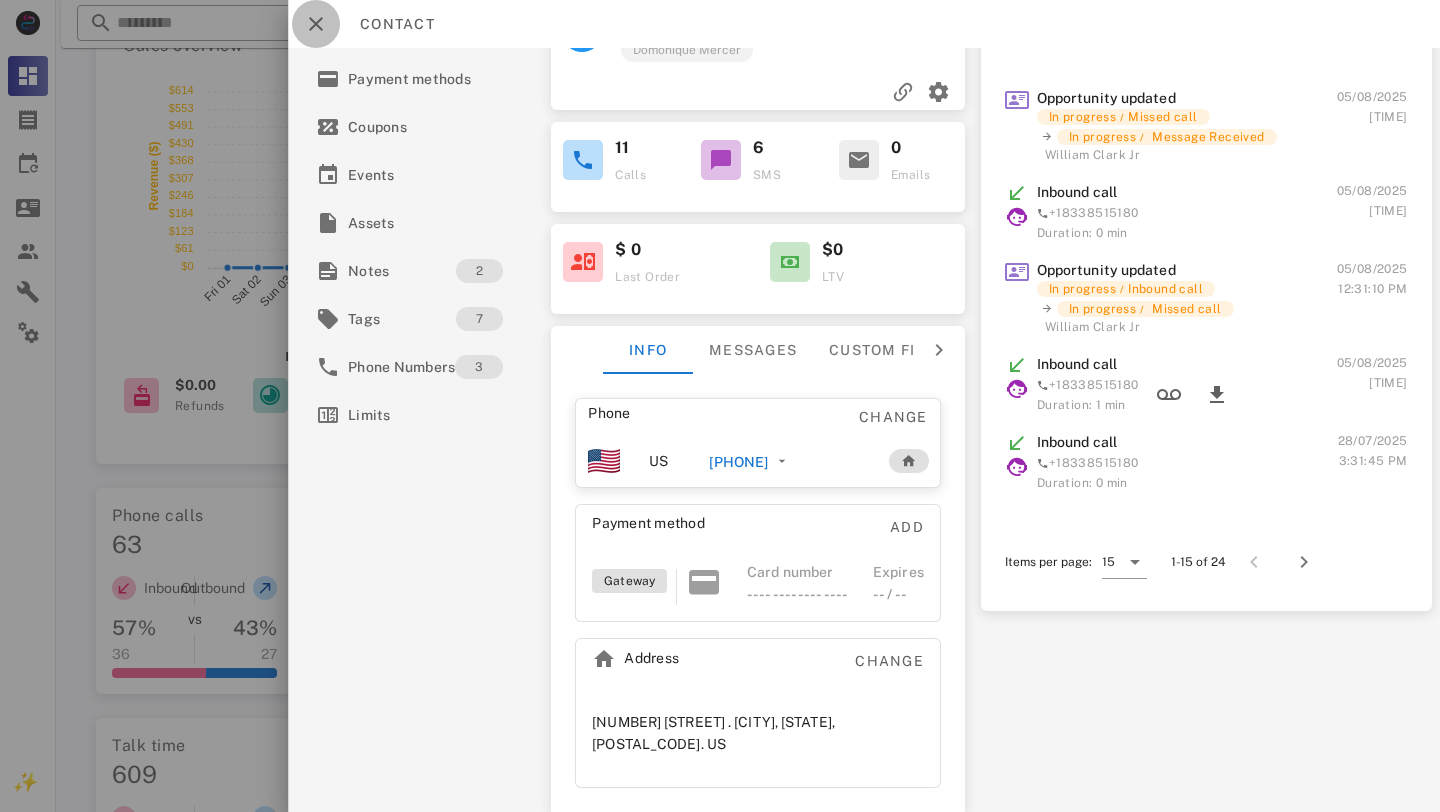 click at bounding box center (316, 24) 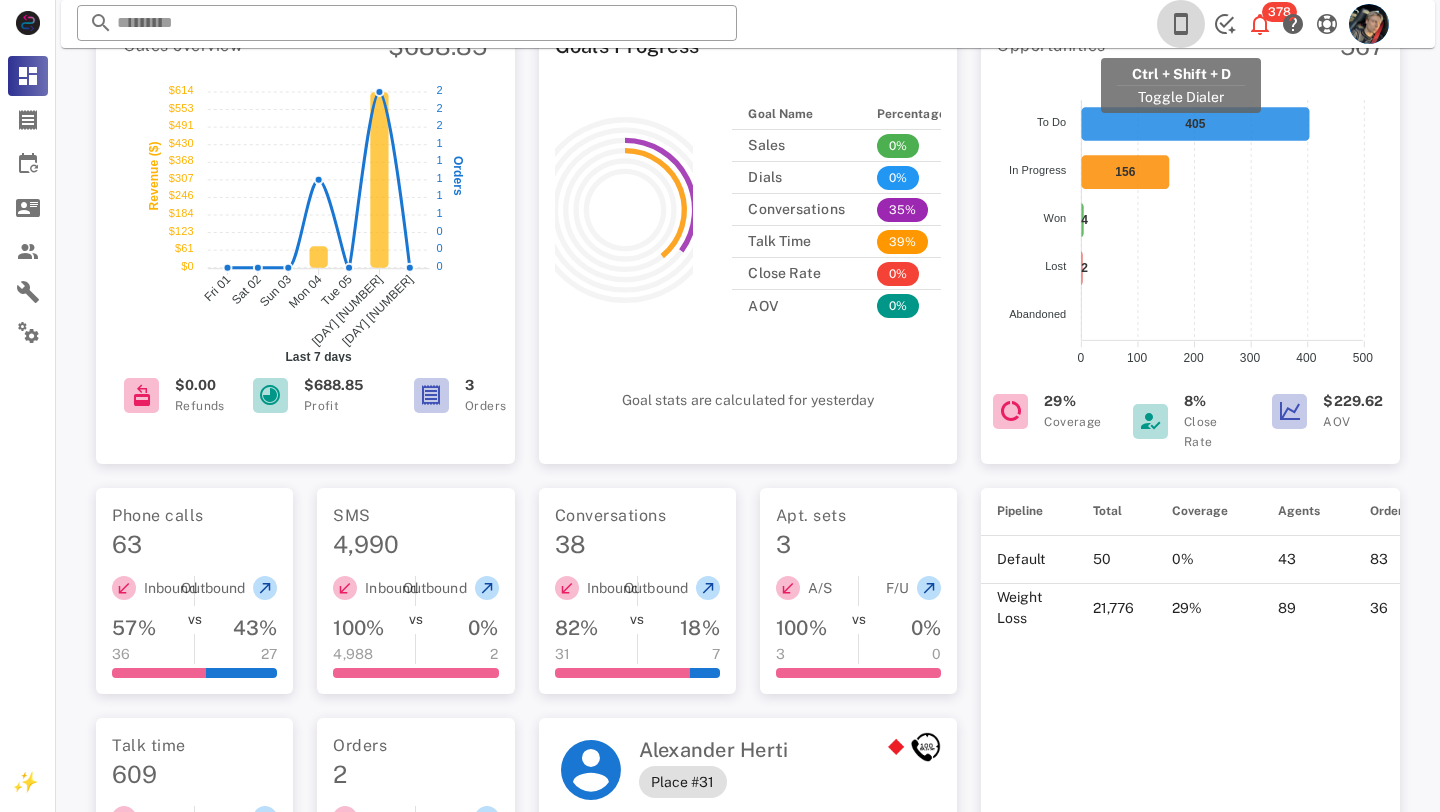 click at bounding box center (1181, 24) 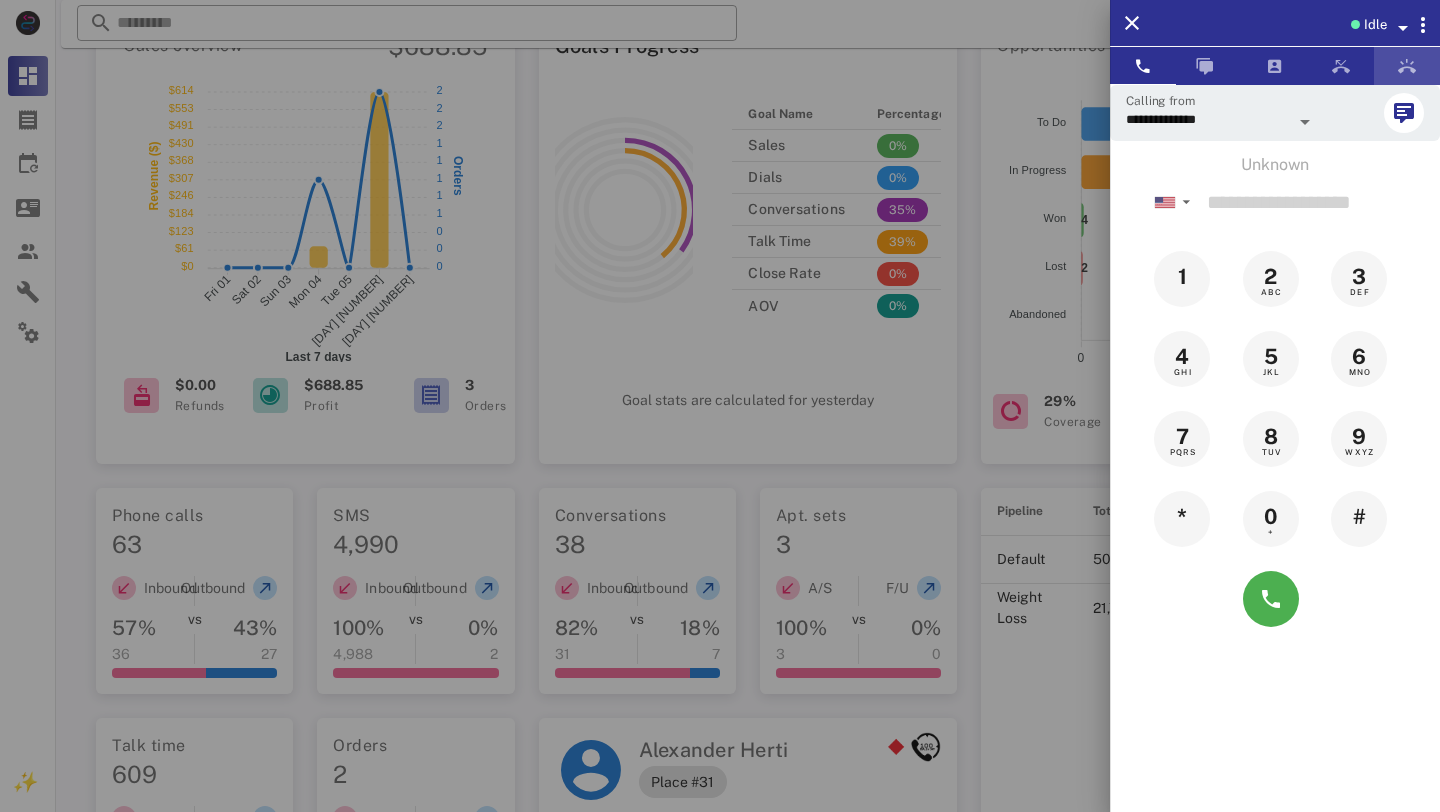click at bounding box center (1407, 66) 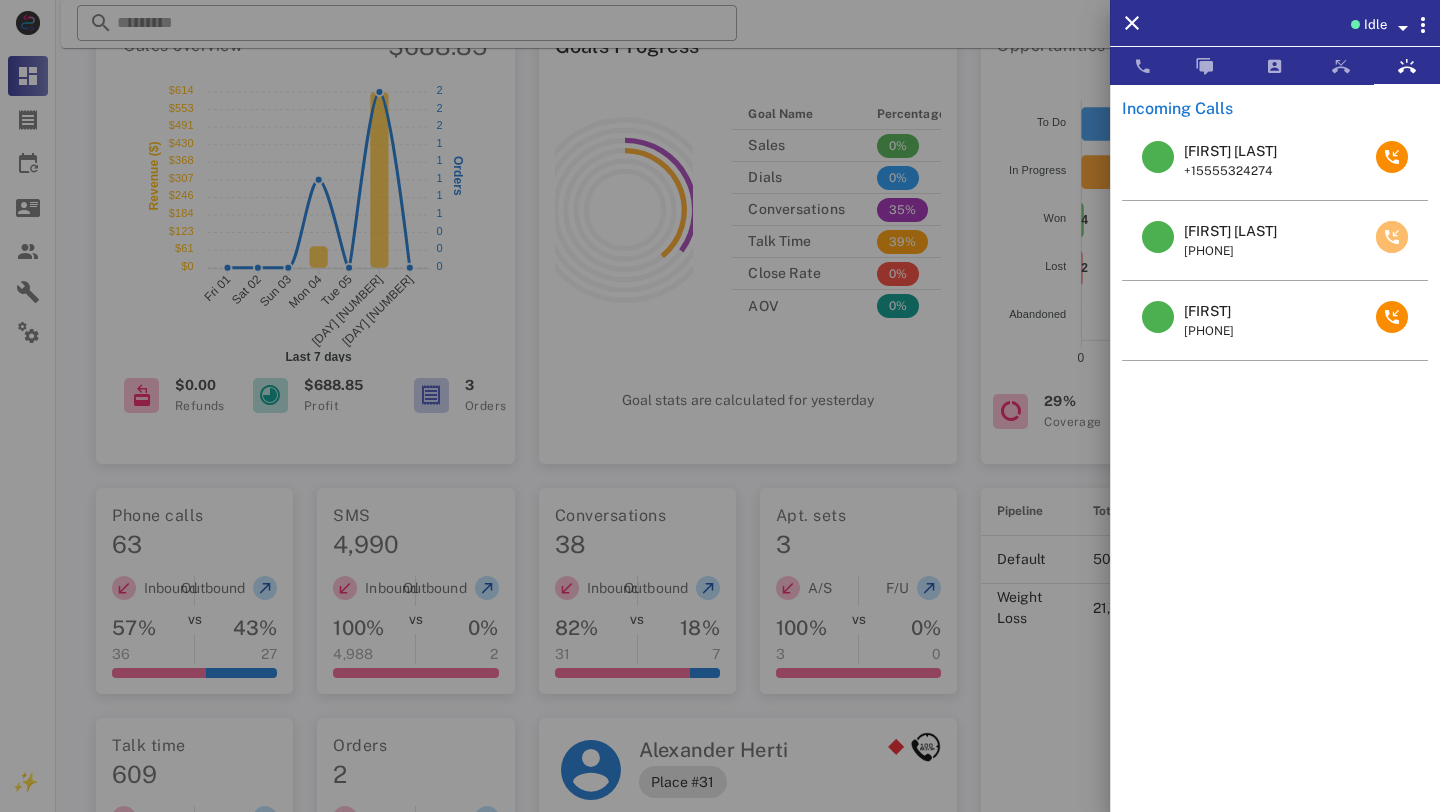 click at bounding box center (1392, 237) 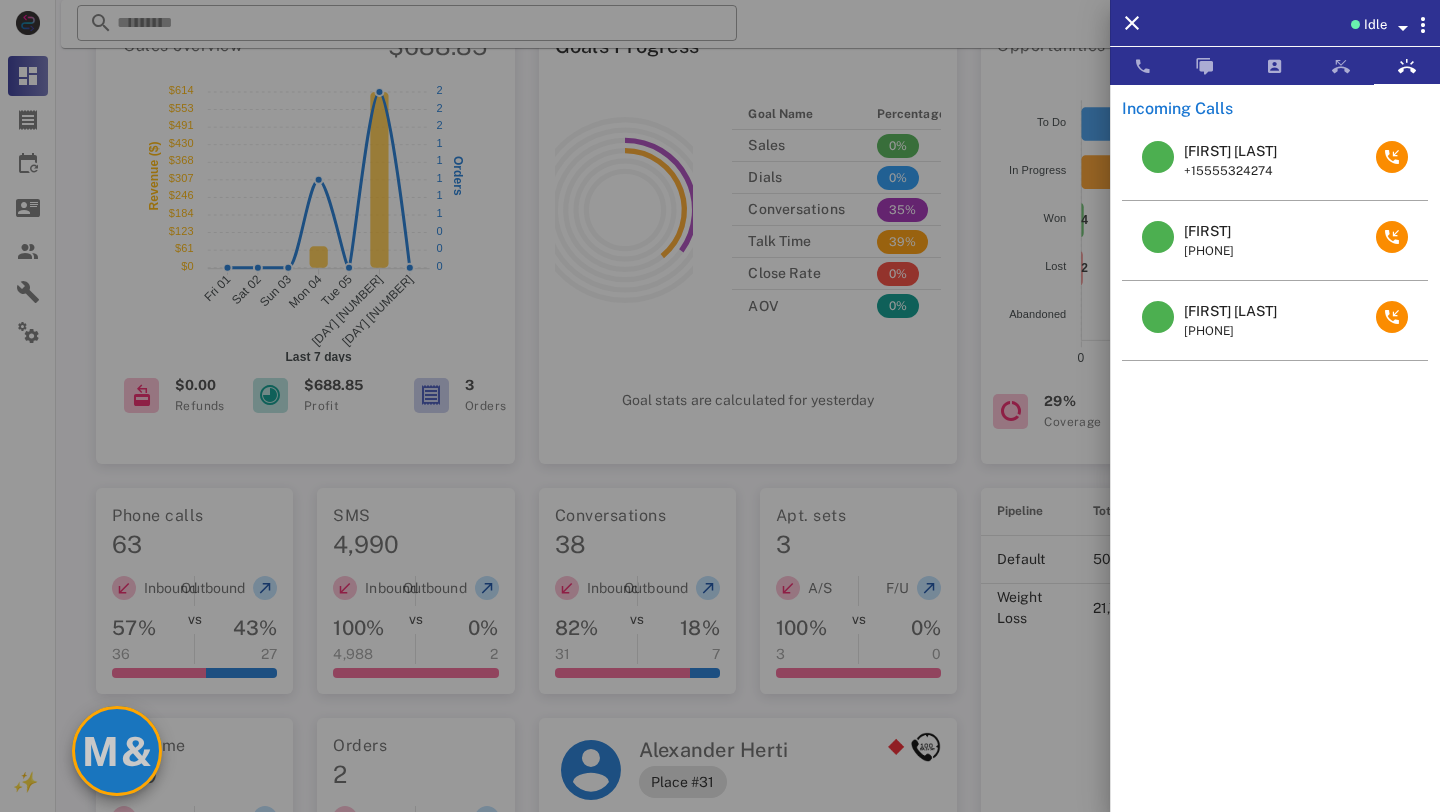 click on "M&" at bounding box center [117, 751] 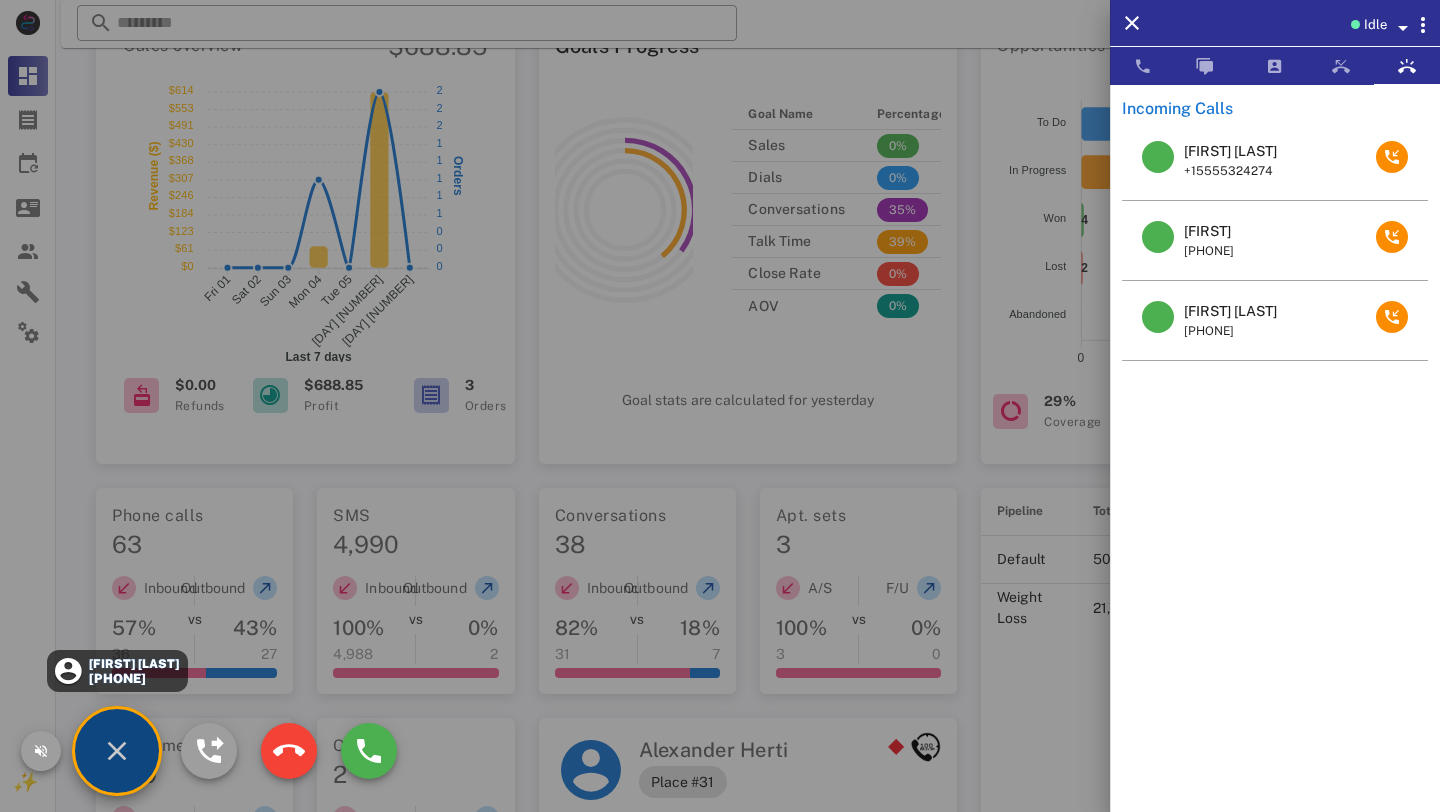 click on "+15617626145" at bounding box center (133, 678) 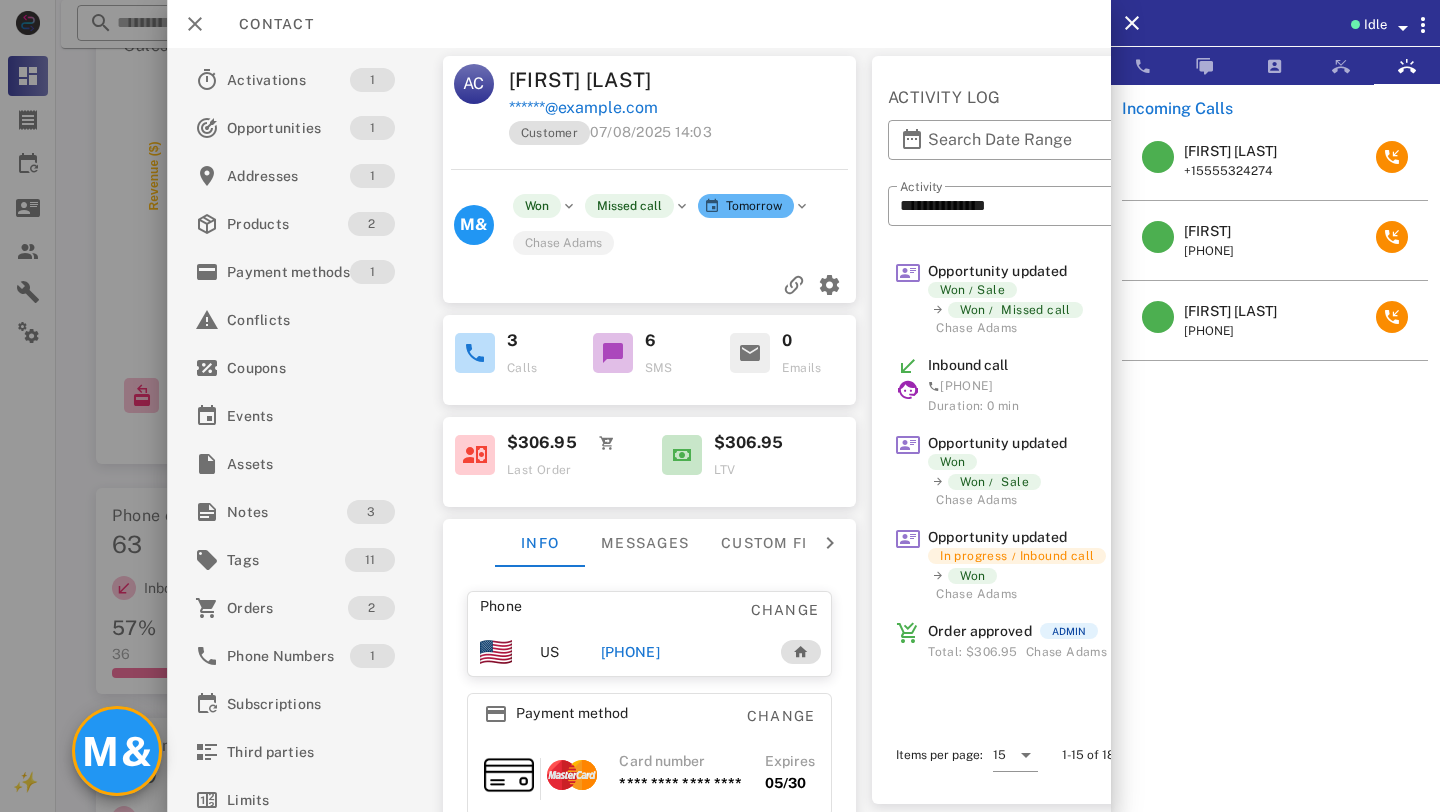 click on "M&" at bounding box center [117, 751] 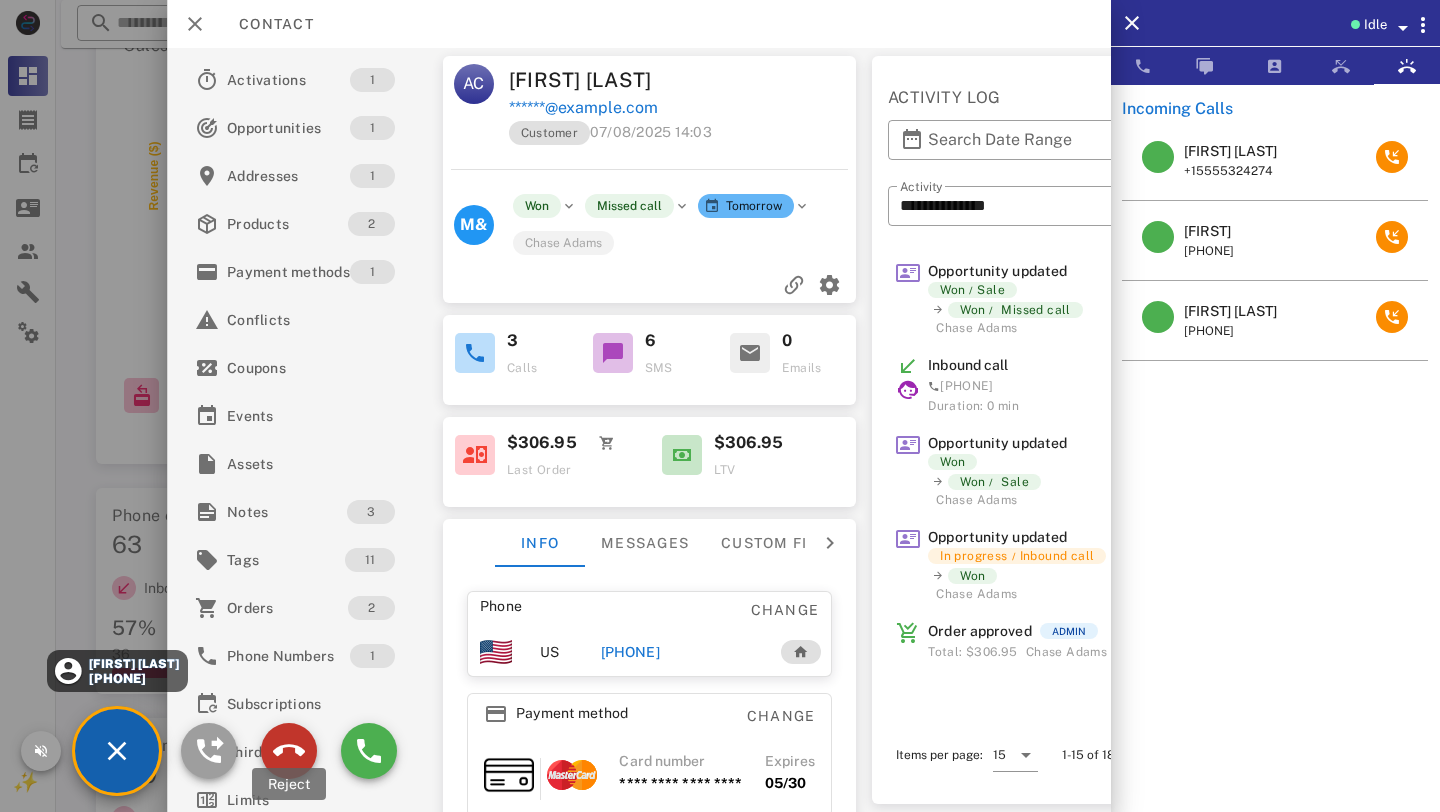 click at bounding box center [289, 751] 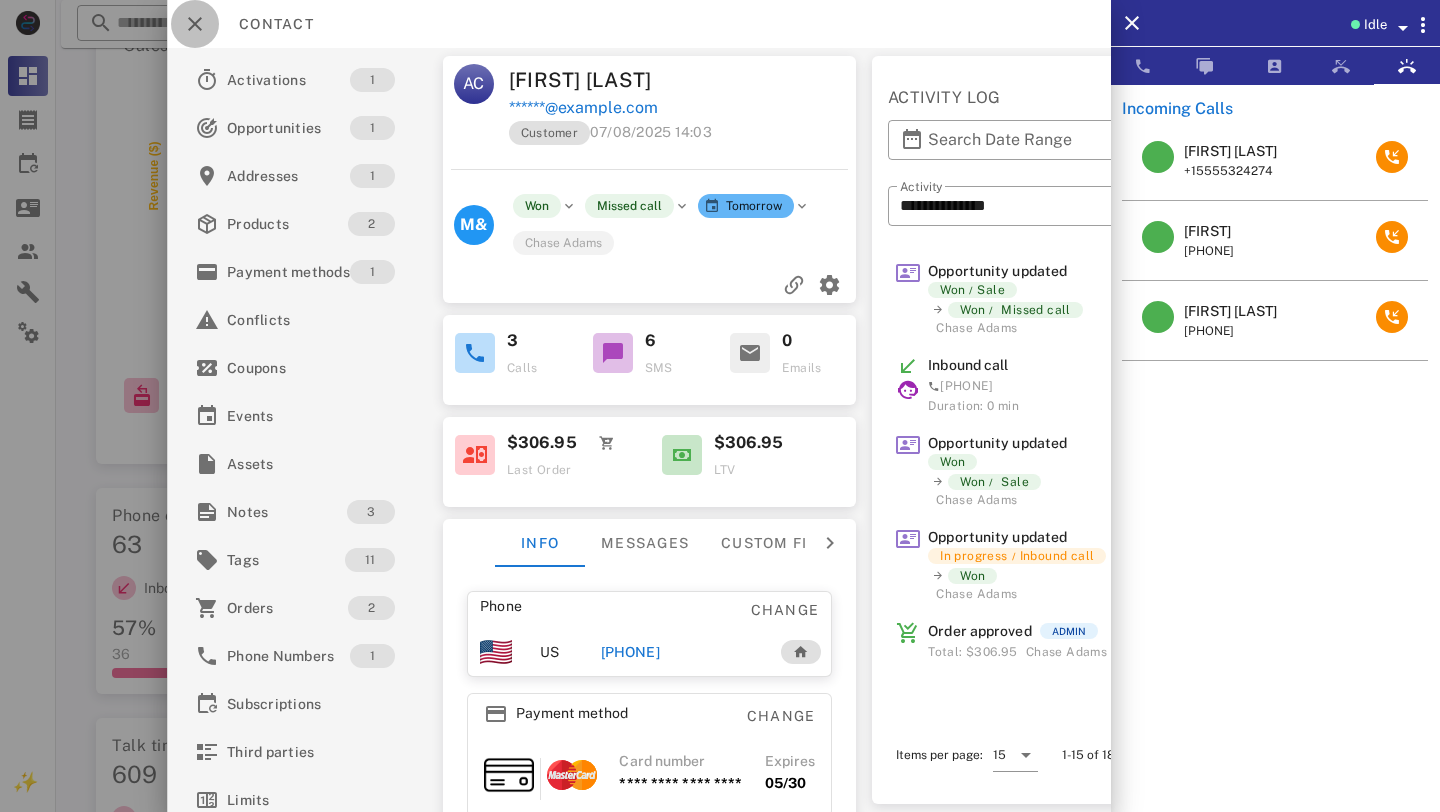 click at bounding box center (195, 24) 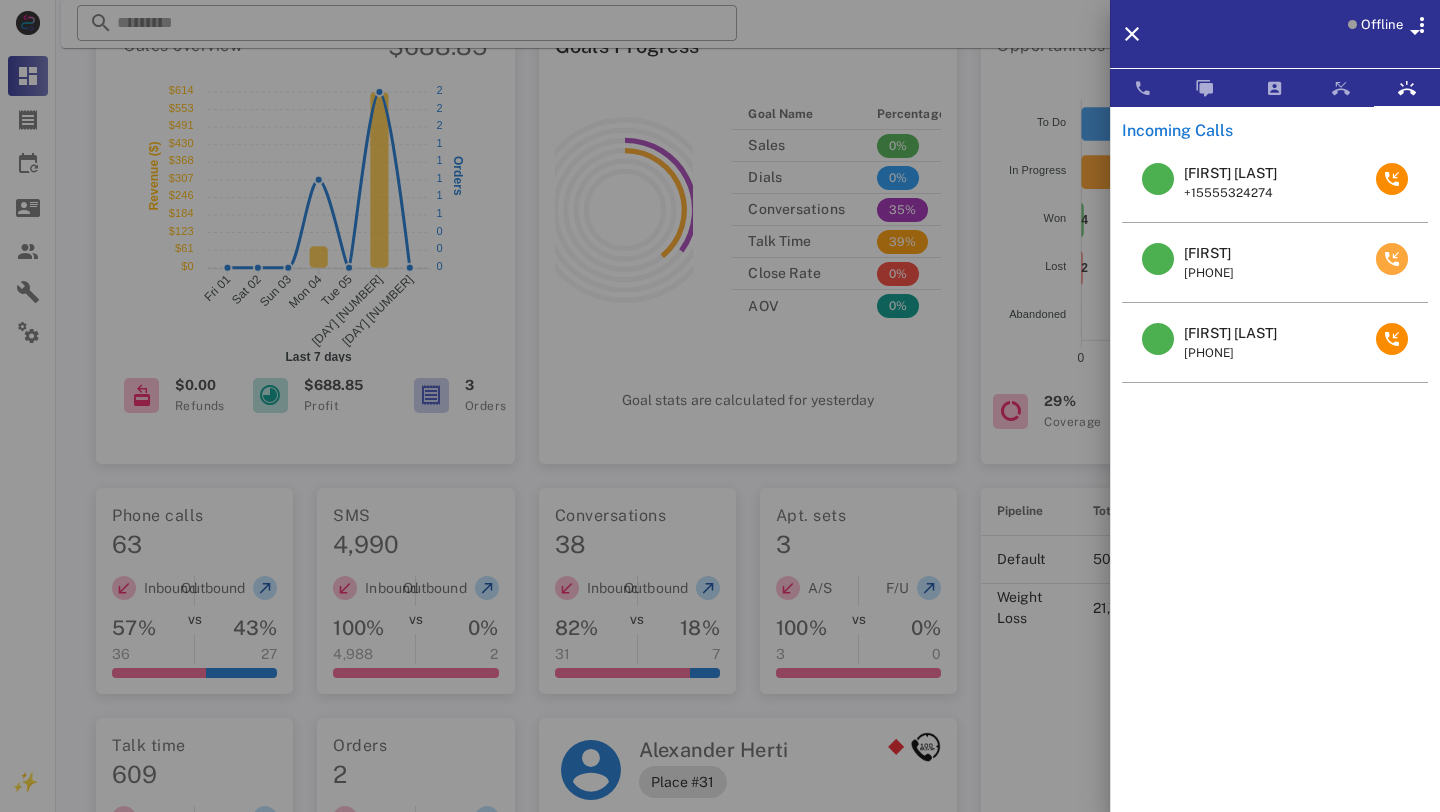 click at bounding box center (1392, 259) 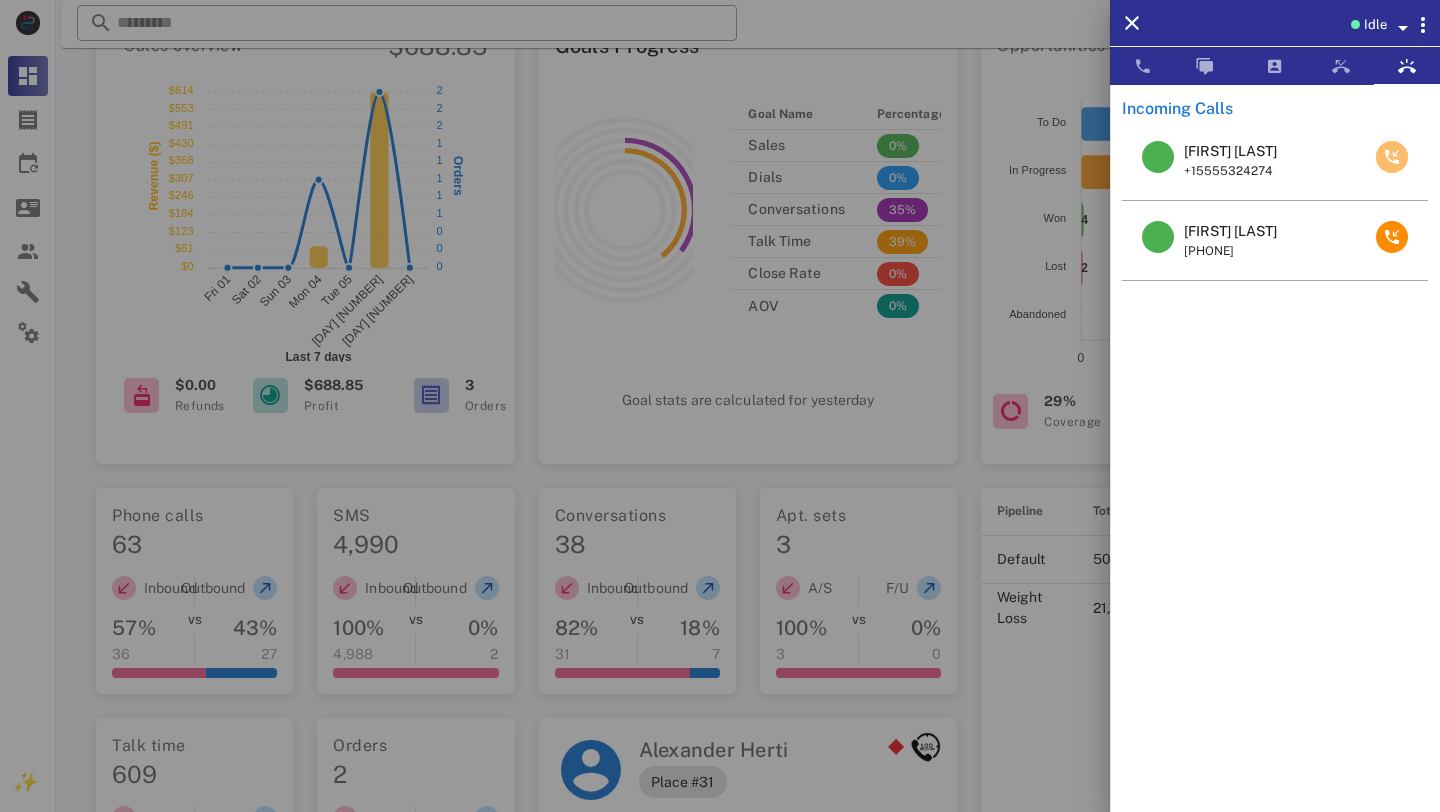 click at bounding box center (1392, 157) 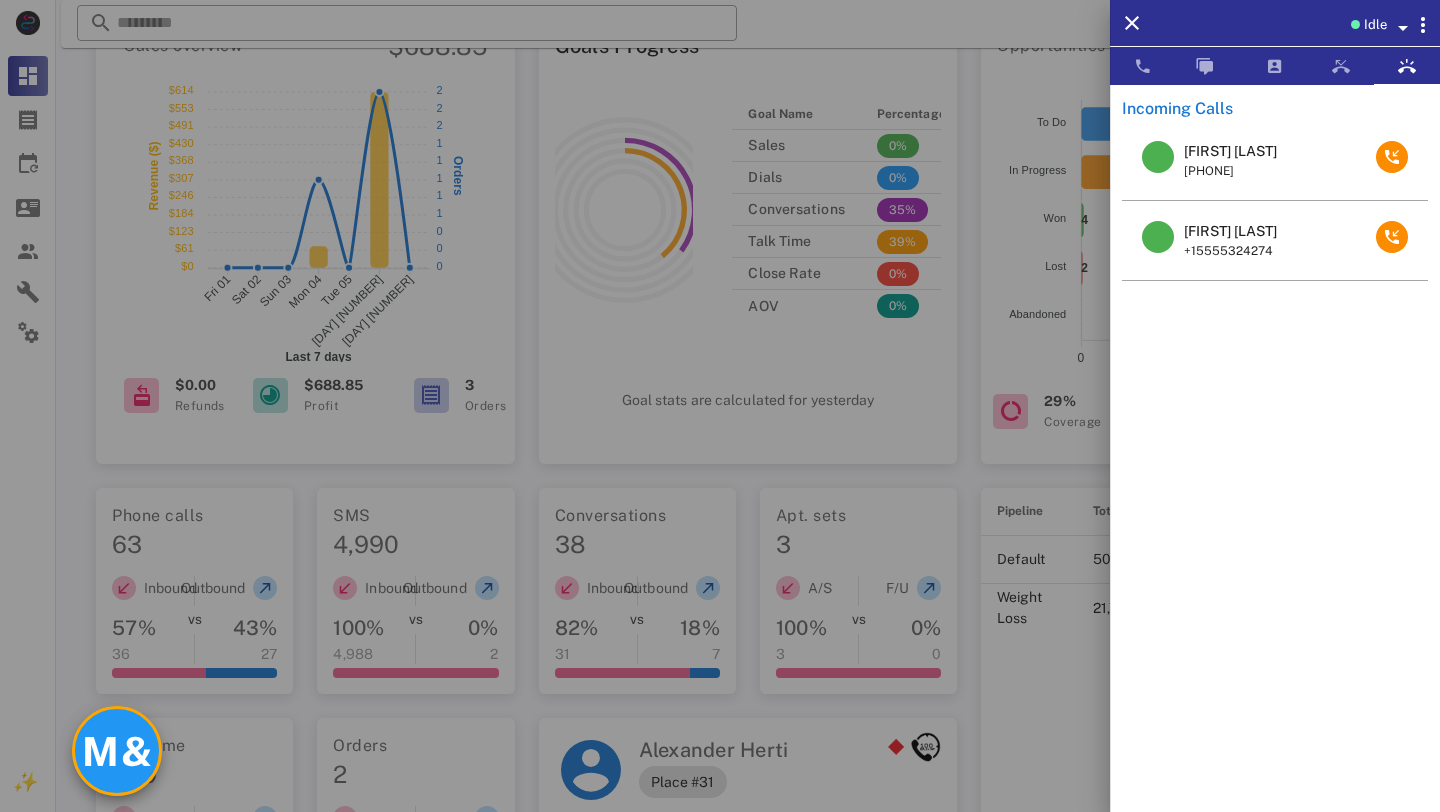 click on "M&" at bounding box center (117, 751) 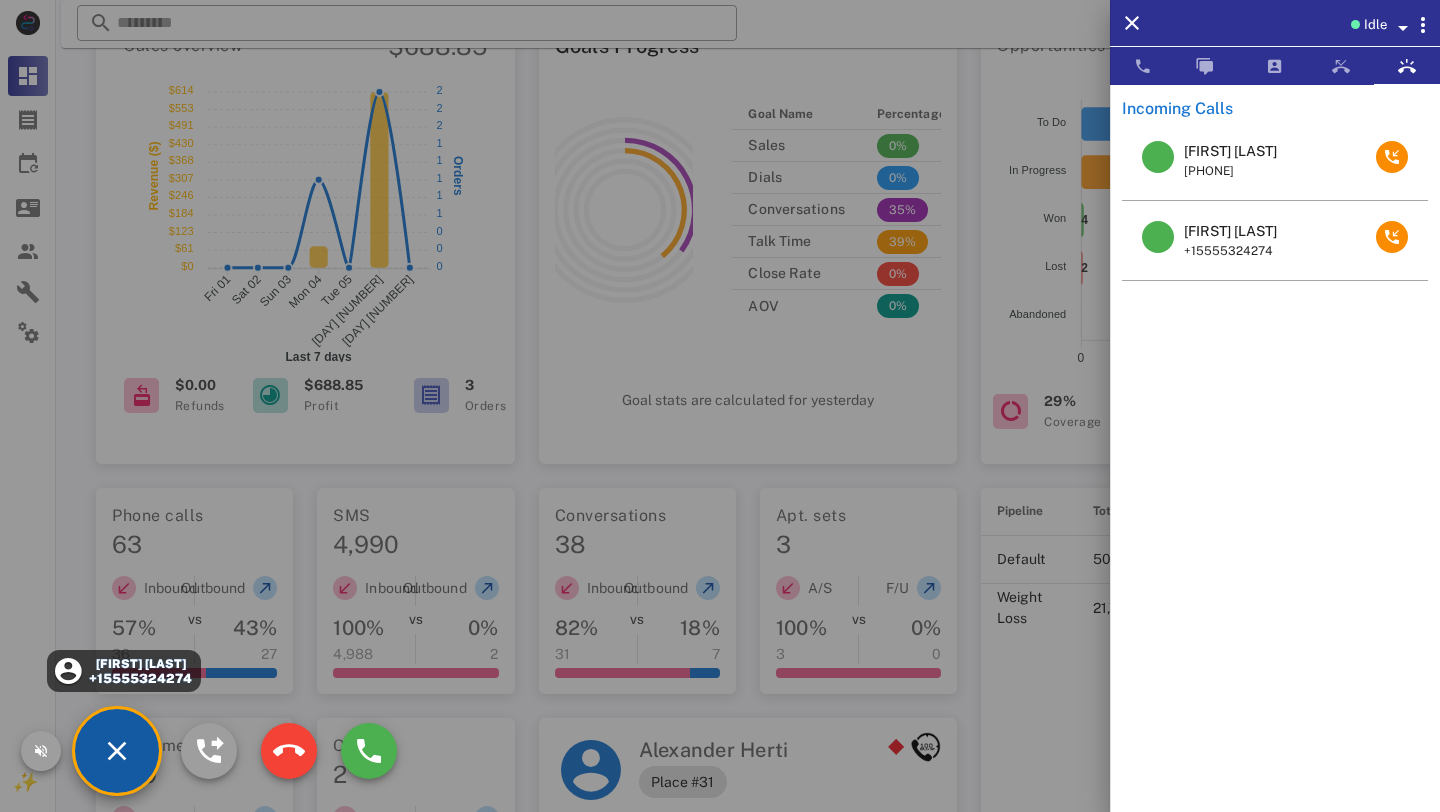 click on "+18505324274" at bounding box center (140, 678) 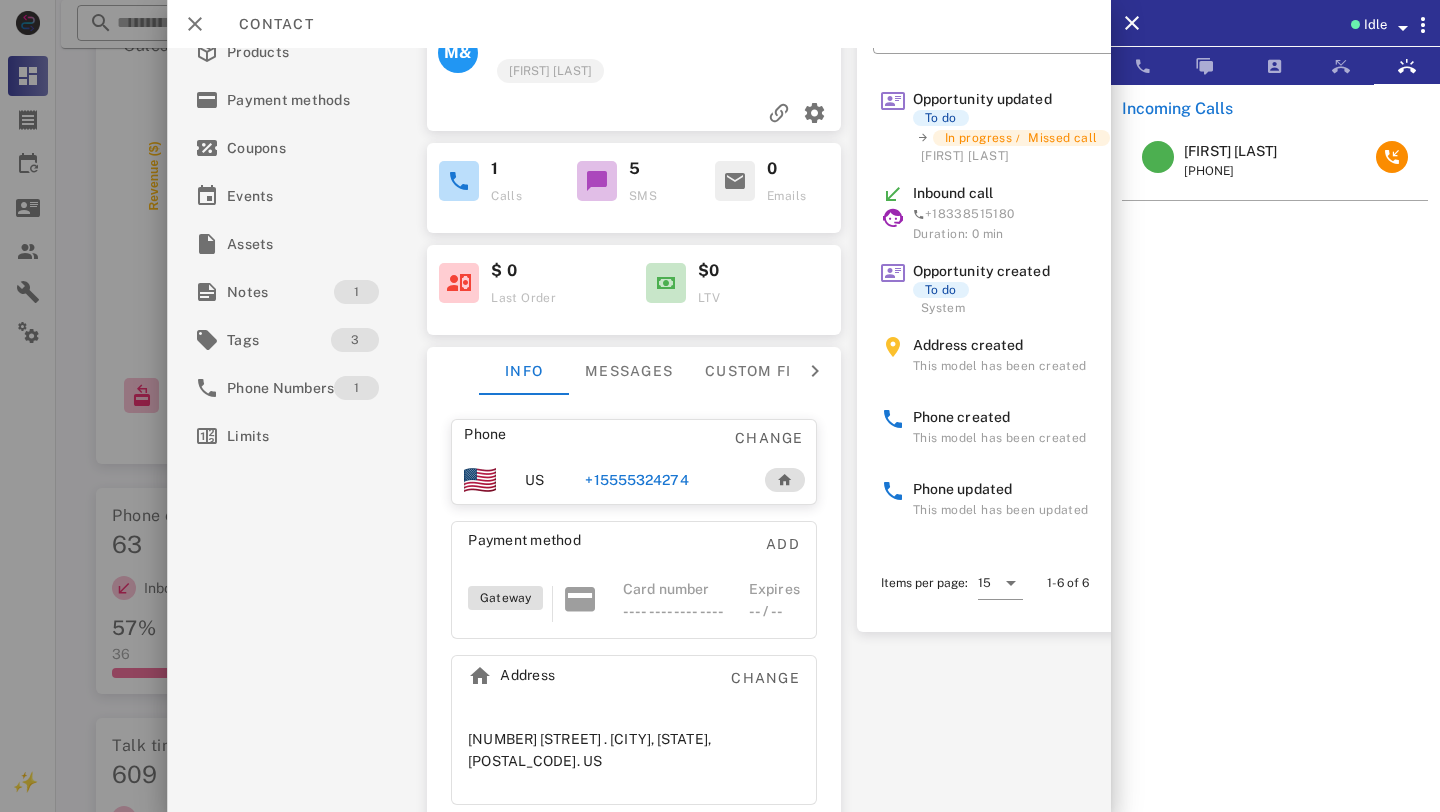 scroll, scrollTop: 0, scrollLeft: 0, axis: both 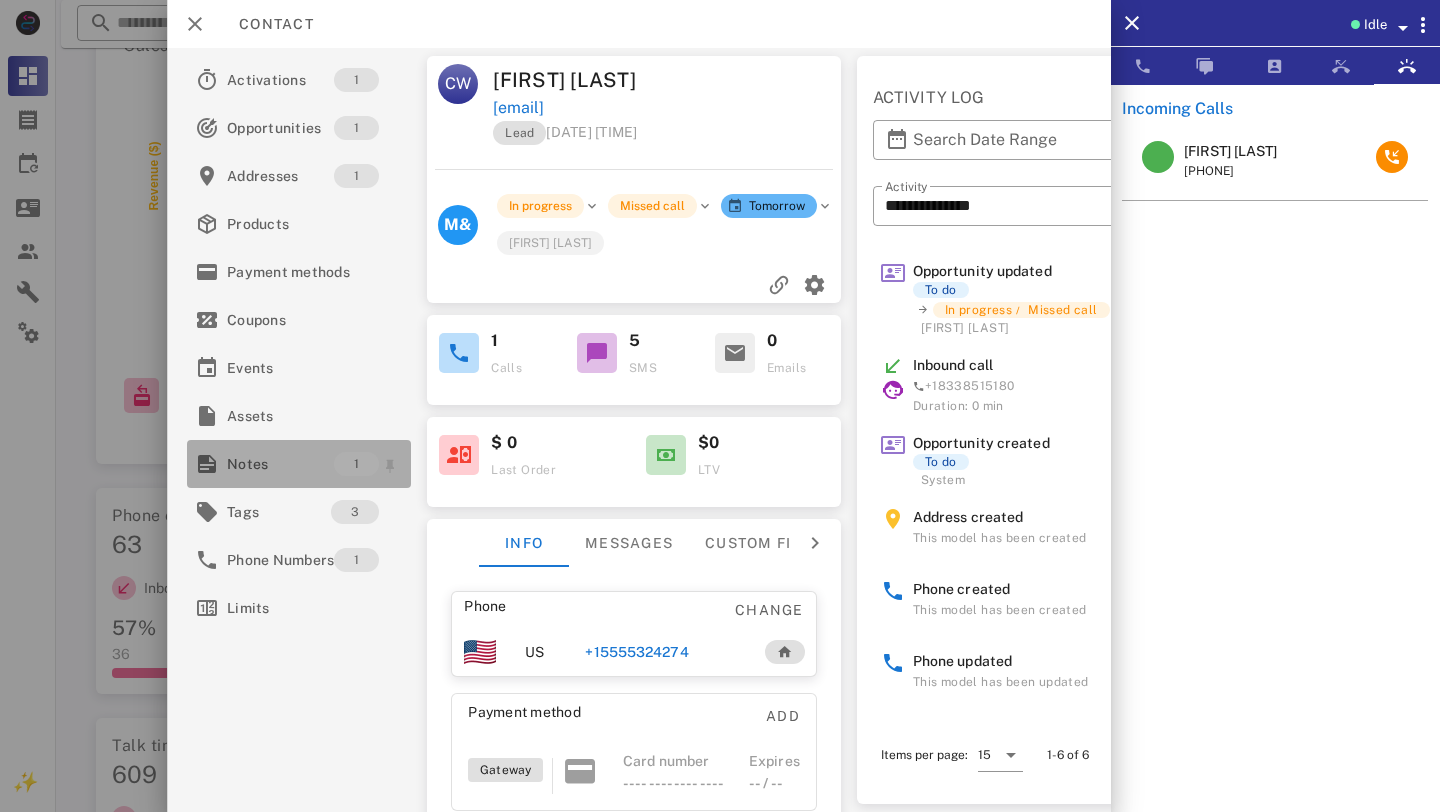 click on "Notes" at bounding box center [280, 464] 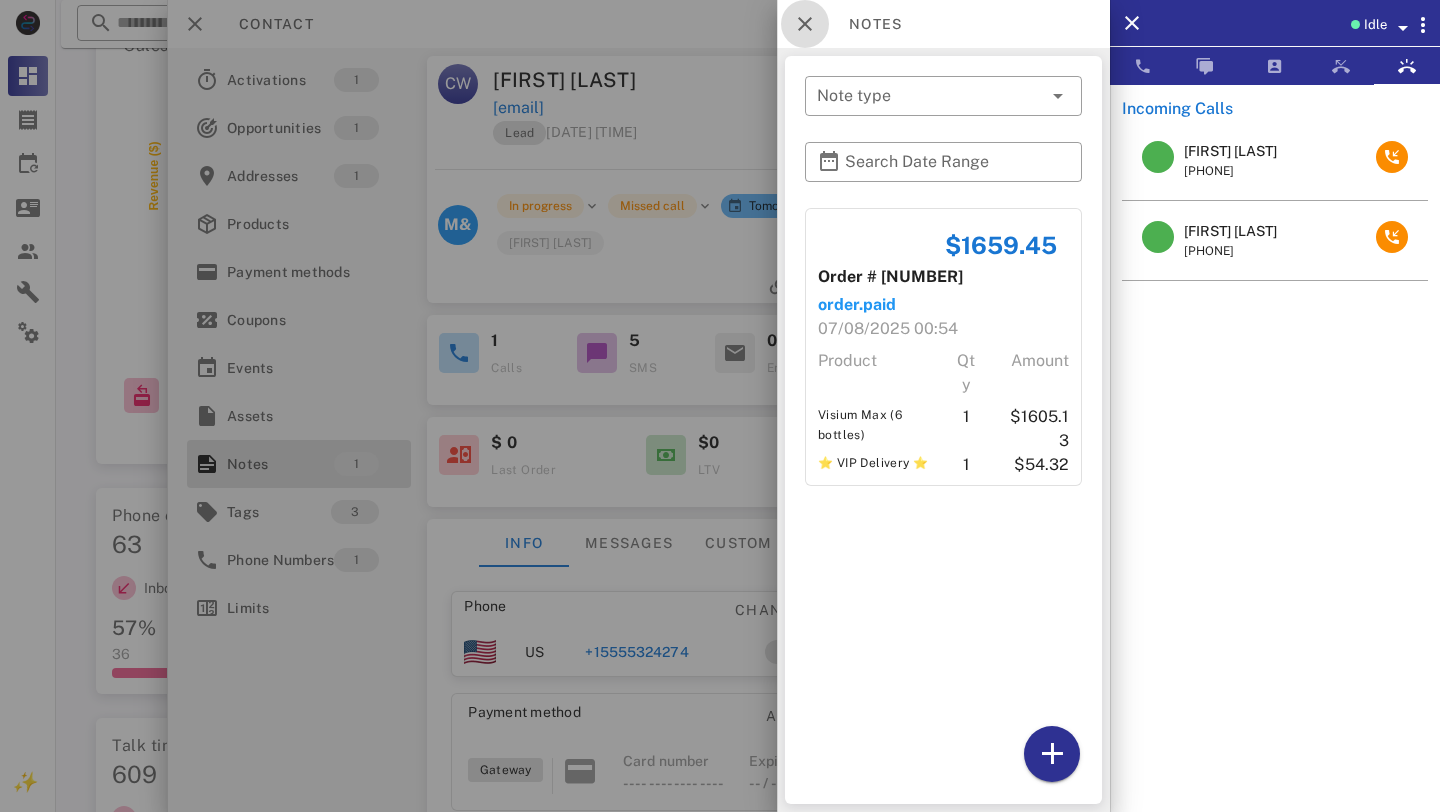click at bounding box center [805, 24] 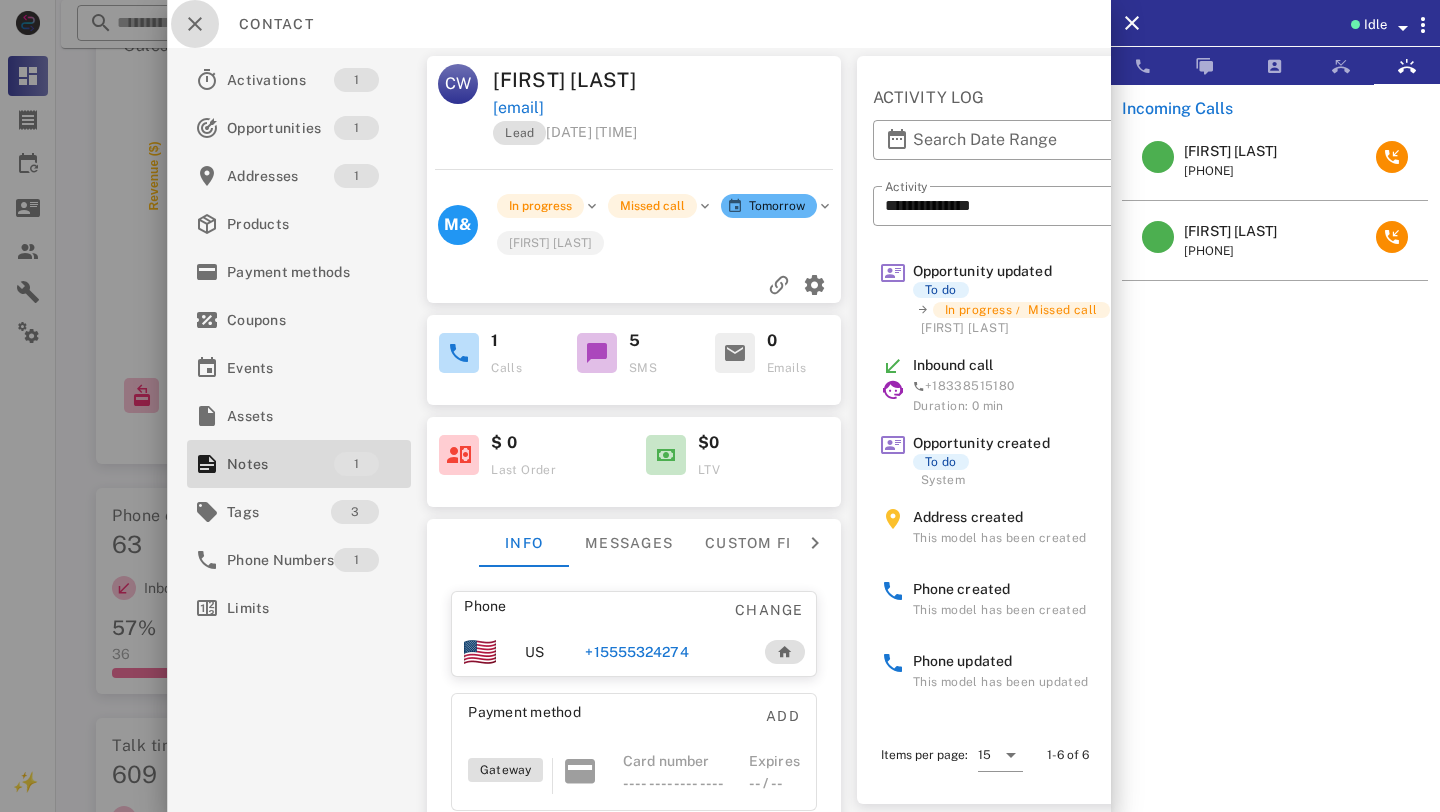 click at bounding box center [195, 24] 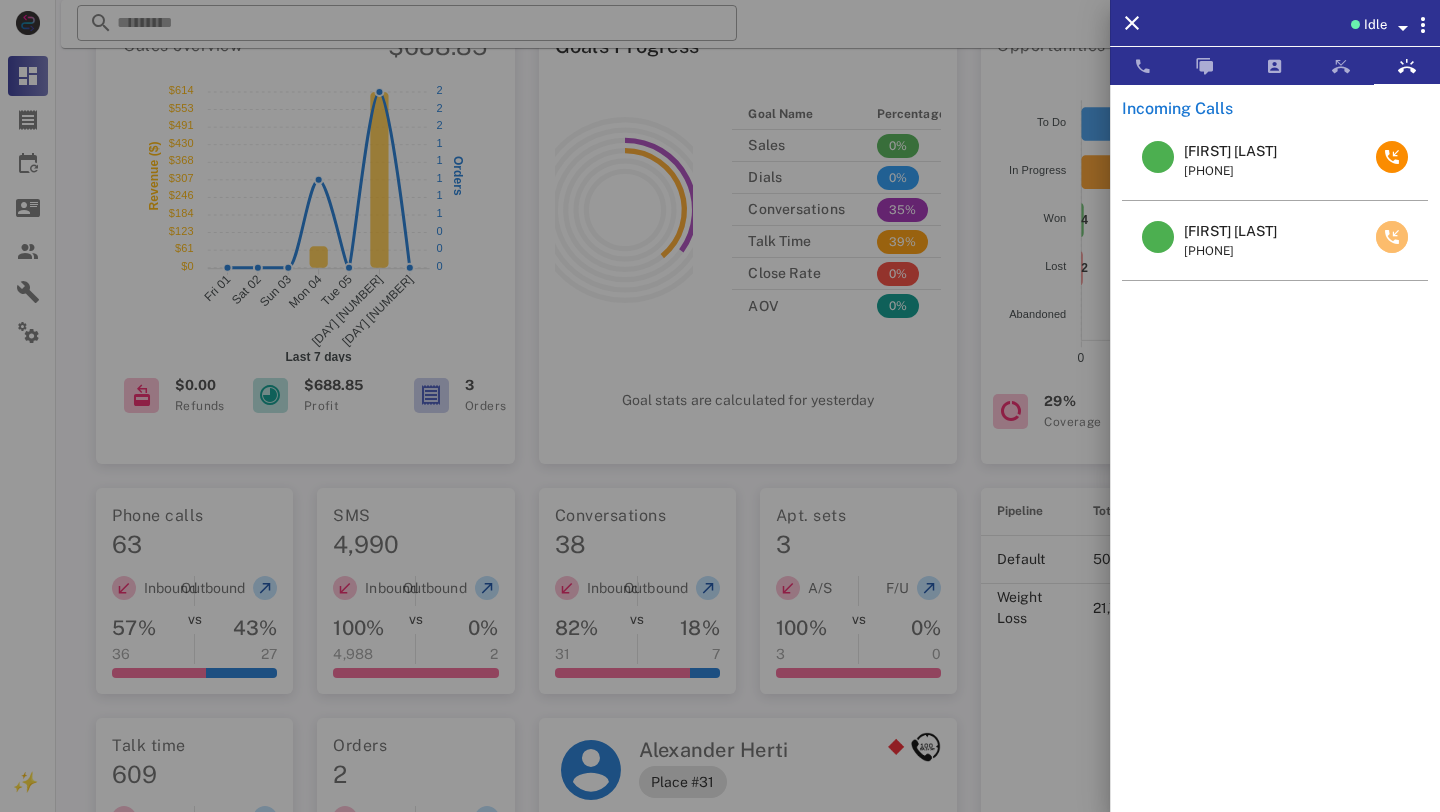 click at bounding box center [1392, 237] 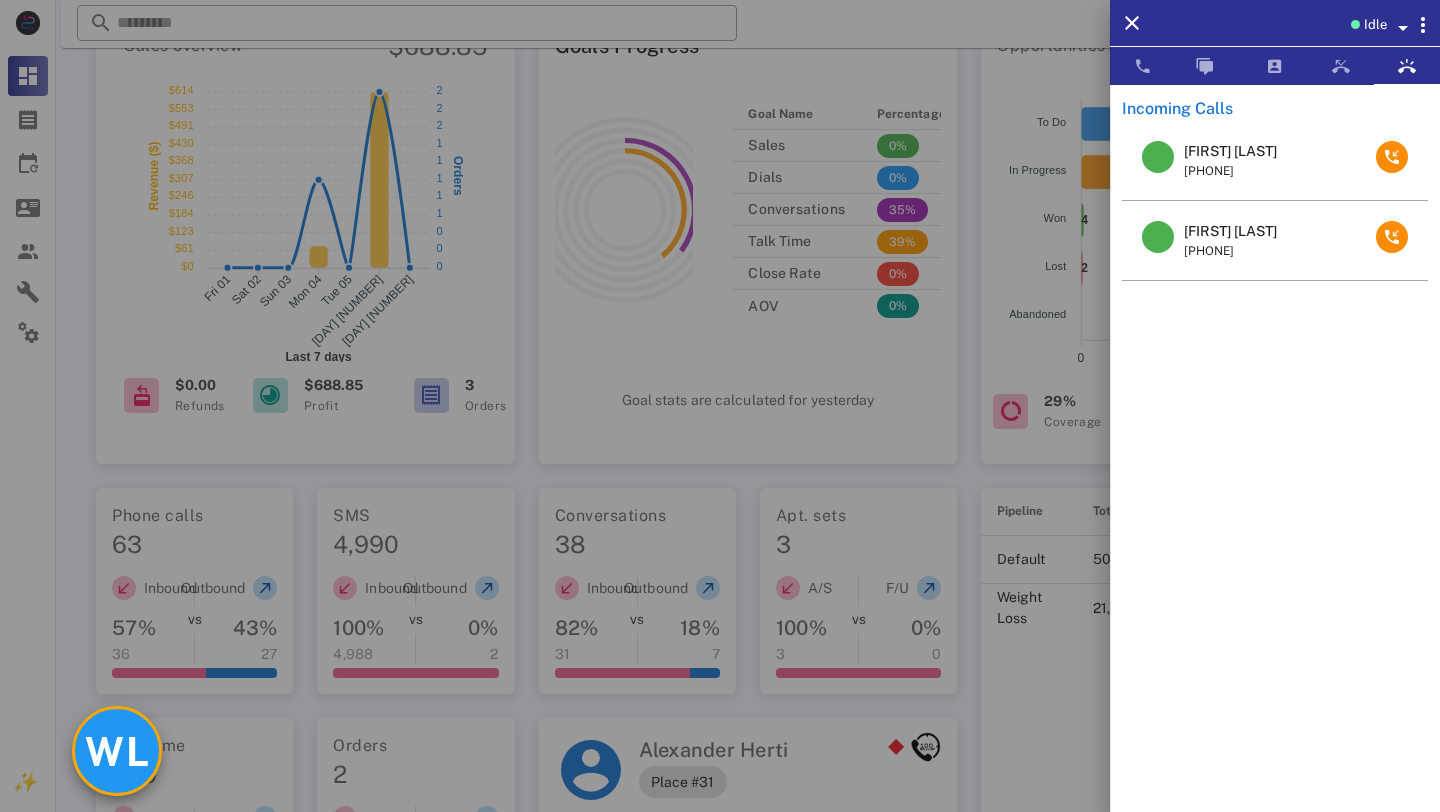 click on "WL" at bounding box center (117, 751) 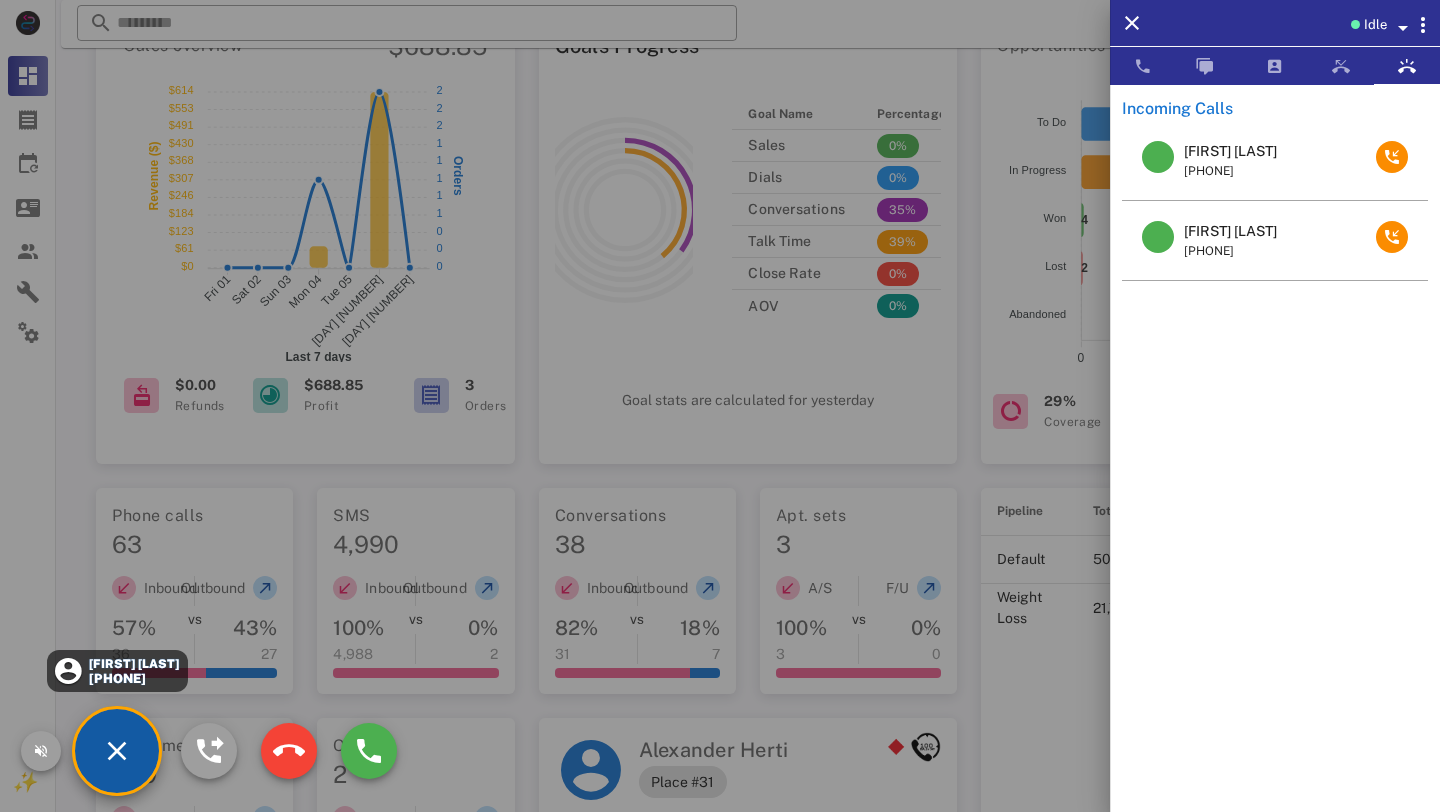 click on "[FIRST] [LAST]" at bounding box center (133, 664) 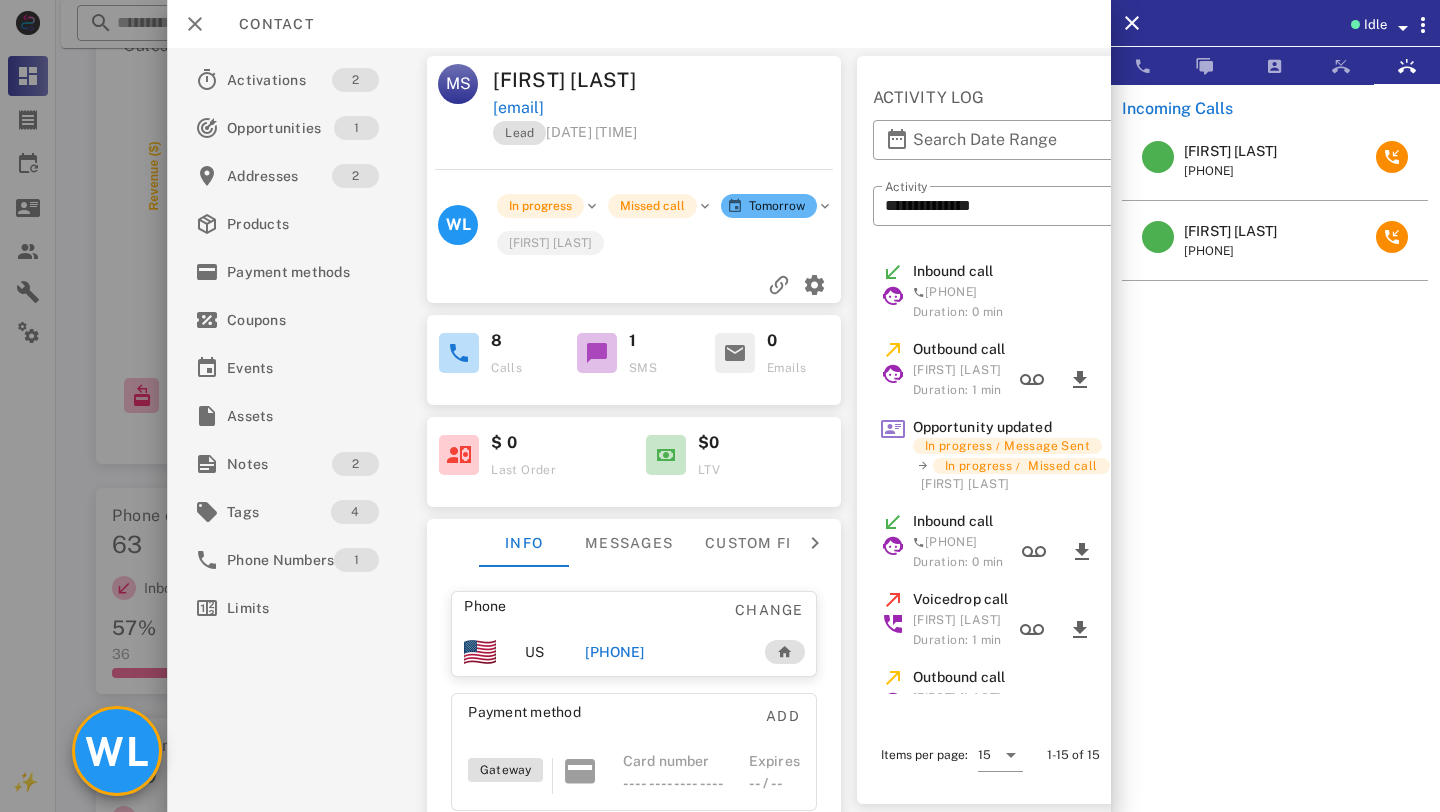 scroll, scrollTop: 0, scrollLeft: 57, axis: horizontal 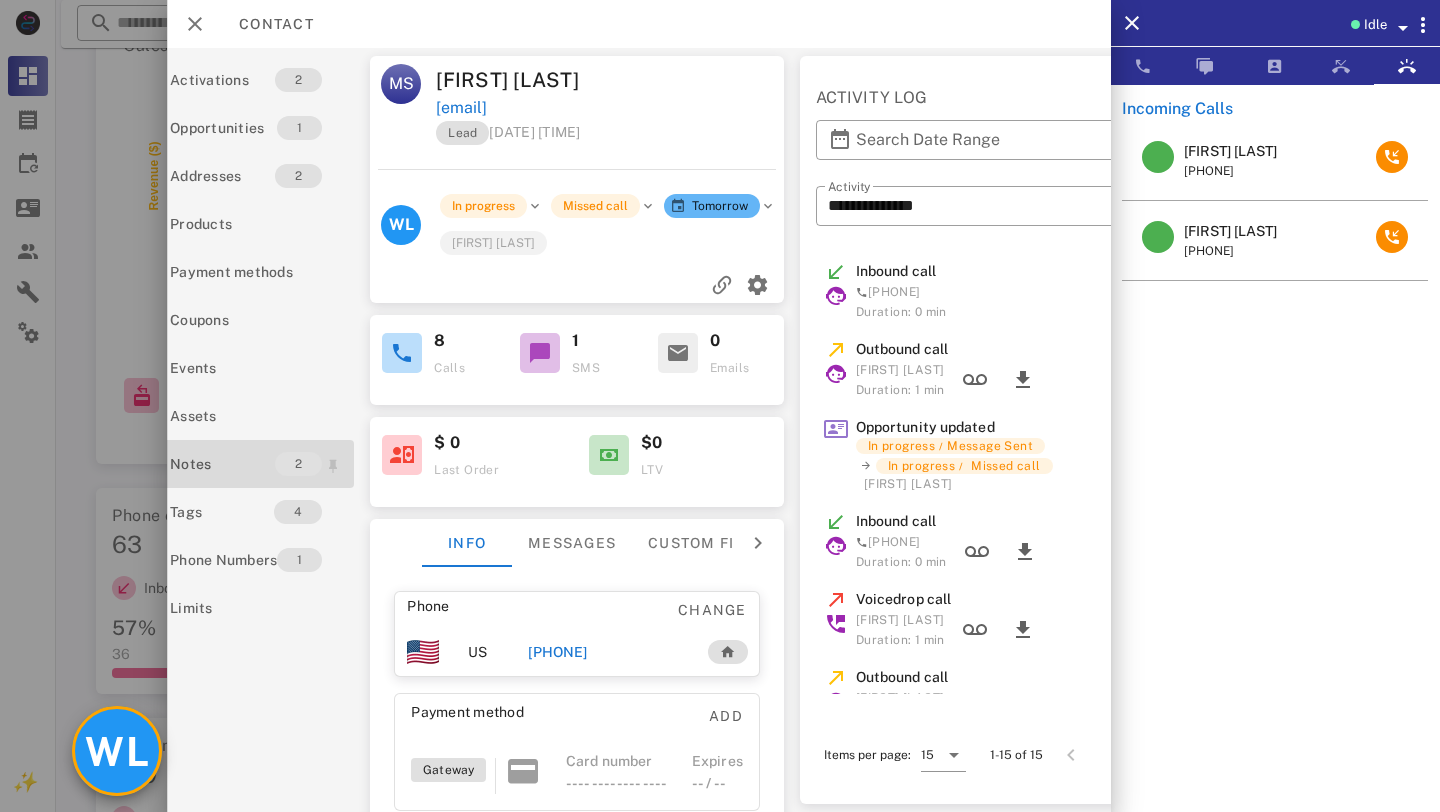 click on "Notes" at bounding box center (222, 464) 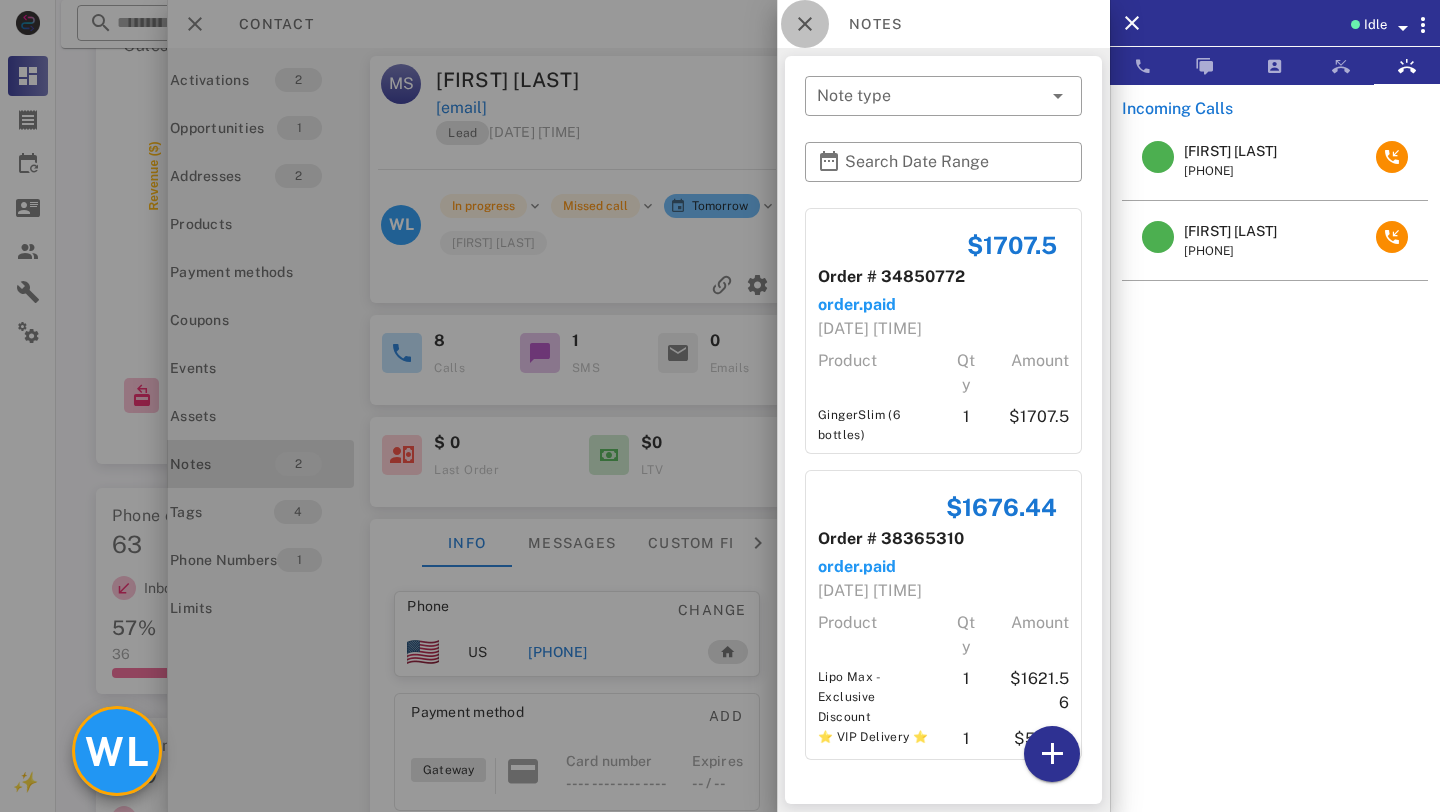 click at bounding box center [805, 24] 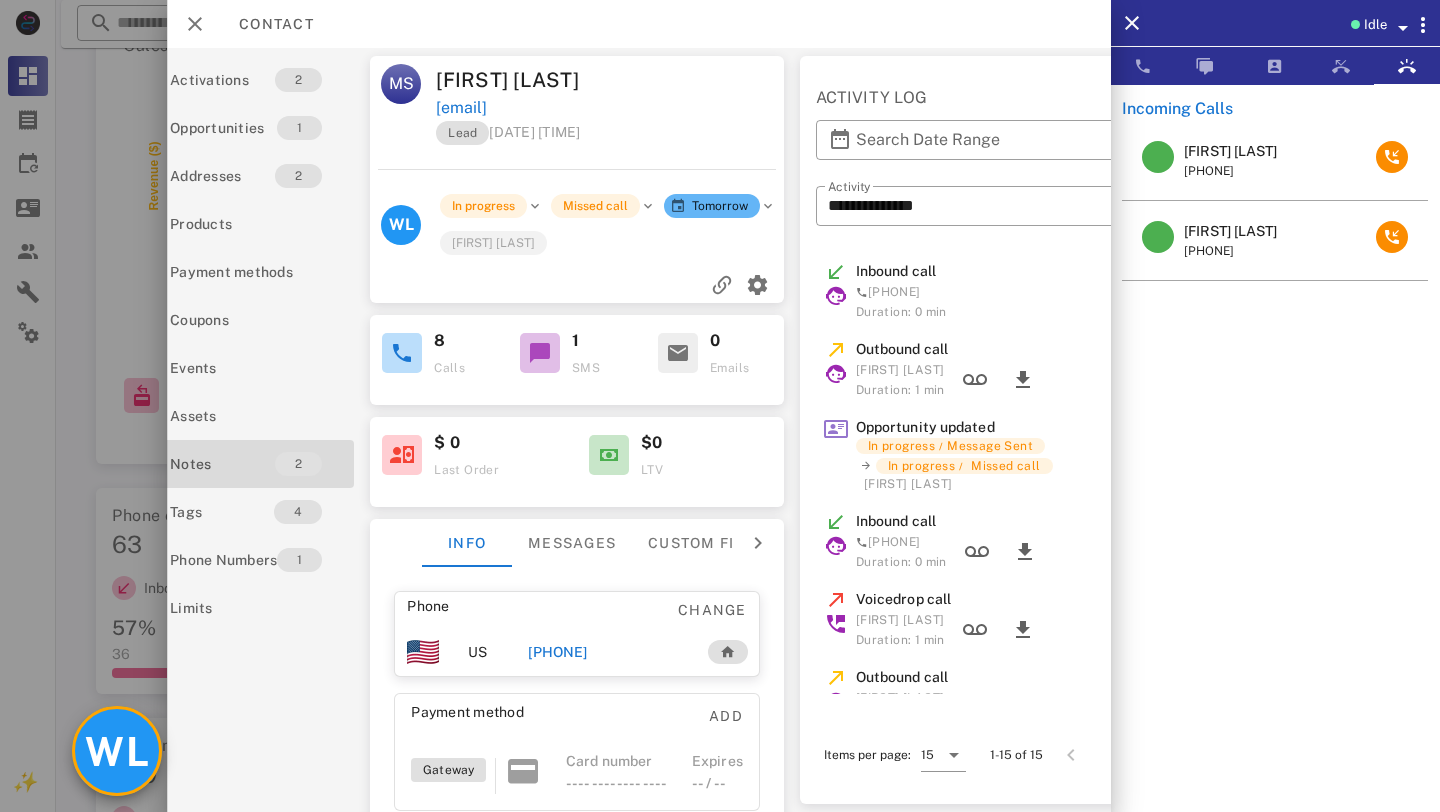 click on "WL" at bounding box center [117, 751] 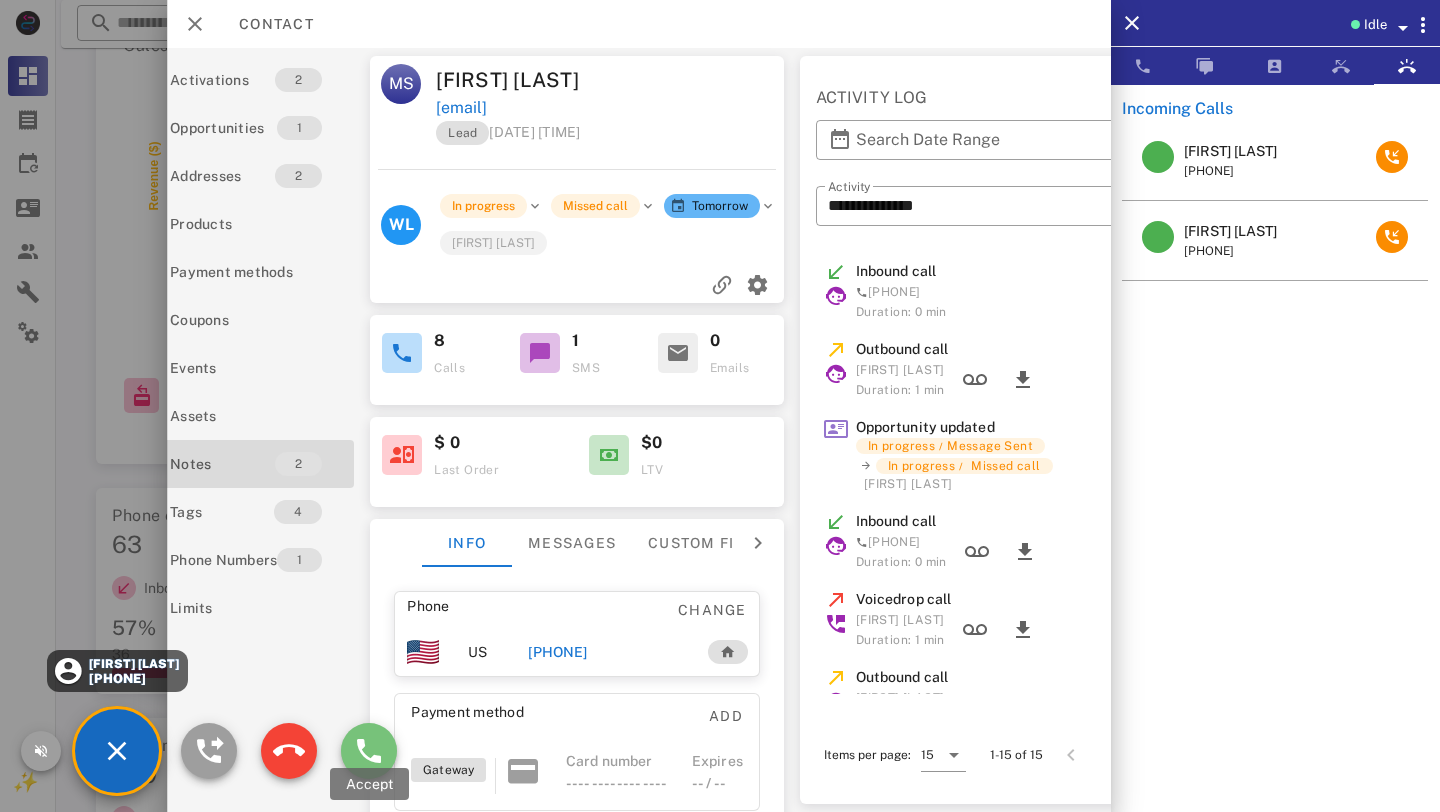 click at bounding box center [369, 751] 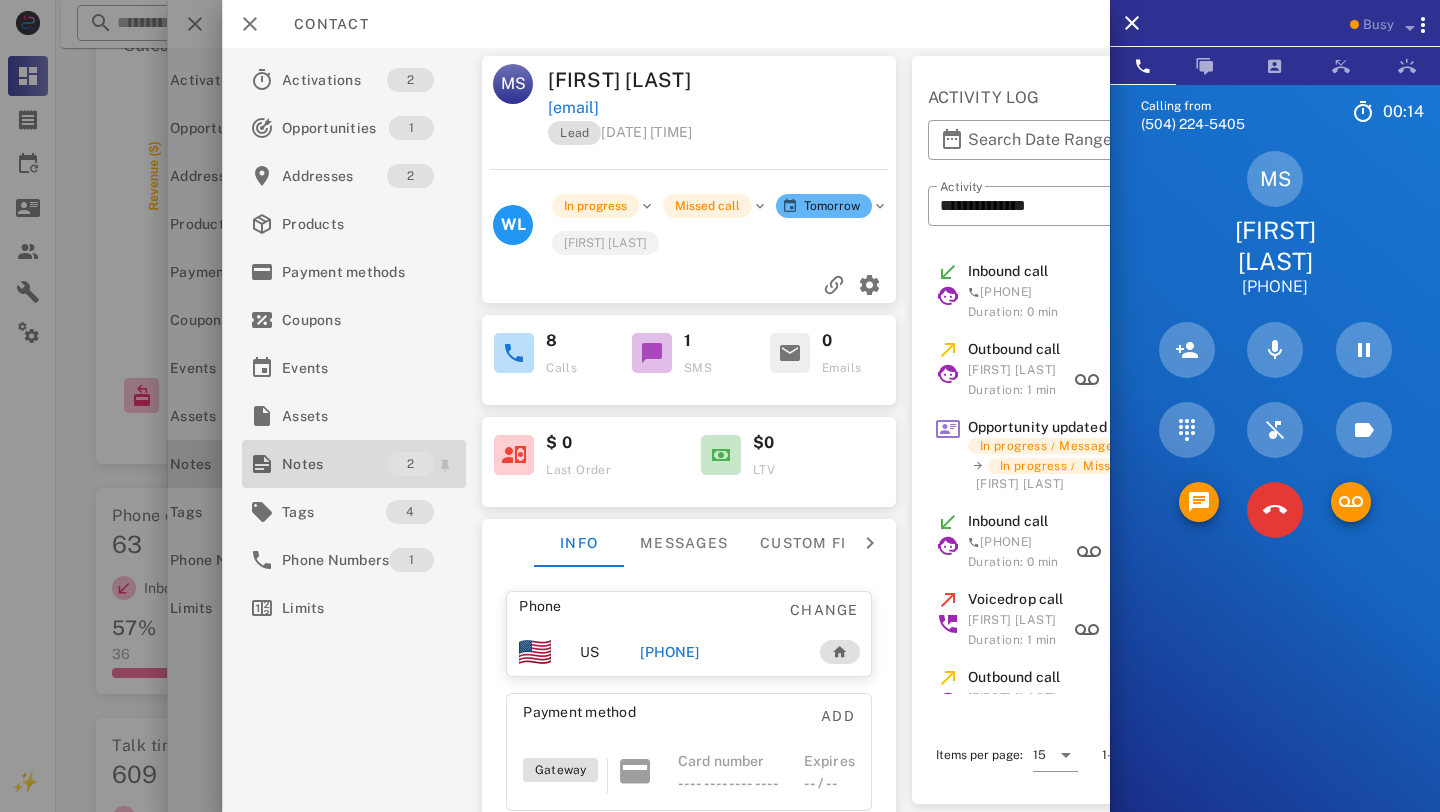 click on "Notes" at bounding box center (334, 464) 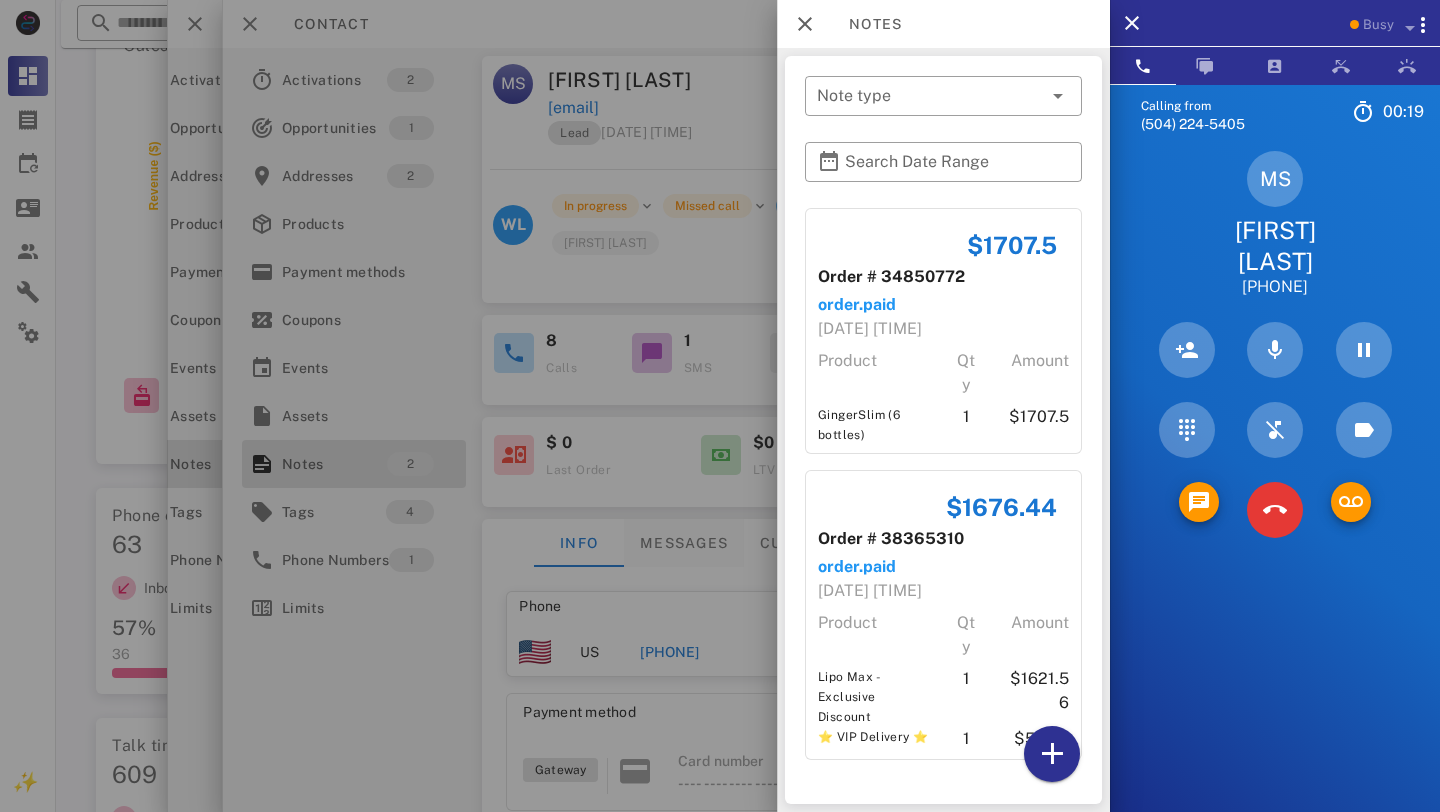 click at bounding box center (720, 406) 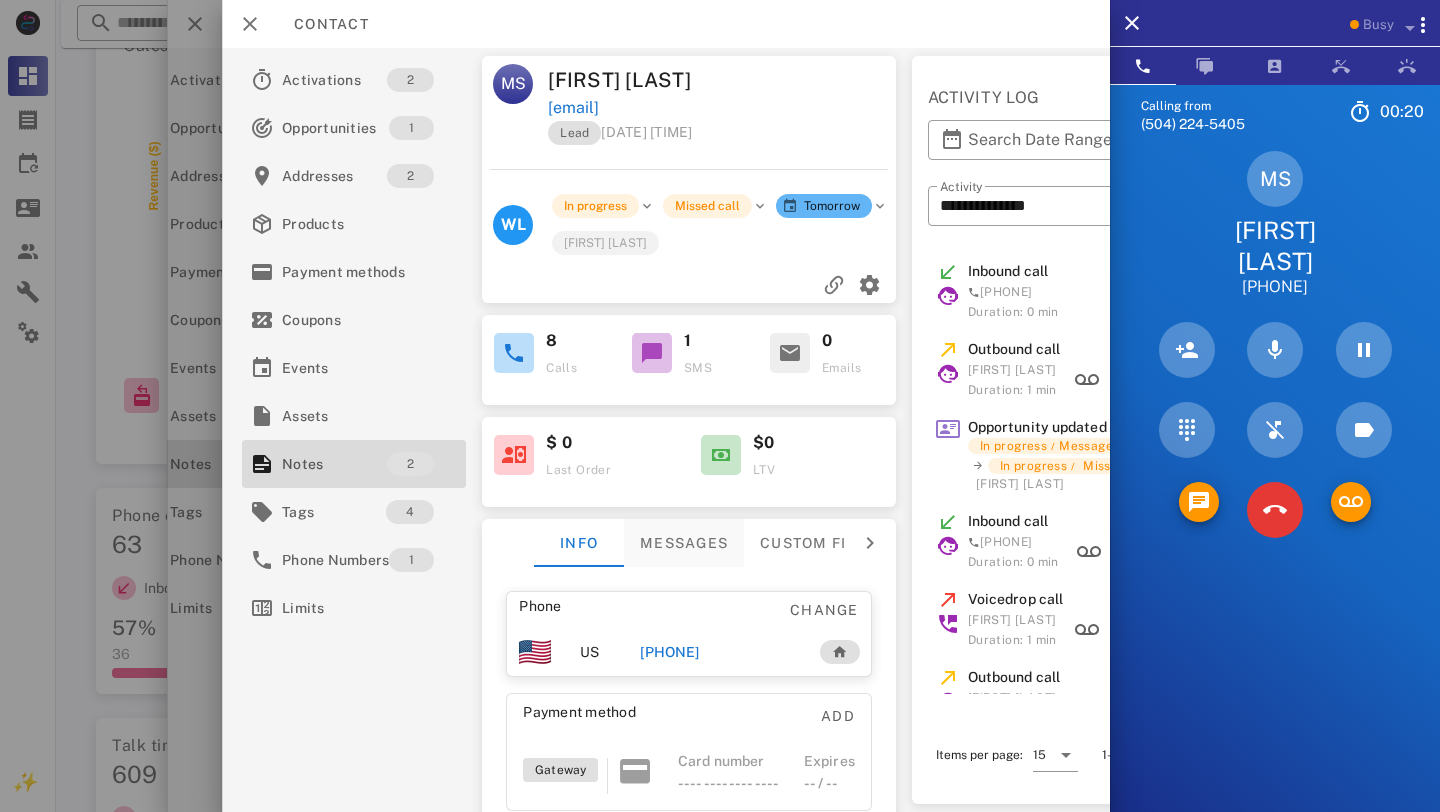 scroll, scrollTop: 168, scrollLeft: 0, axis: vertical 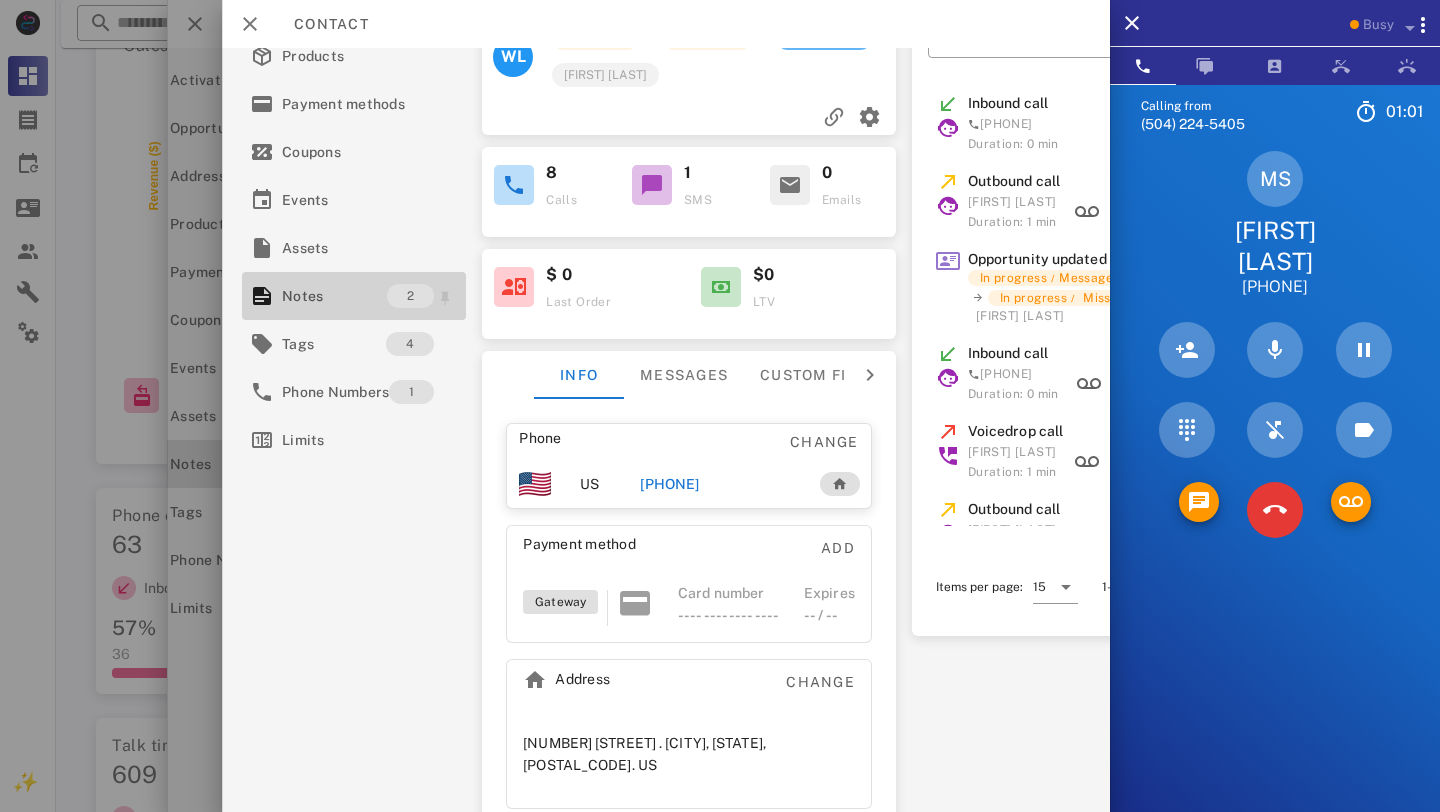 click on "Notes" at bounding box center [334, 296] 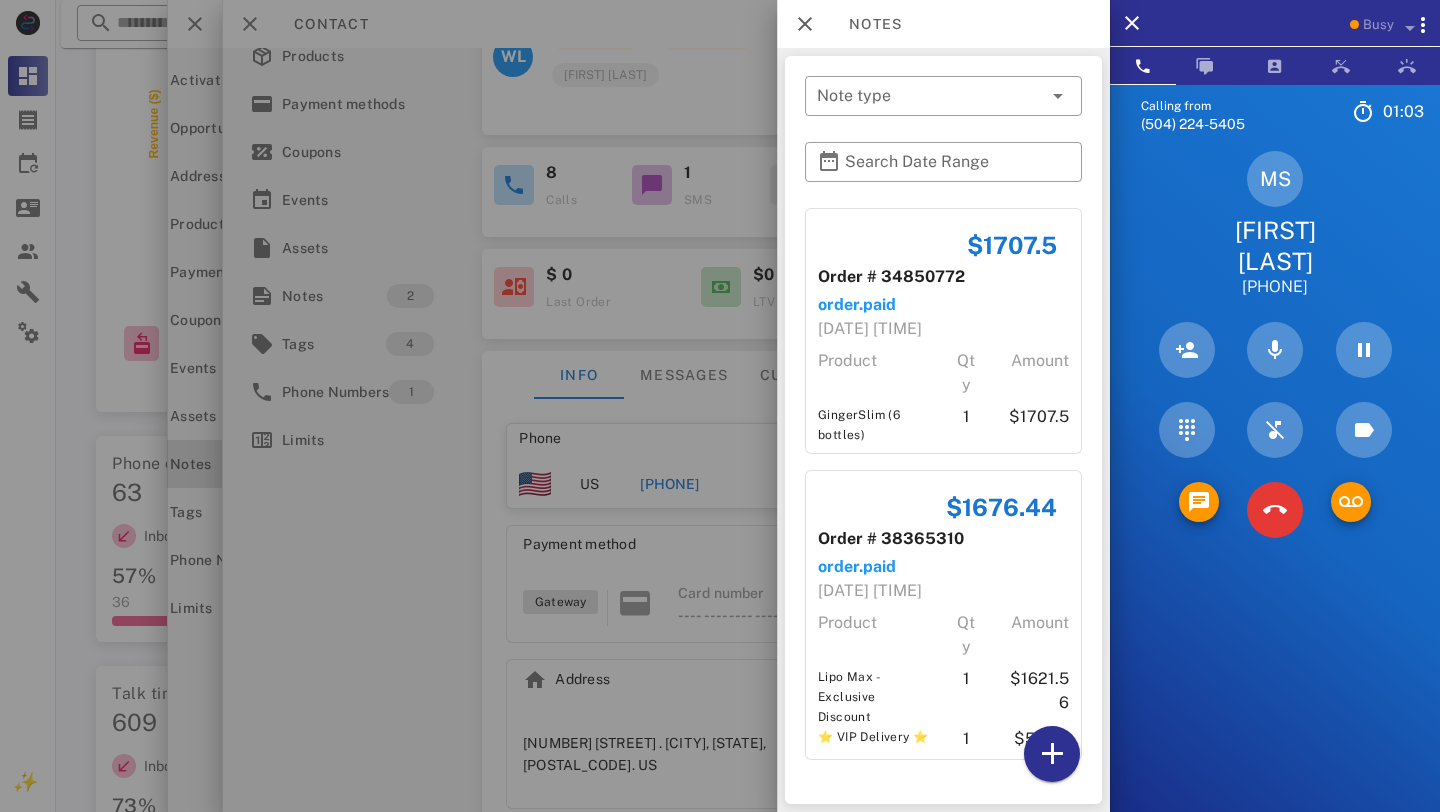 scroll, scrollTop: 195, scrollLeft: 0, axis: vertical 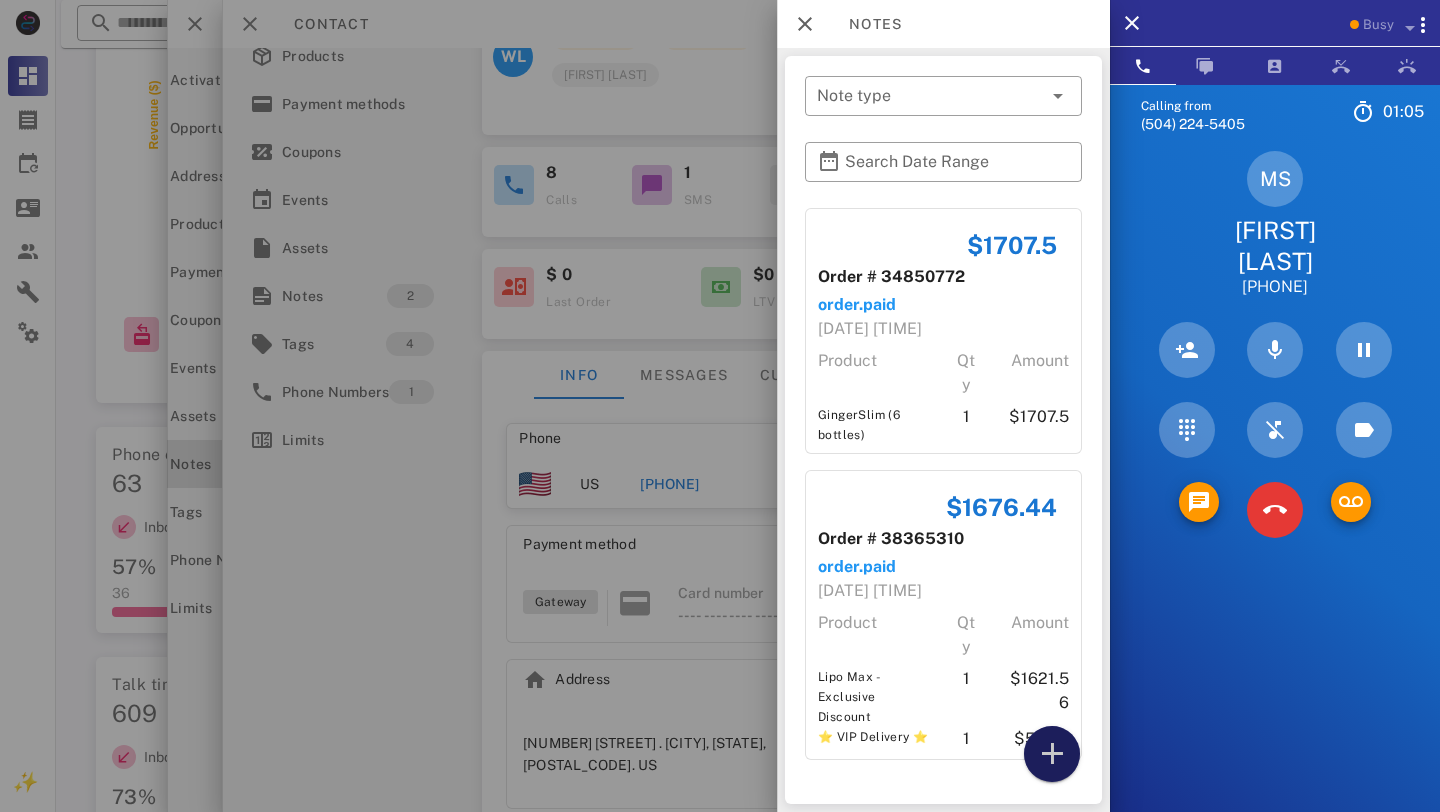 click at bounding box center (1052, 754) 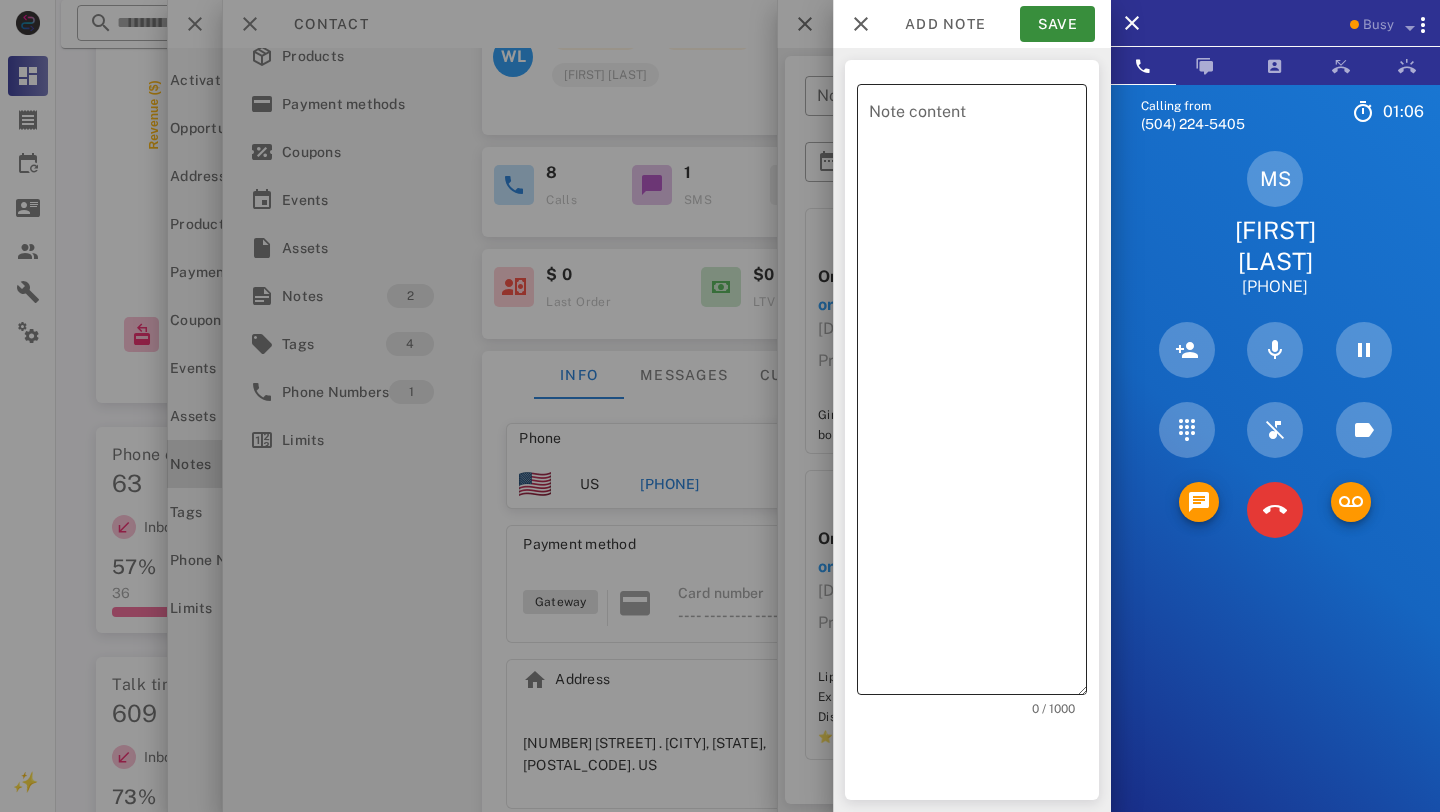 click on "Note content" at bounding box center (978, 394) 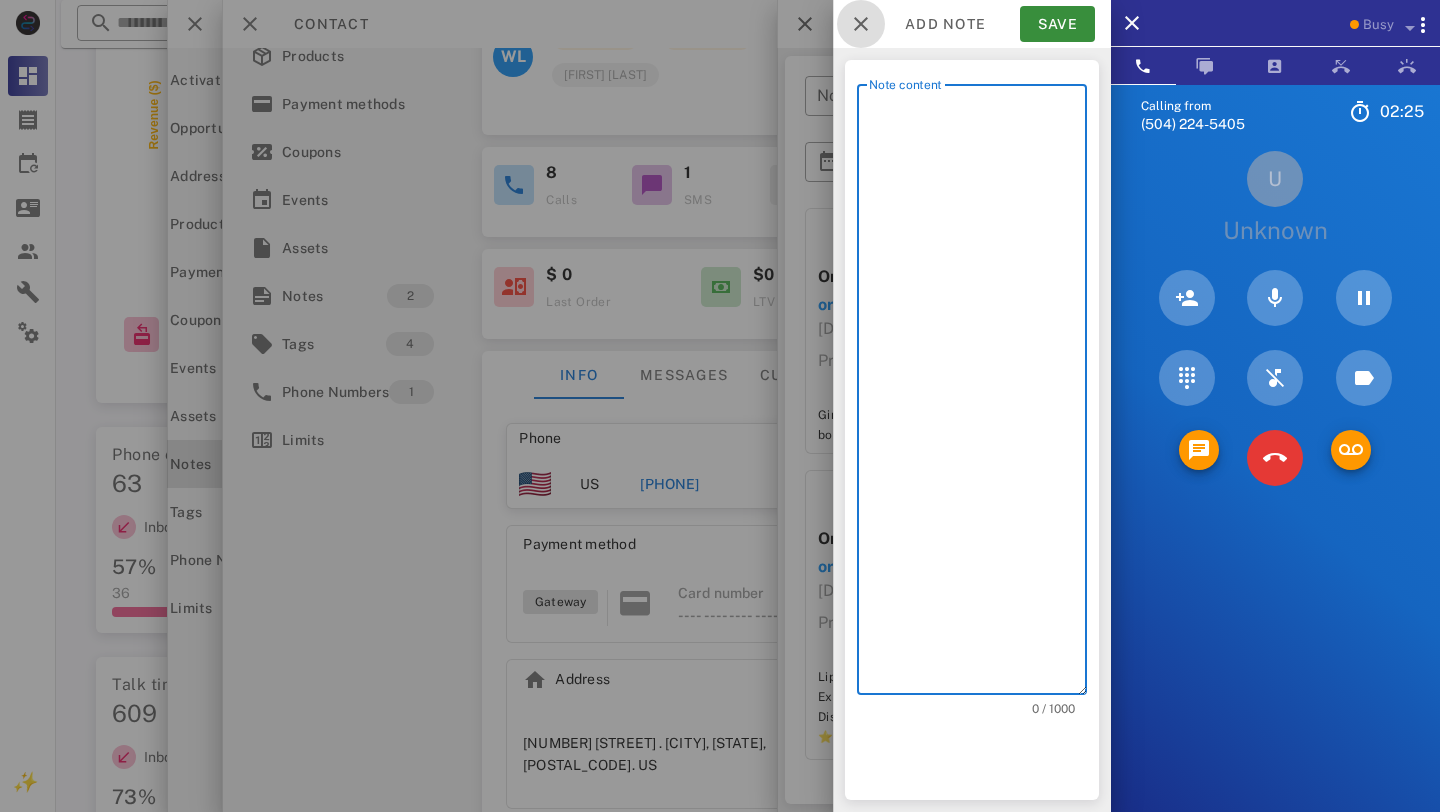 click at bounding box center (861, 24) 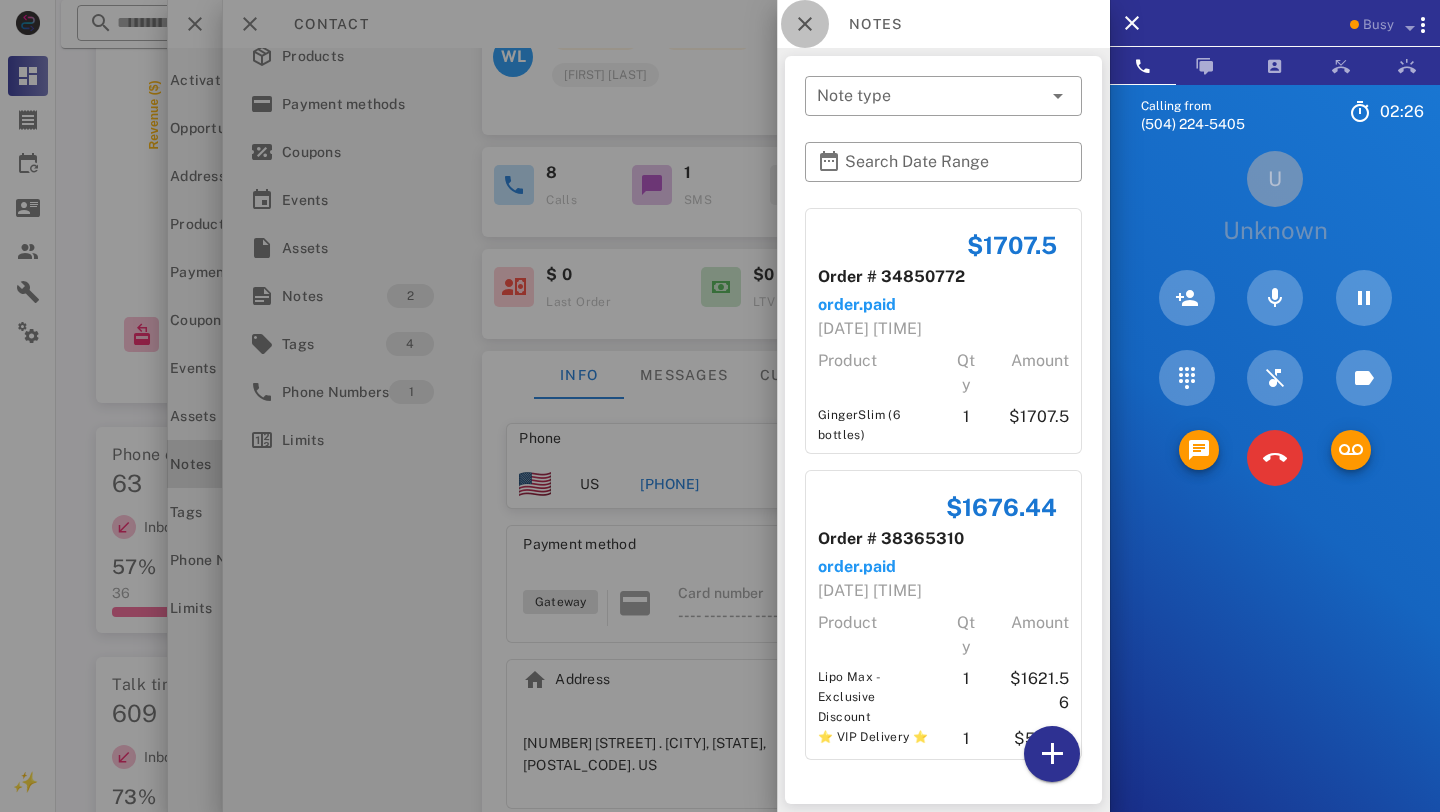 click at bounding box center (805, 24) 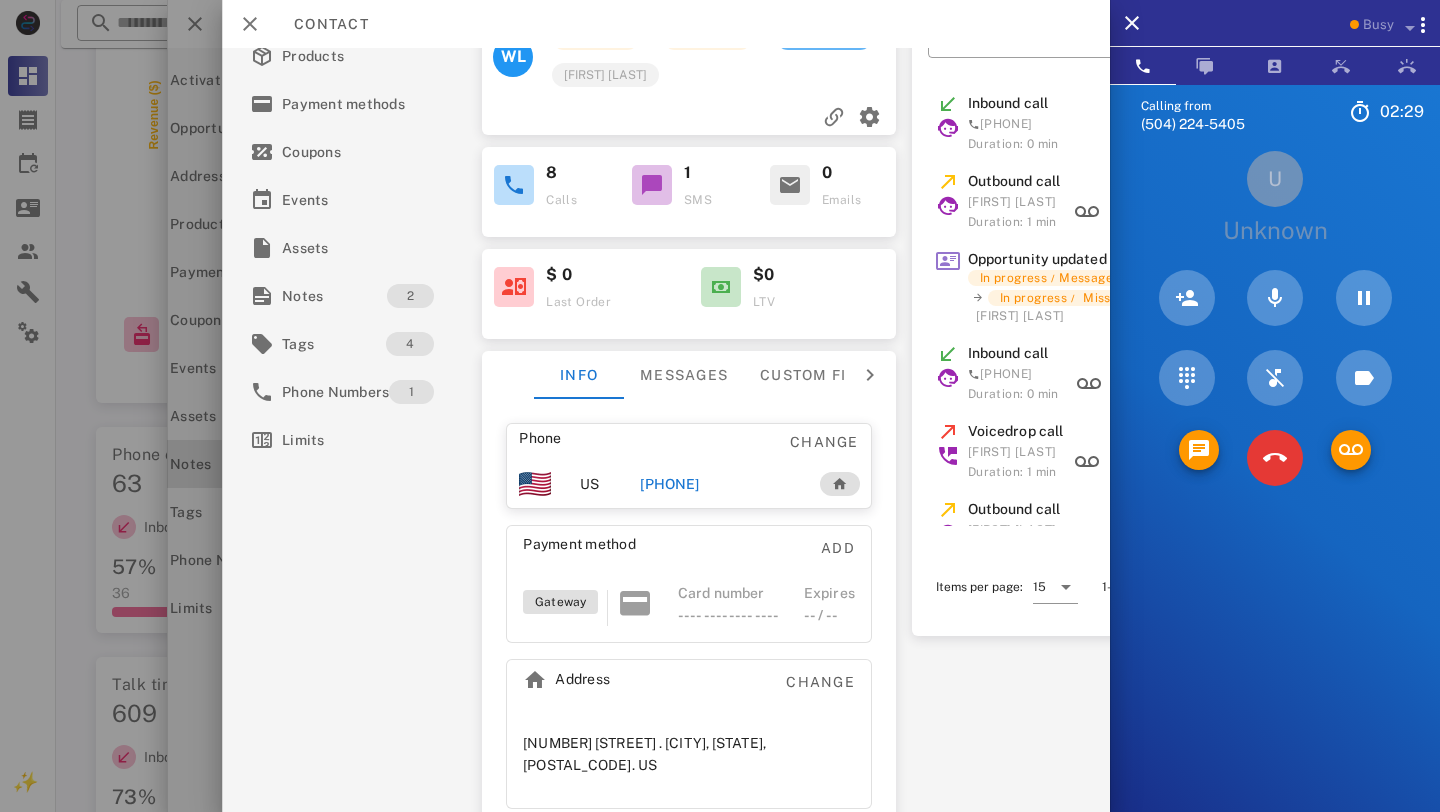scroll, scrollTop: 0, scrollLeft: 0, axis: both 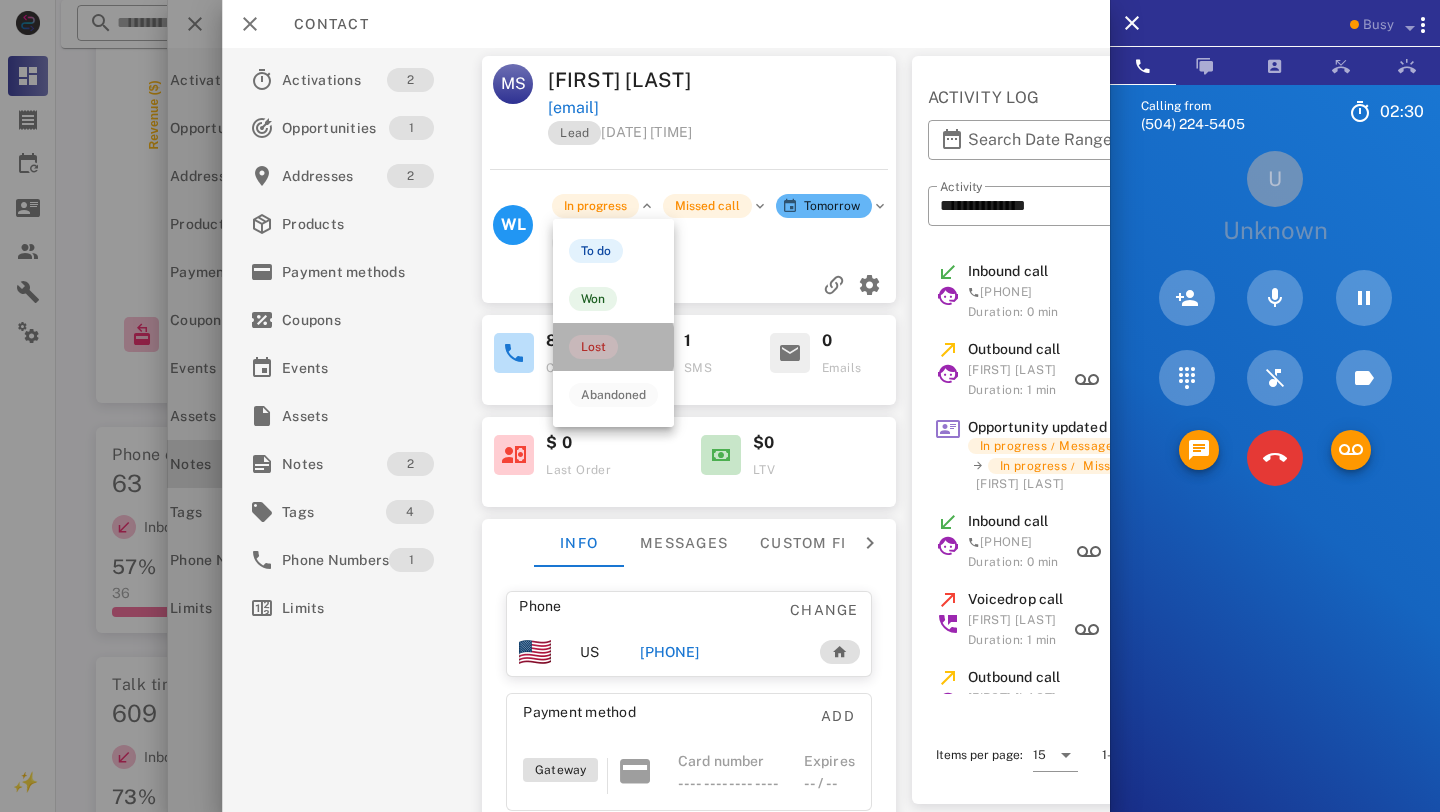 click on "Lost" at bounding box center [613, 347] 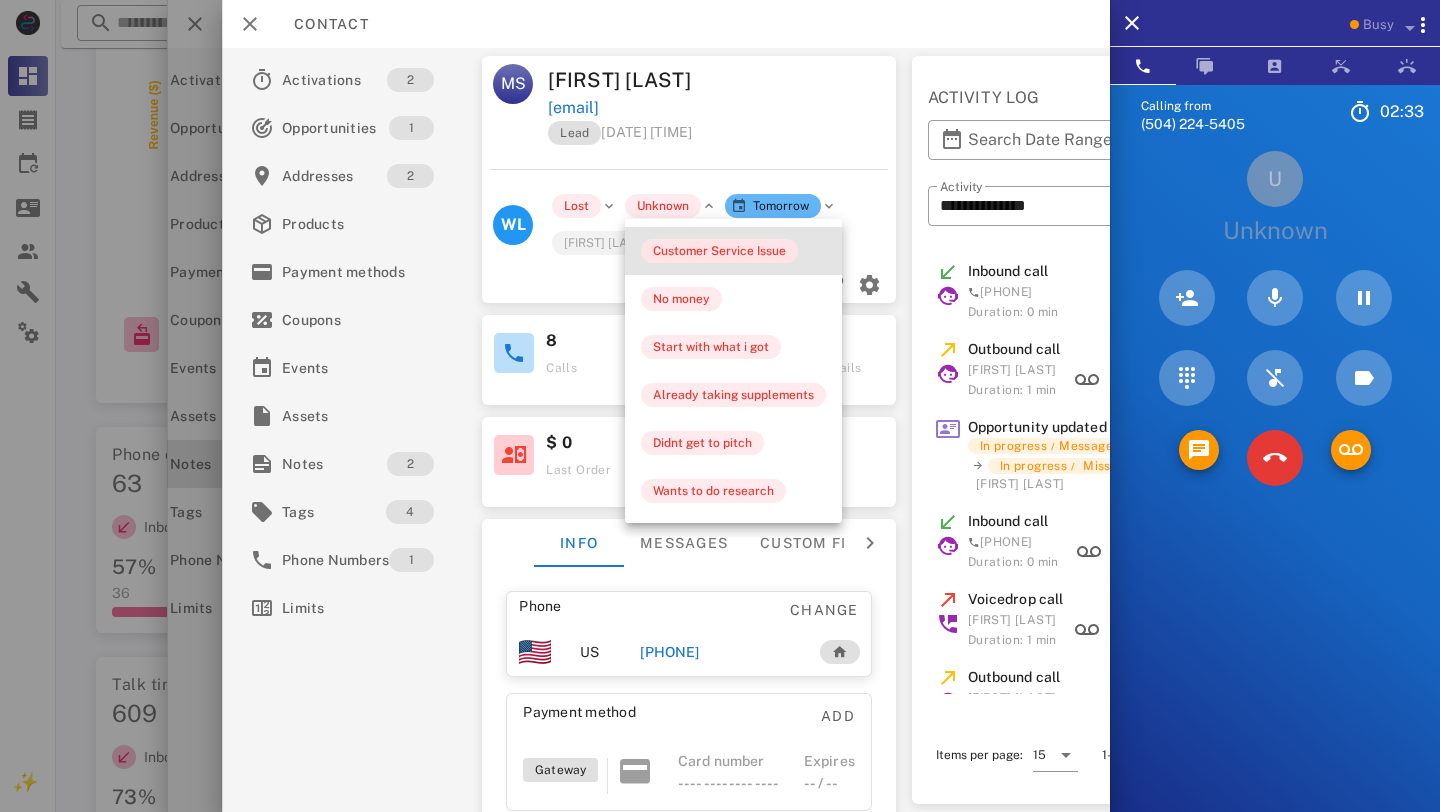 click on "Customer Service Issue" at bounding box center [719, 251] 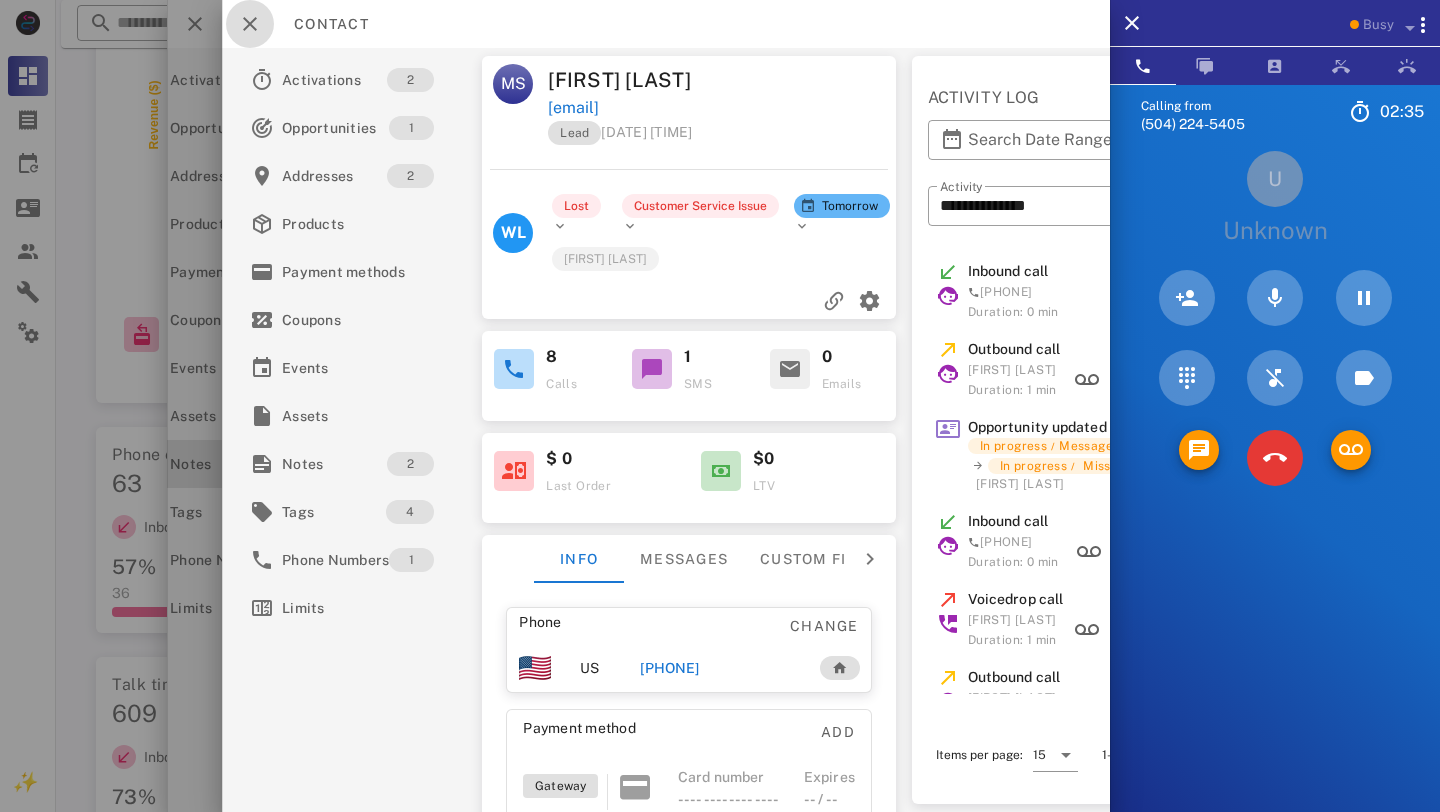 click at bounding box center [250, 24] 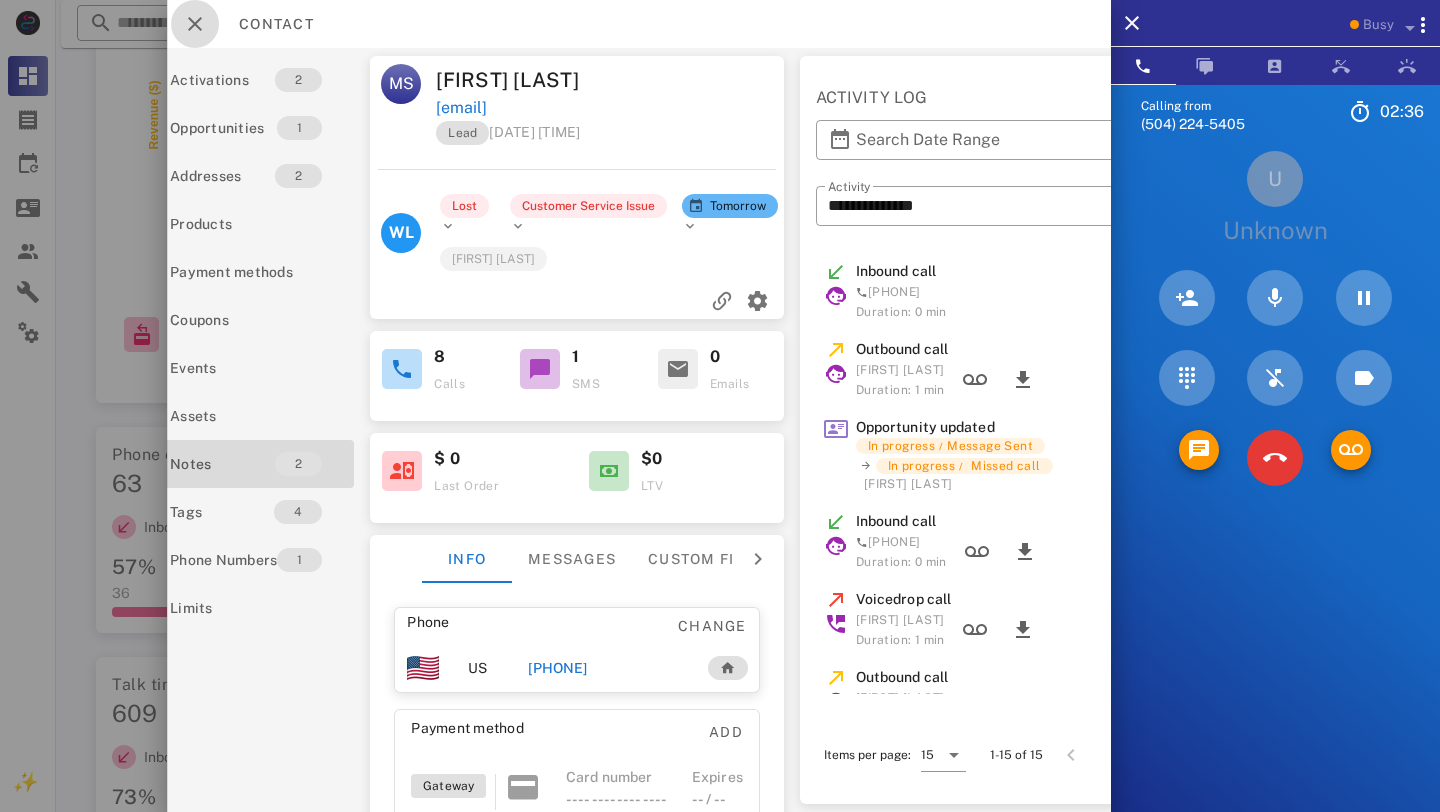 click at bounding box center (195, 24) 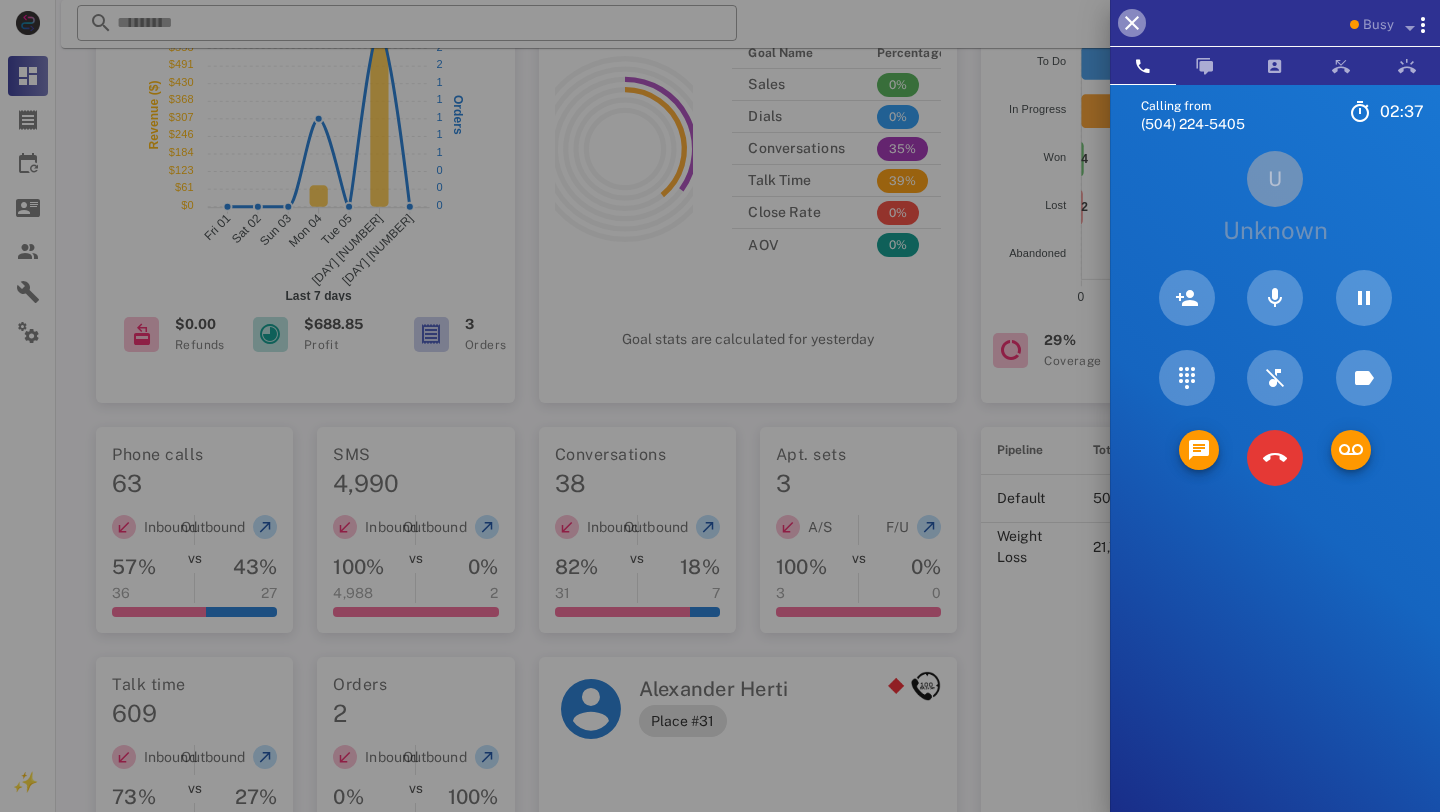 click at bounding box center (1132, 23) 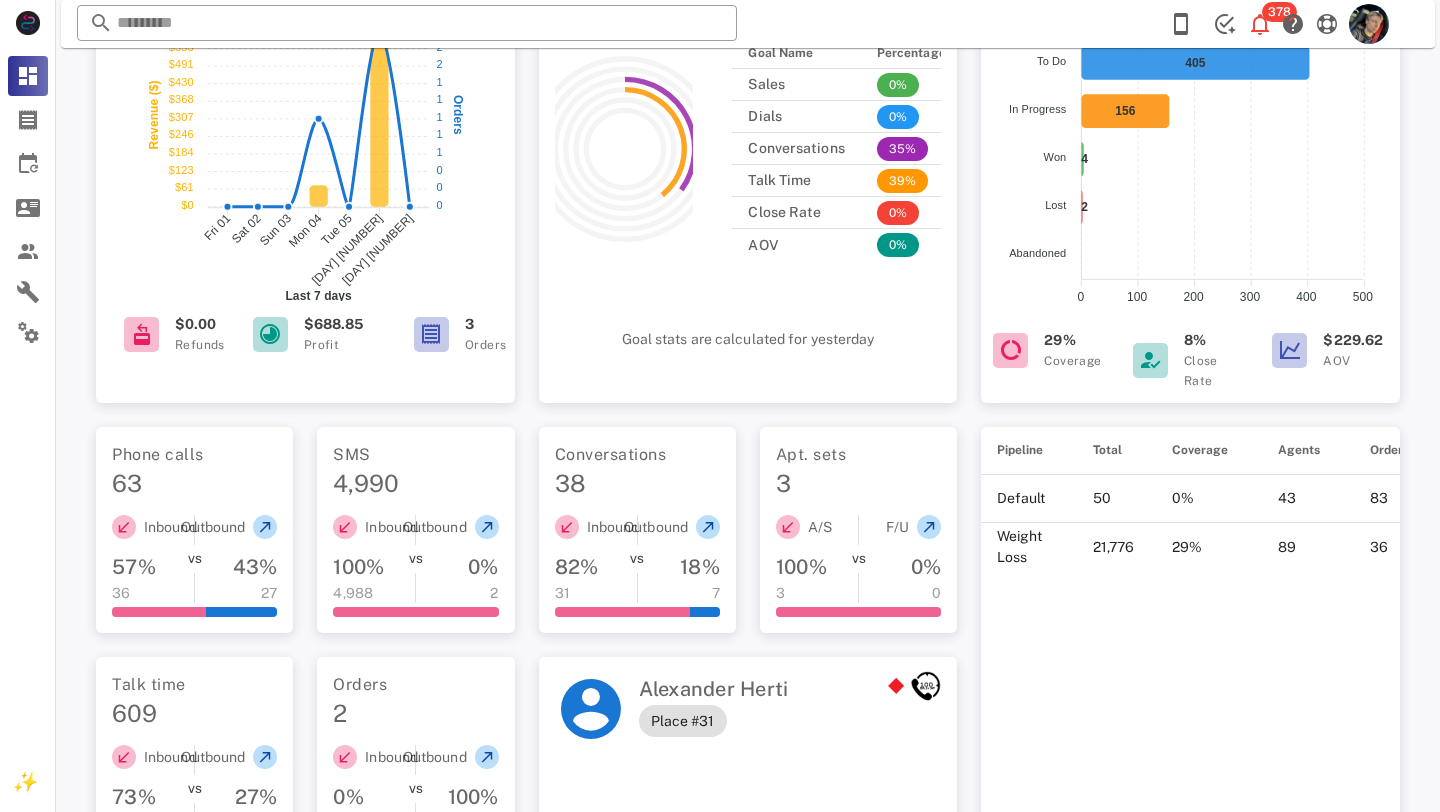 scroll, scrollTop: 0, scrollLeft: 0, axis: both 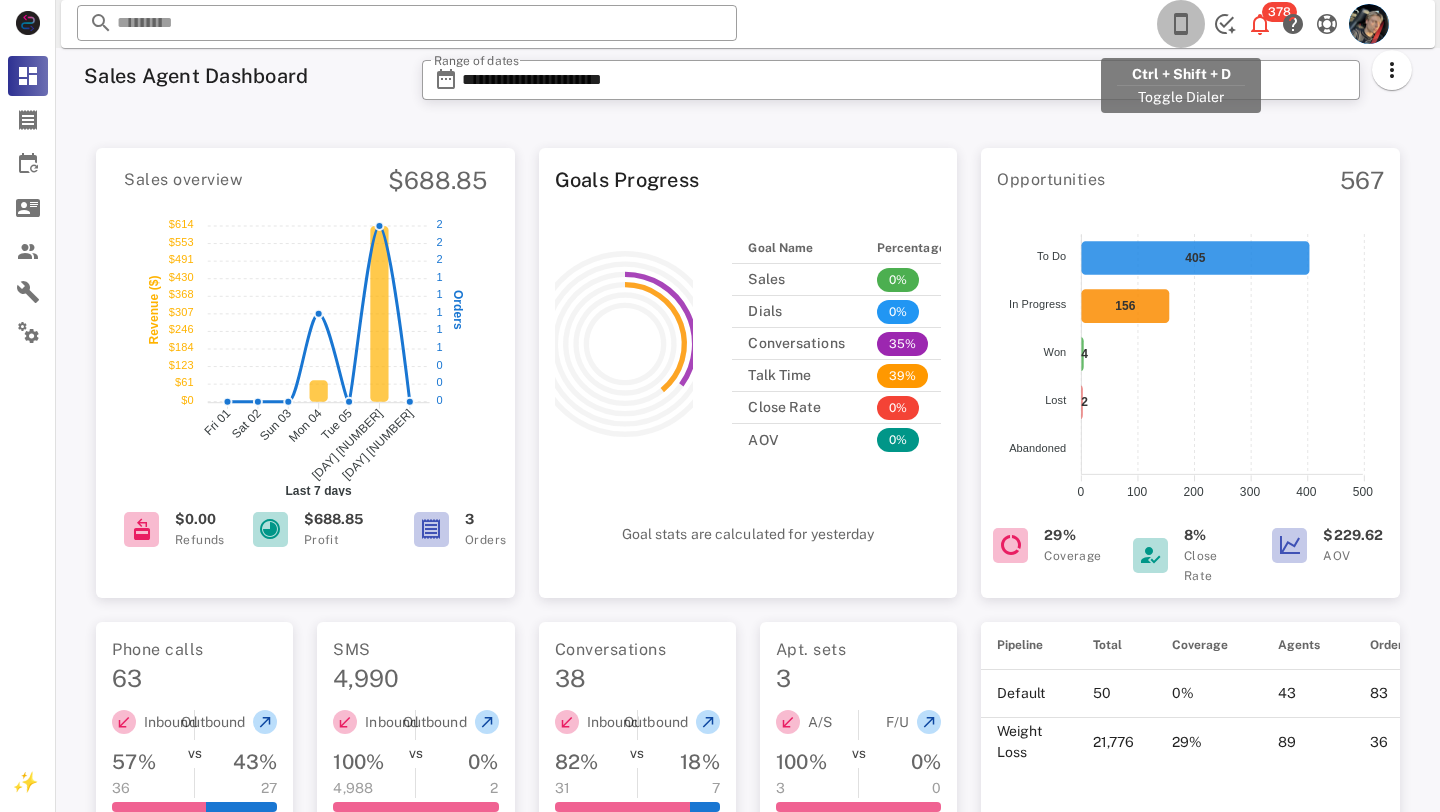 click at bounding box center (1181, 24) 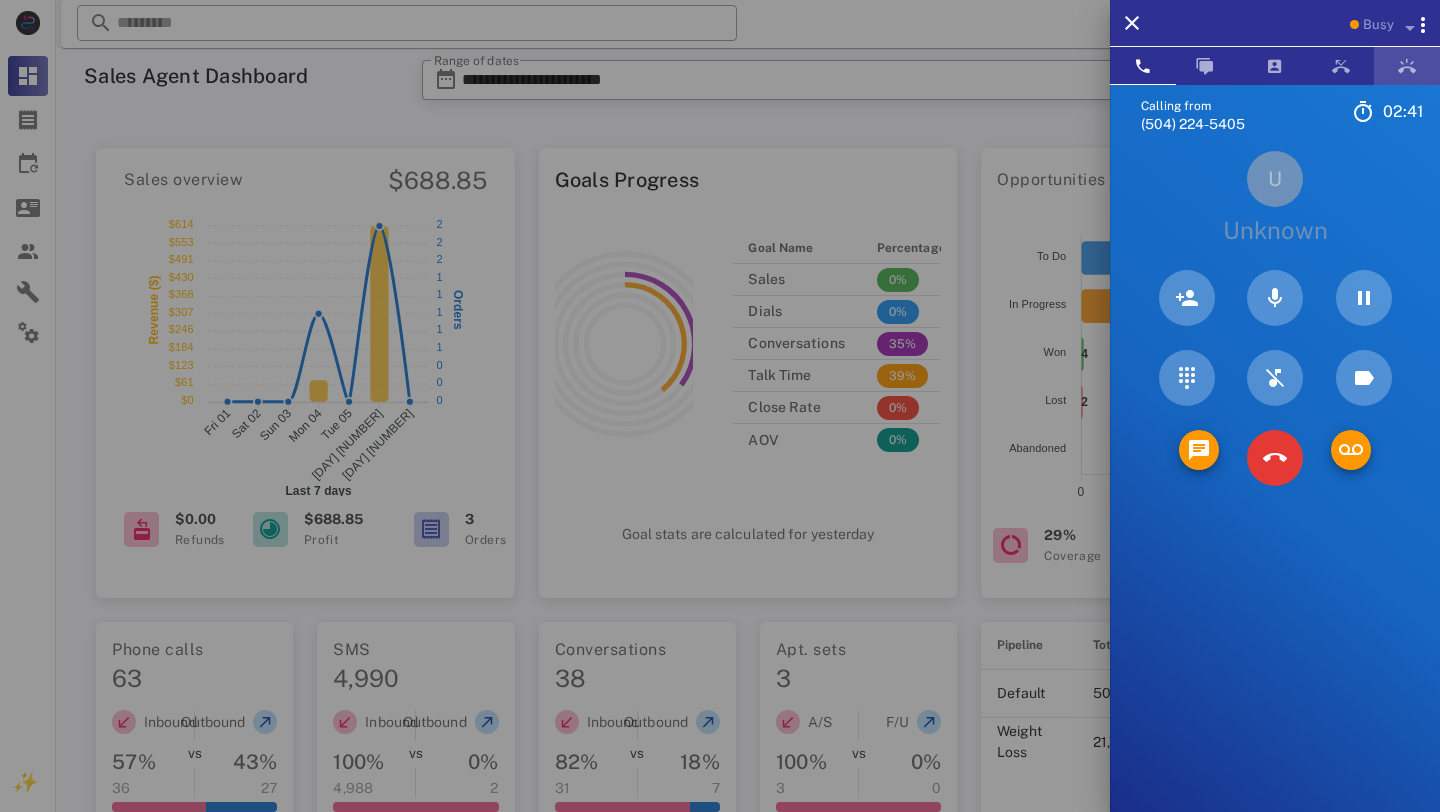 click at bounding box center (1407, 66) 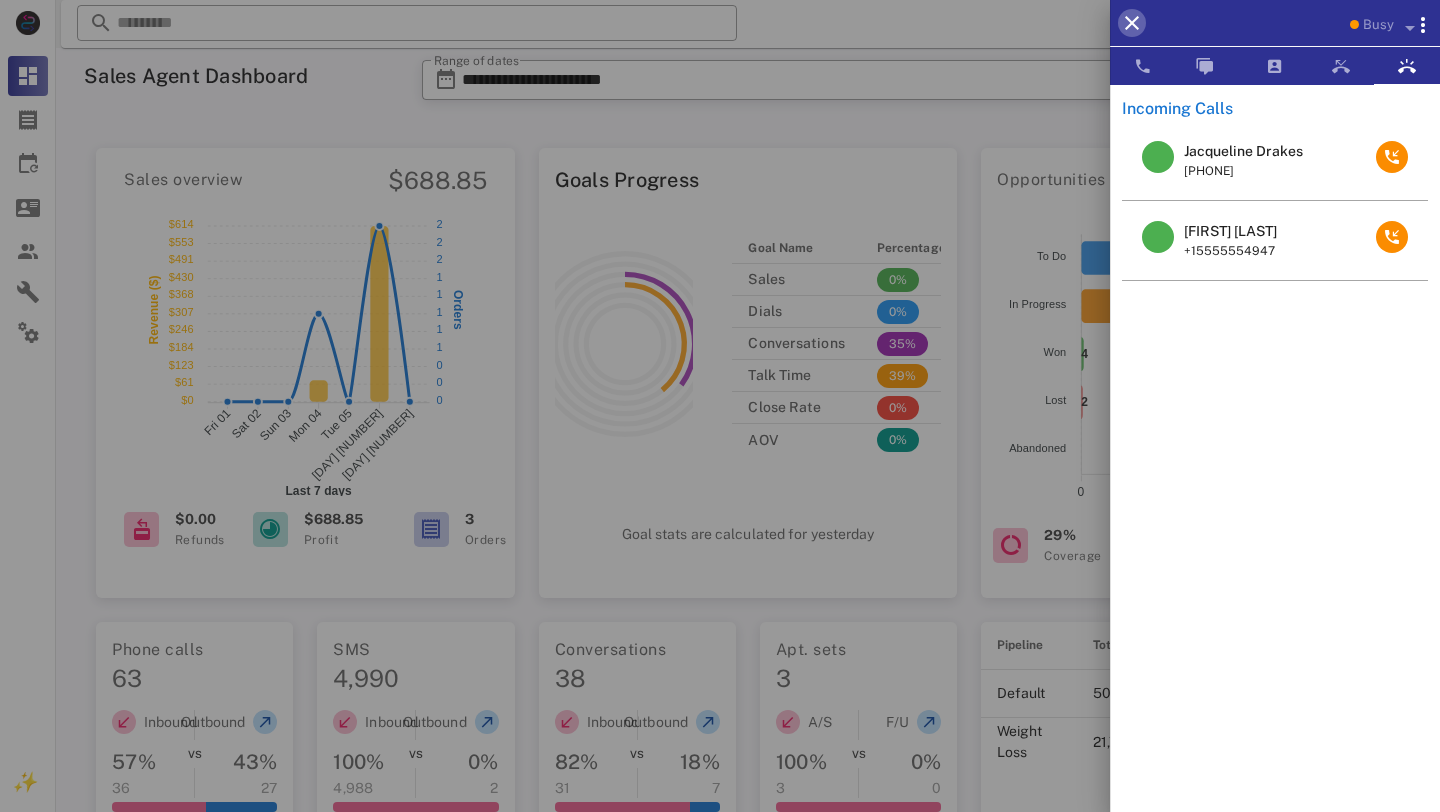 click at bounding box center (1132, 23) 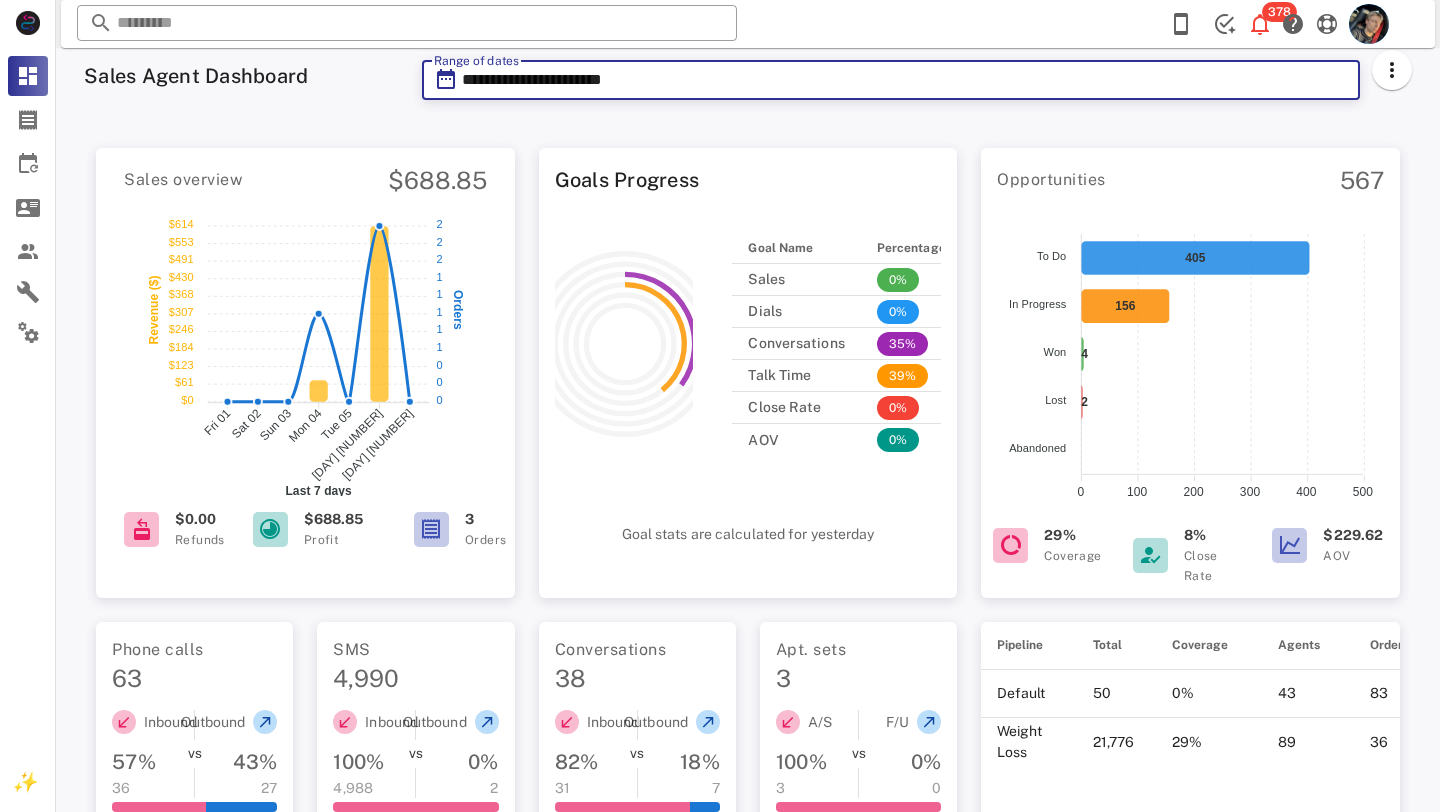 click on "**********" at bounding box center (905, 80) 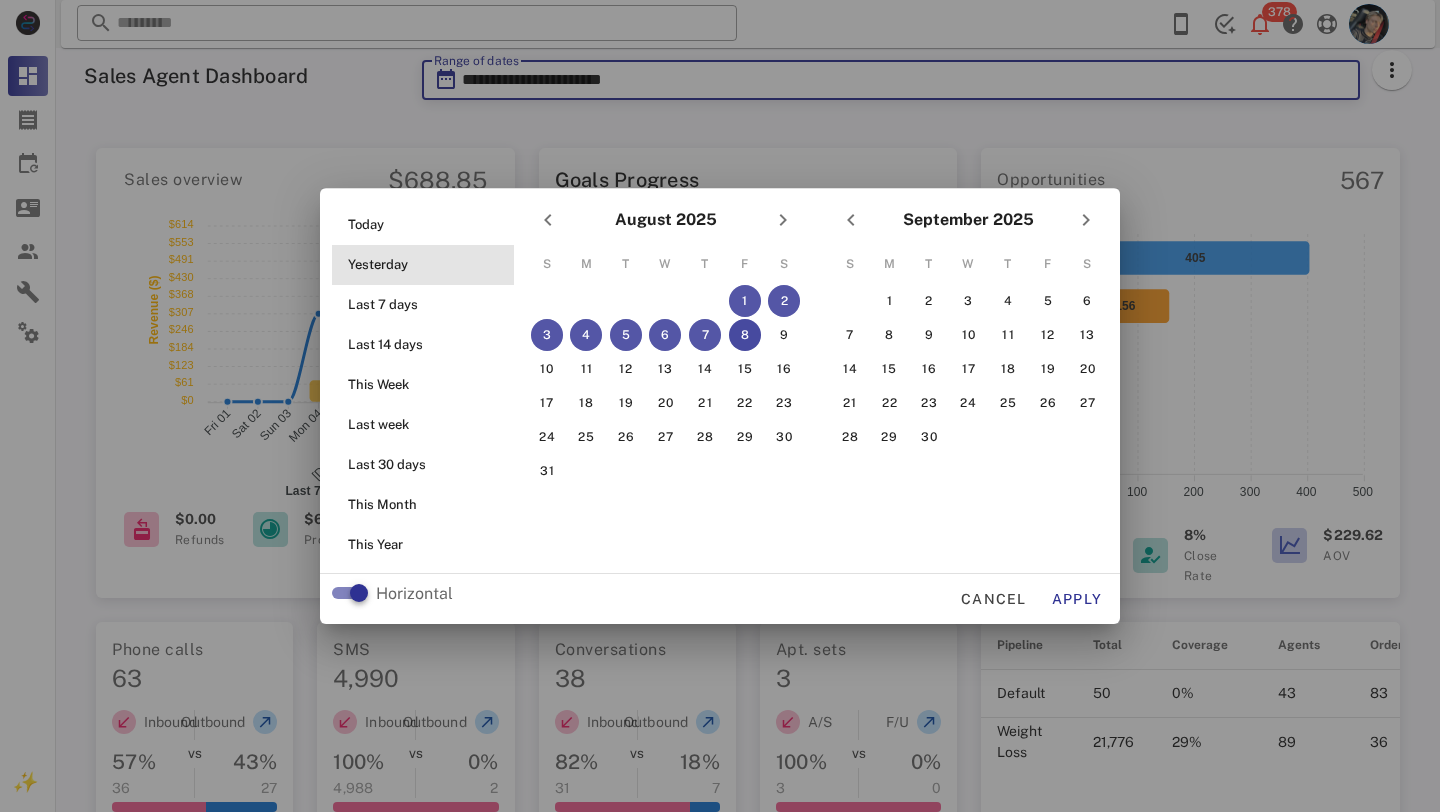 click on "Yesterday" at bounding box center (429, 265) 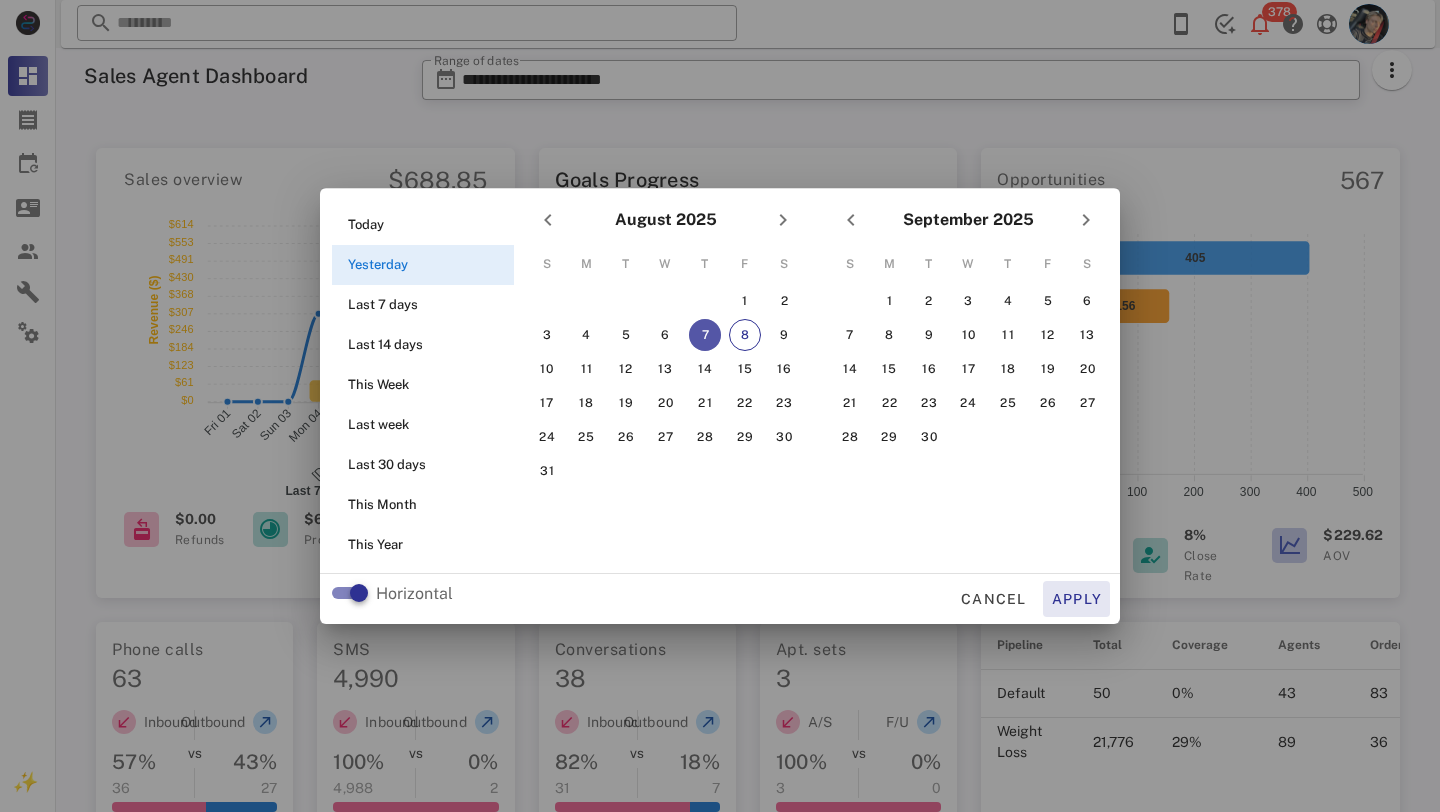 click on "Apply" at bounding box center [1077, 599] 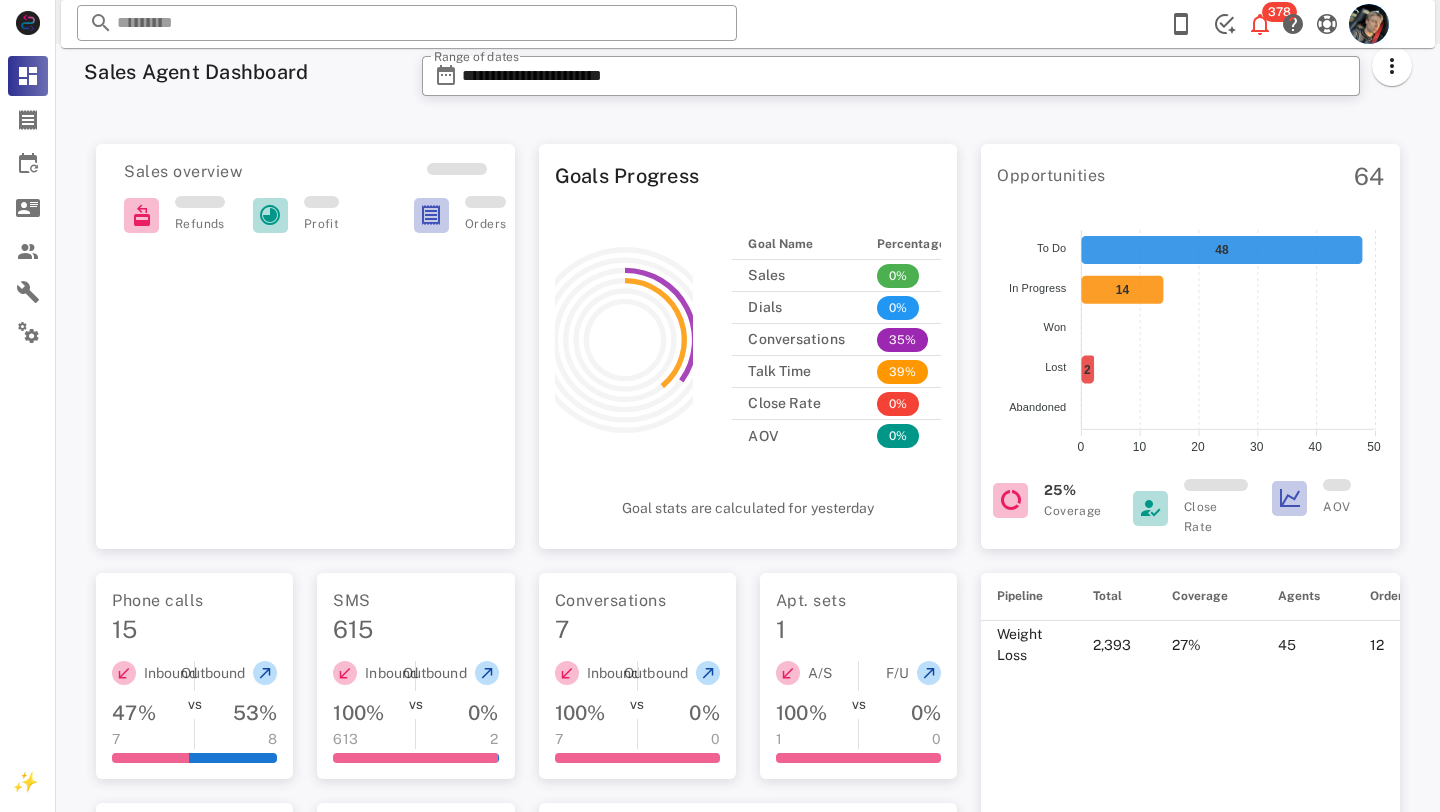 scroll, scrollTop: 0, scrollLeft: 0, axis: both 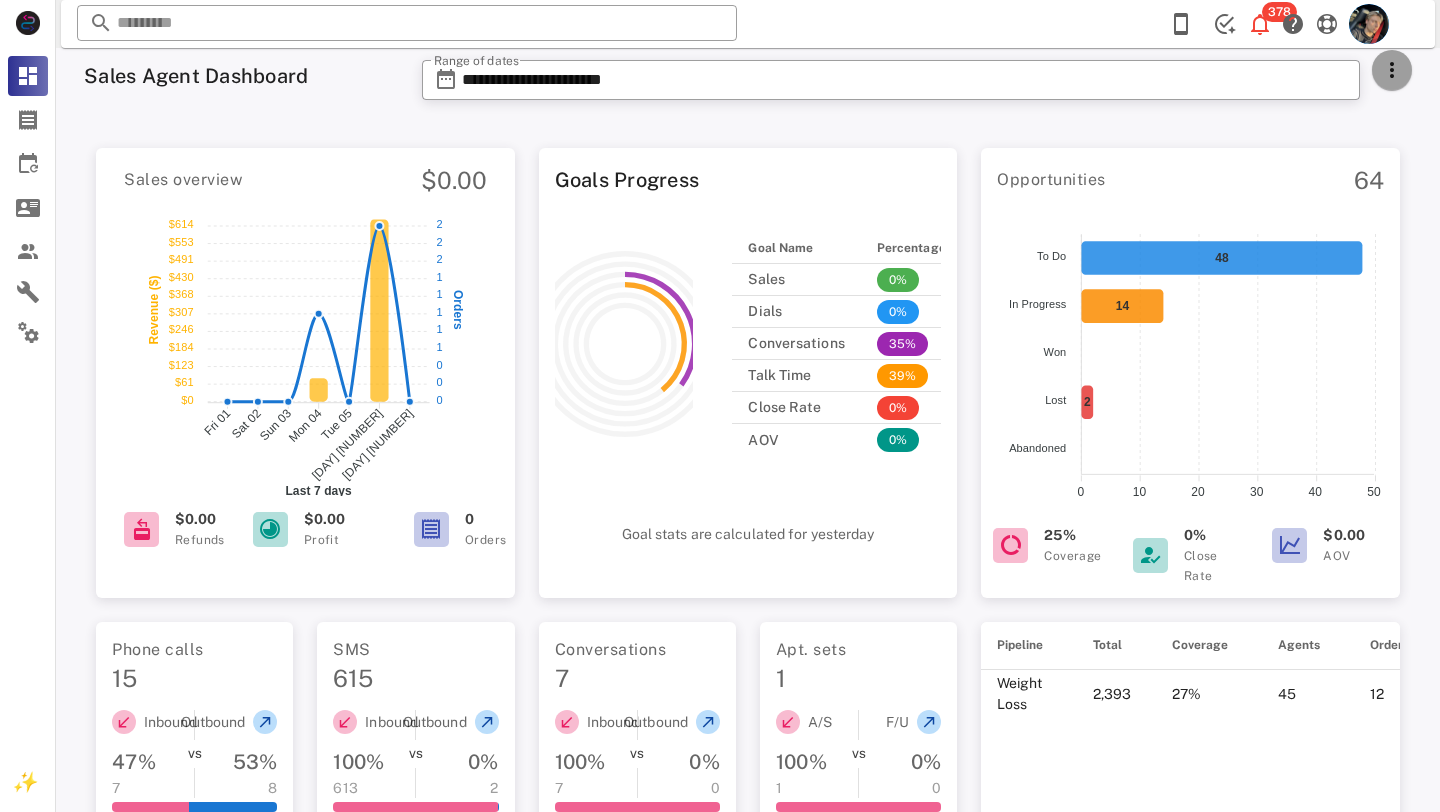 click at bounding box center [1392, 70] 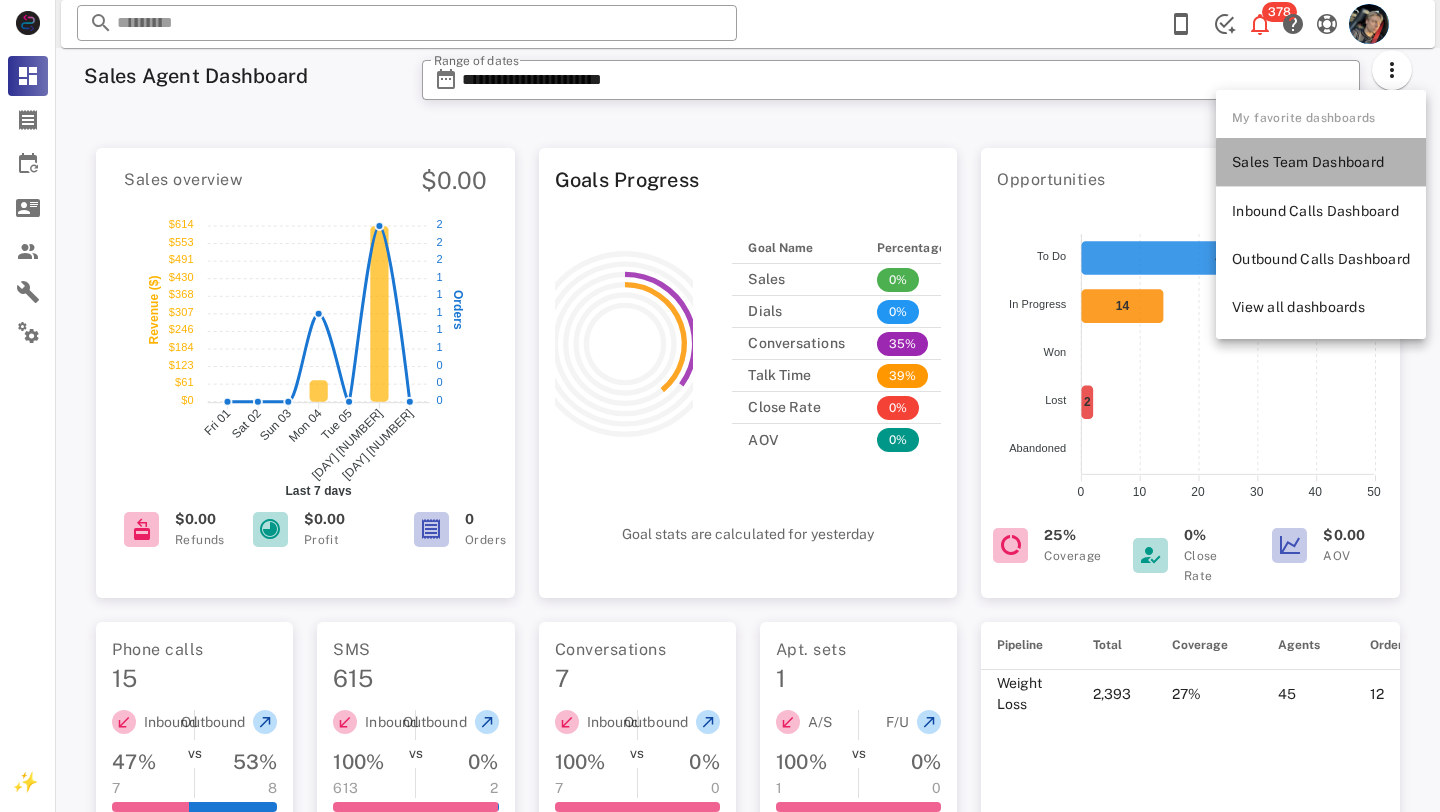 click on "Sales Team Dashboard" at bounding box center [1321, 162] 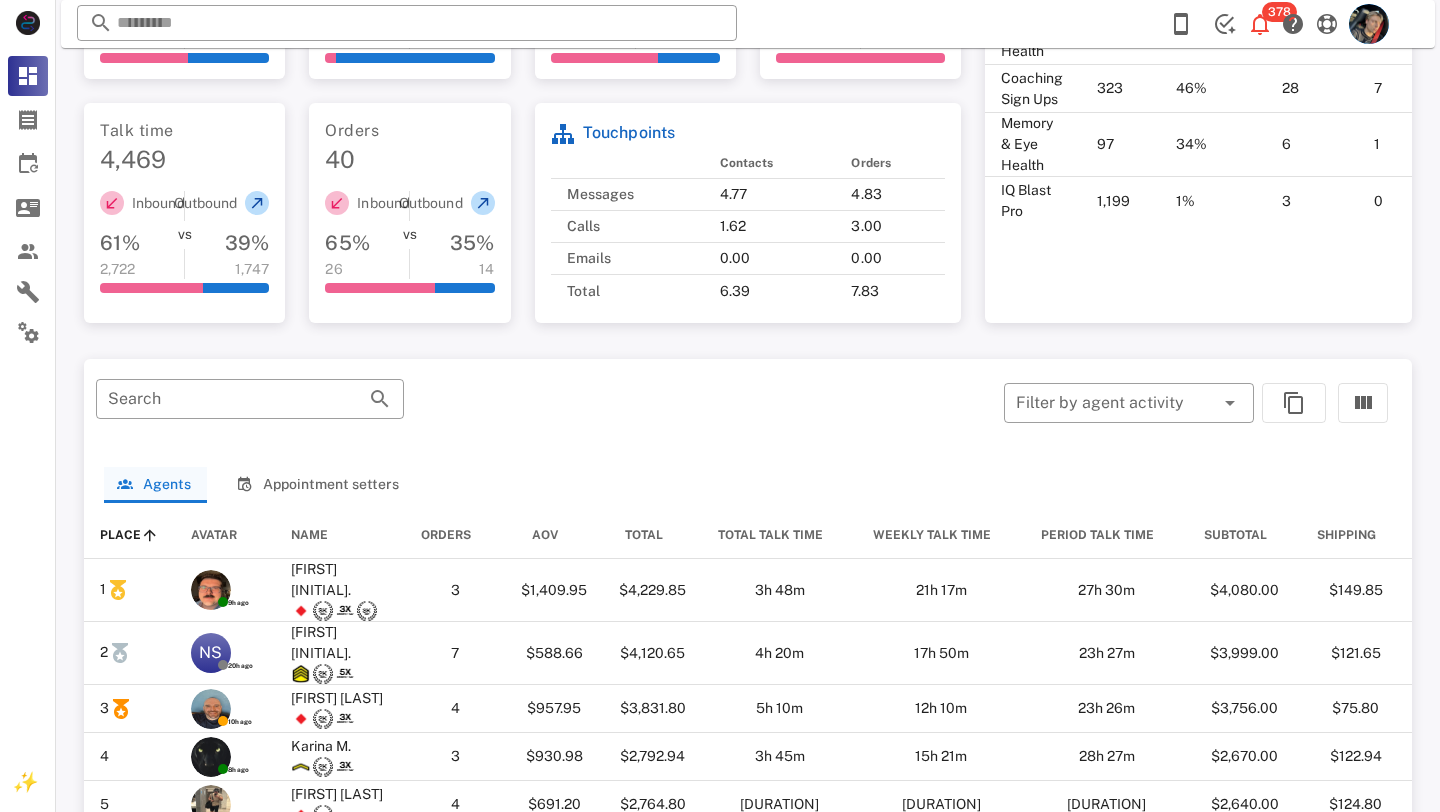 scroll, scrollTop: 1031, scrollLeft: 0, axis: vertical 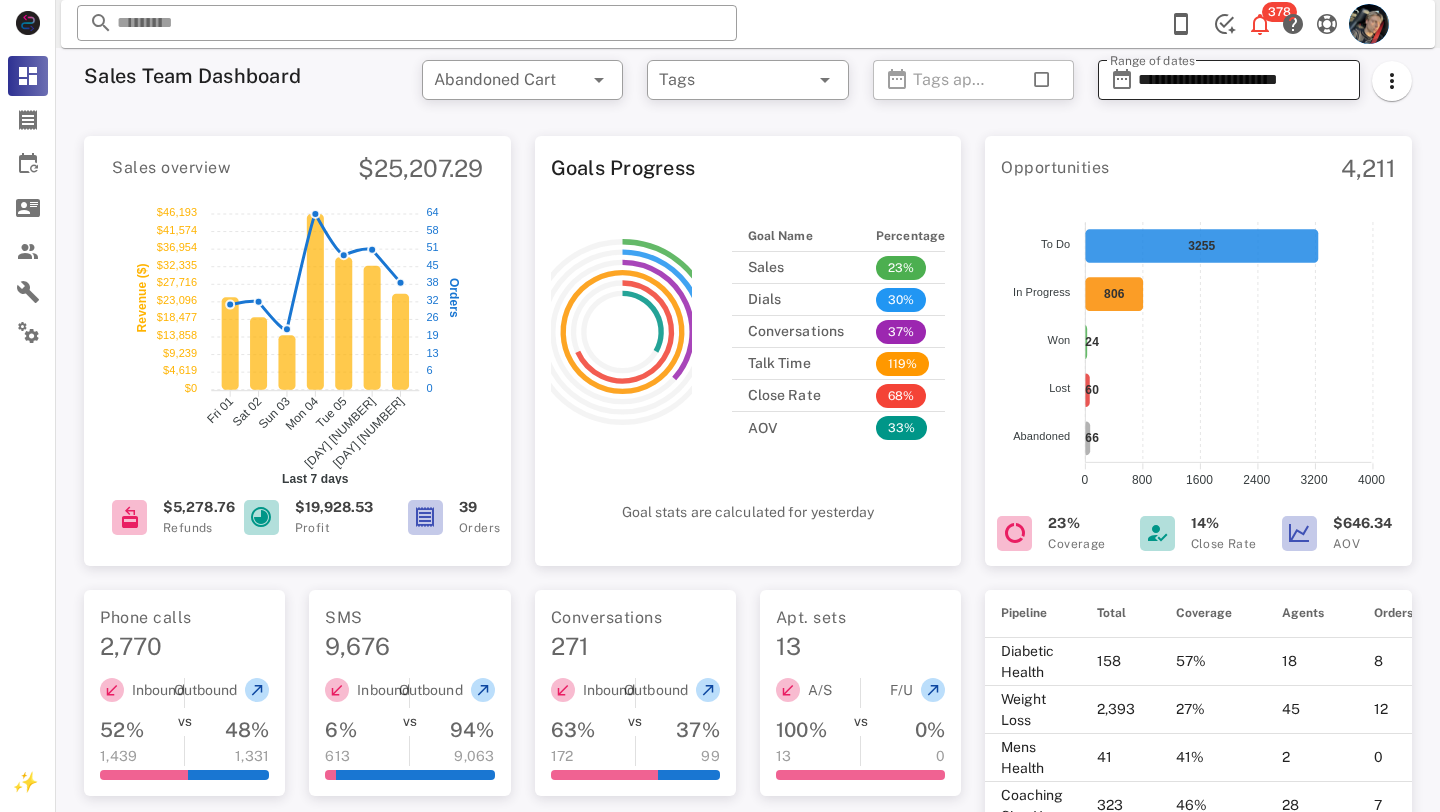 click on "**********" at bounding box center (1229, 80) 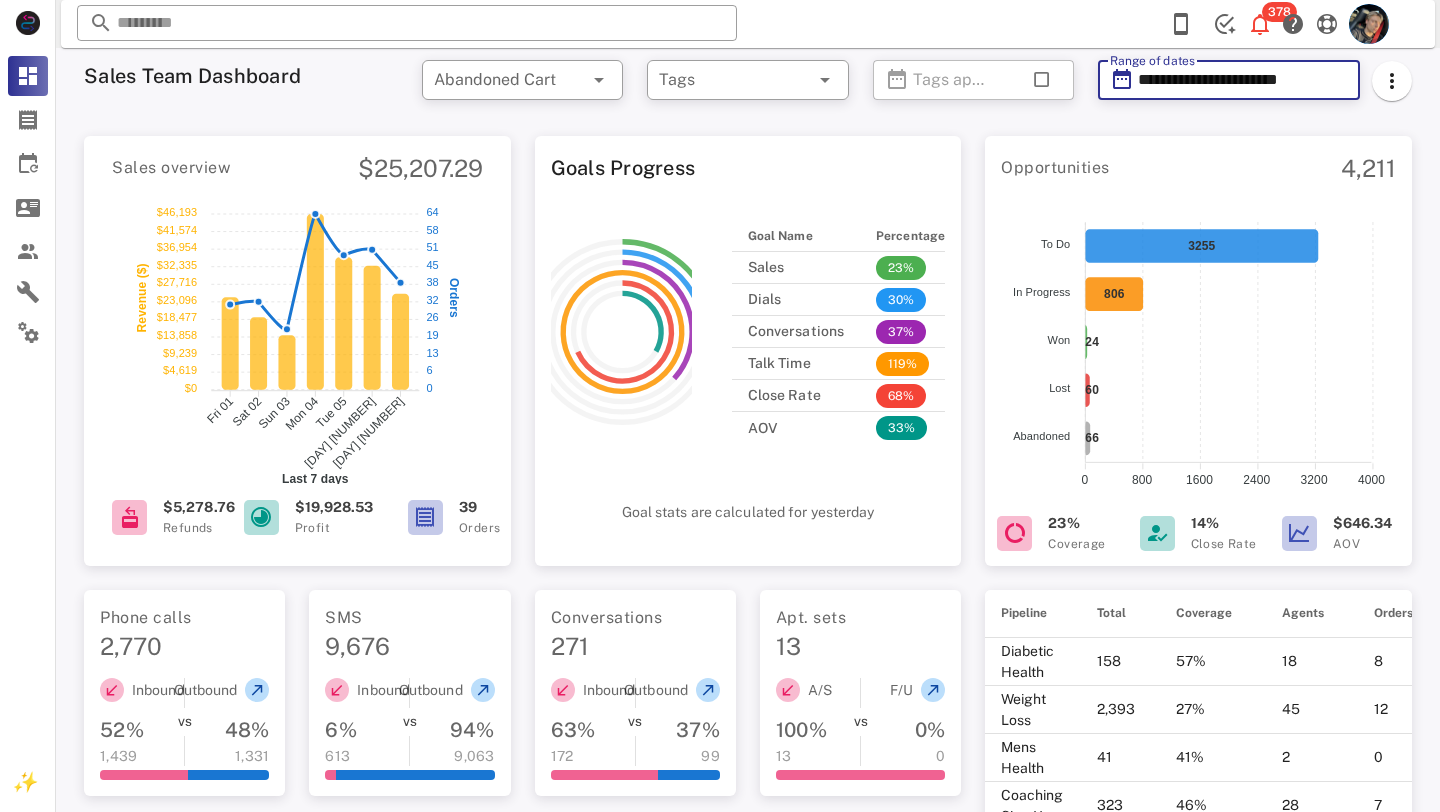 click on "**********" at bounding box center [1229, 80] 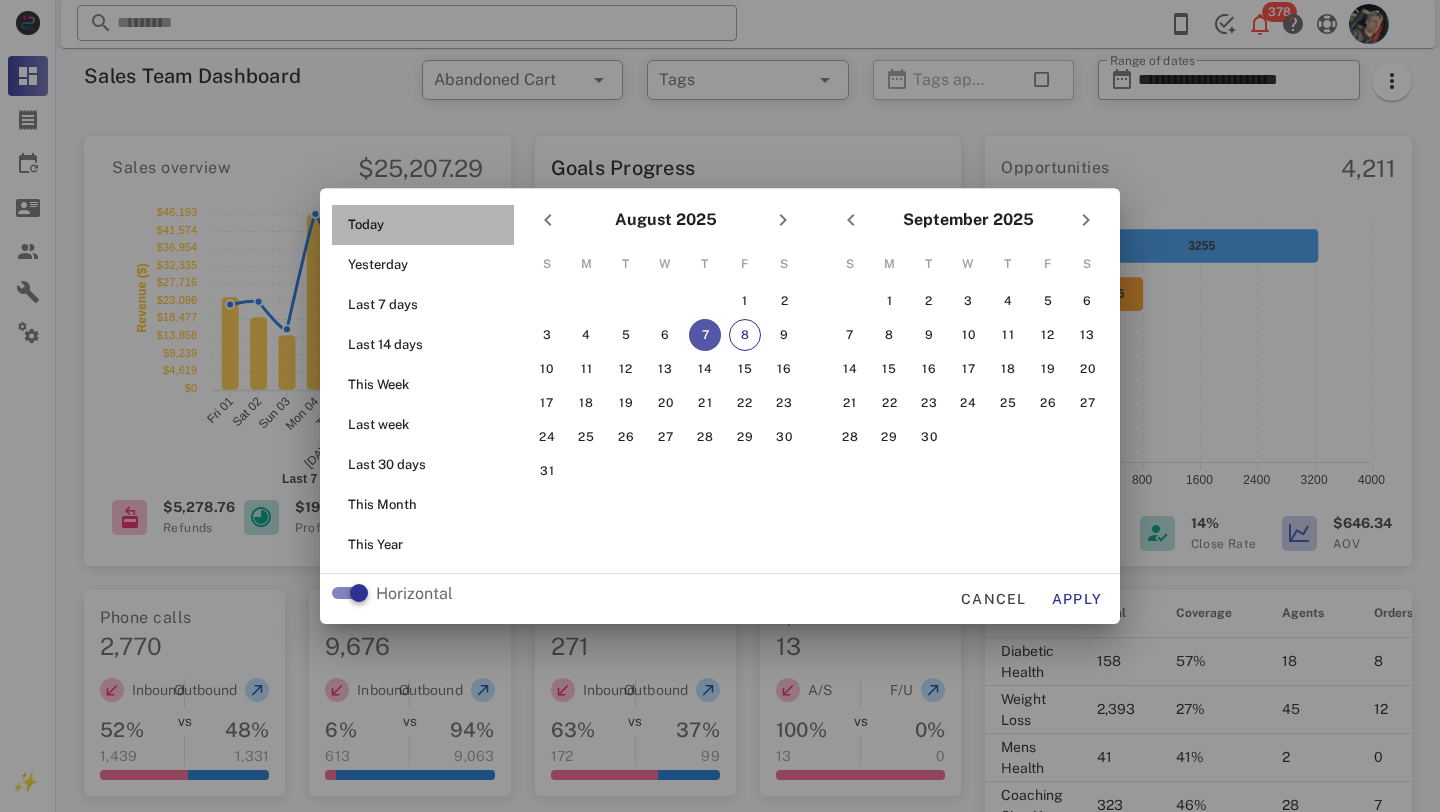 click on "Today" at bounding box center [429, 225] 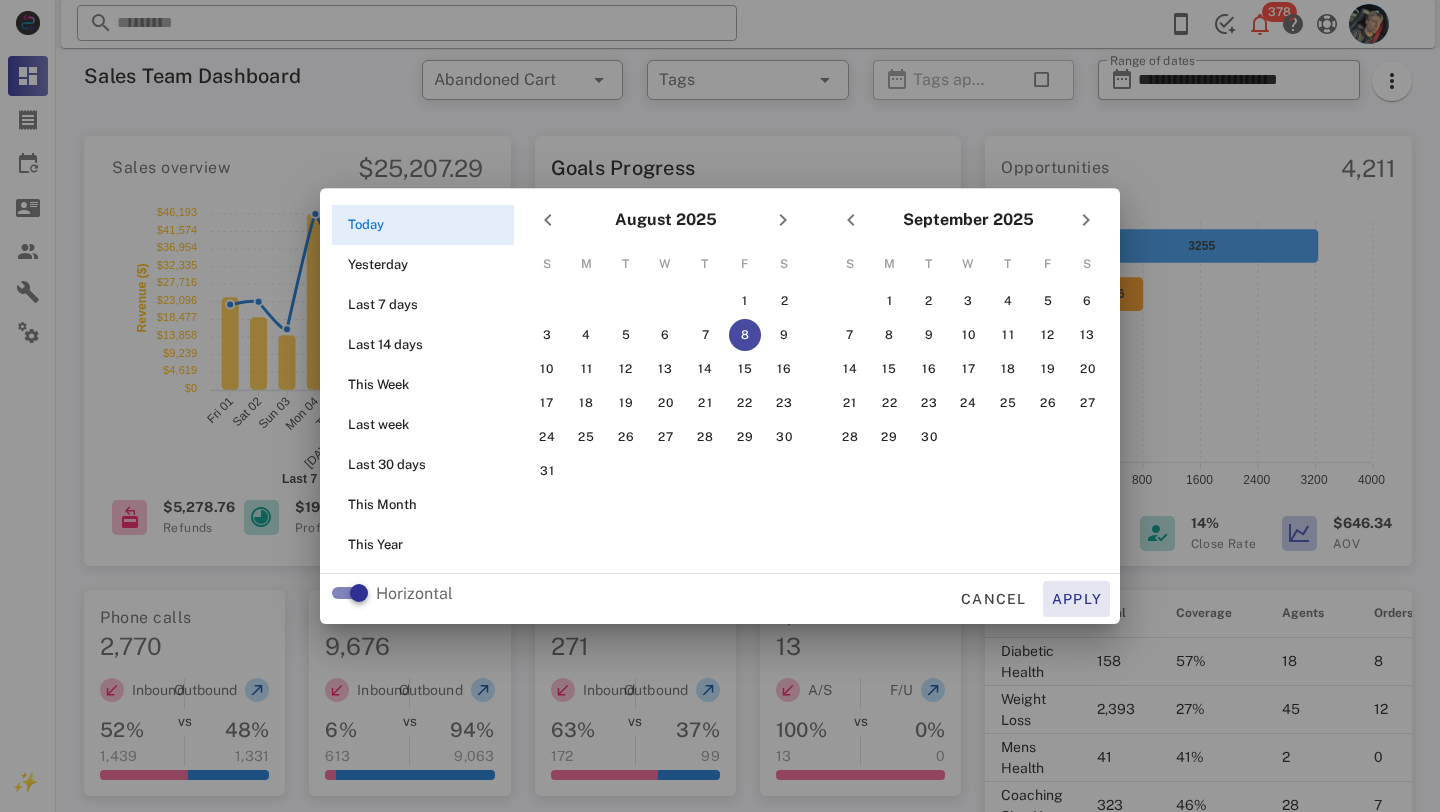 click on "Apply" at bounding box center [1077, 599] 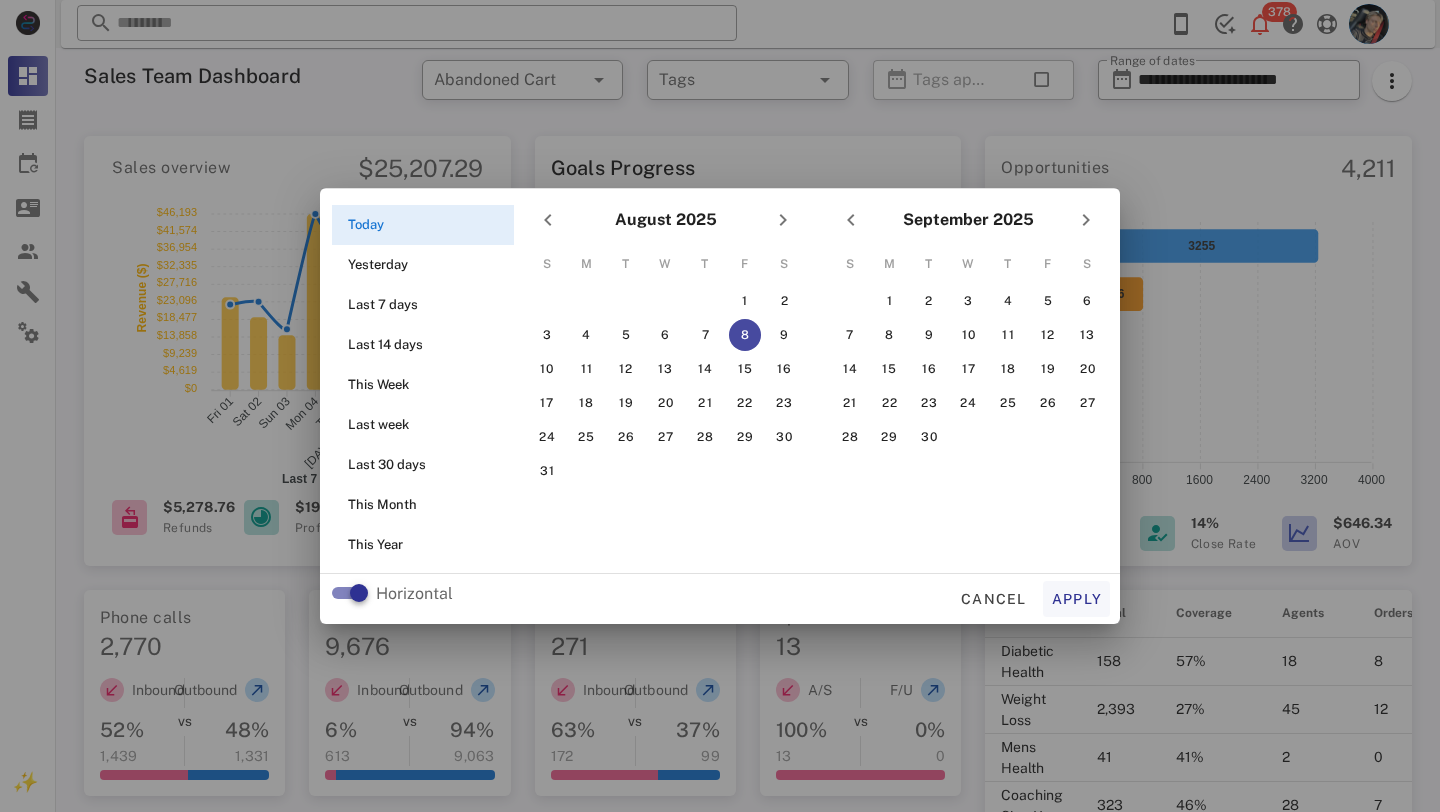 type on "**********" 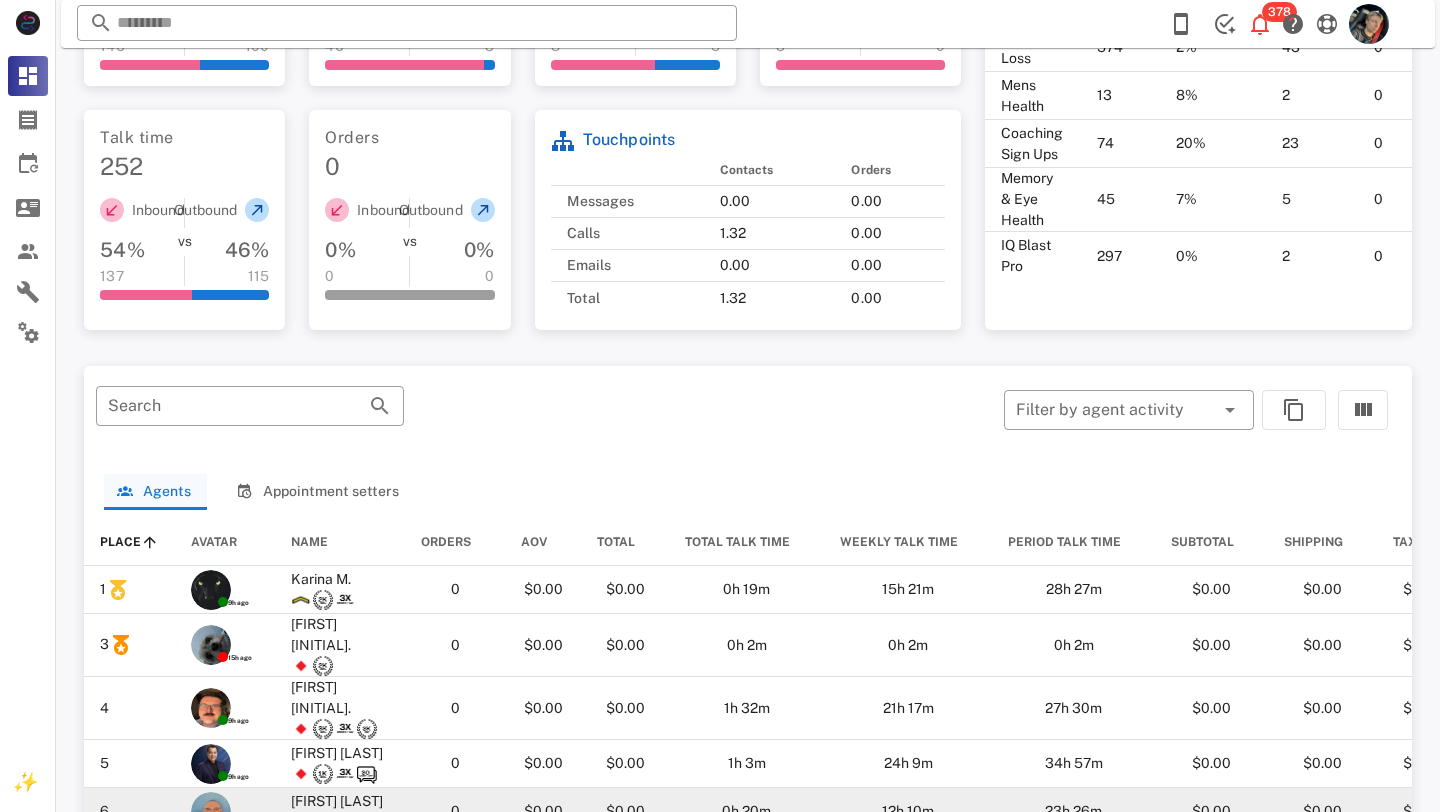 scroll, scrollTop: 0, scrollLeft: 0, axis: both 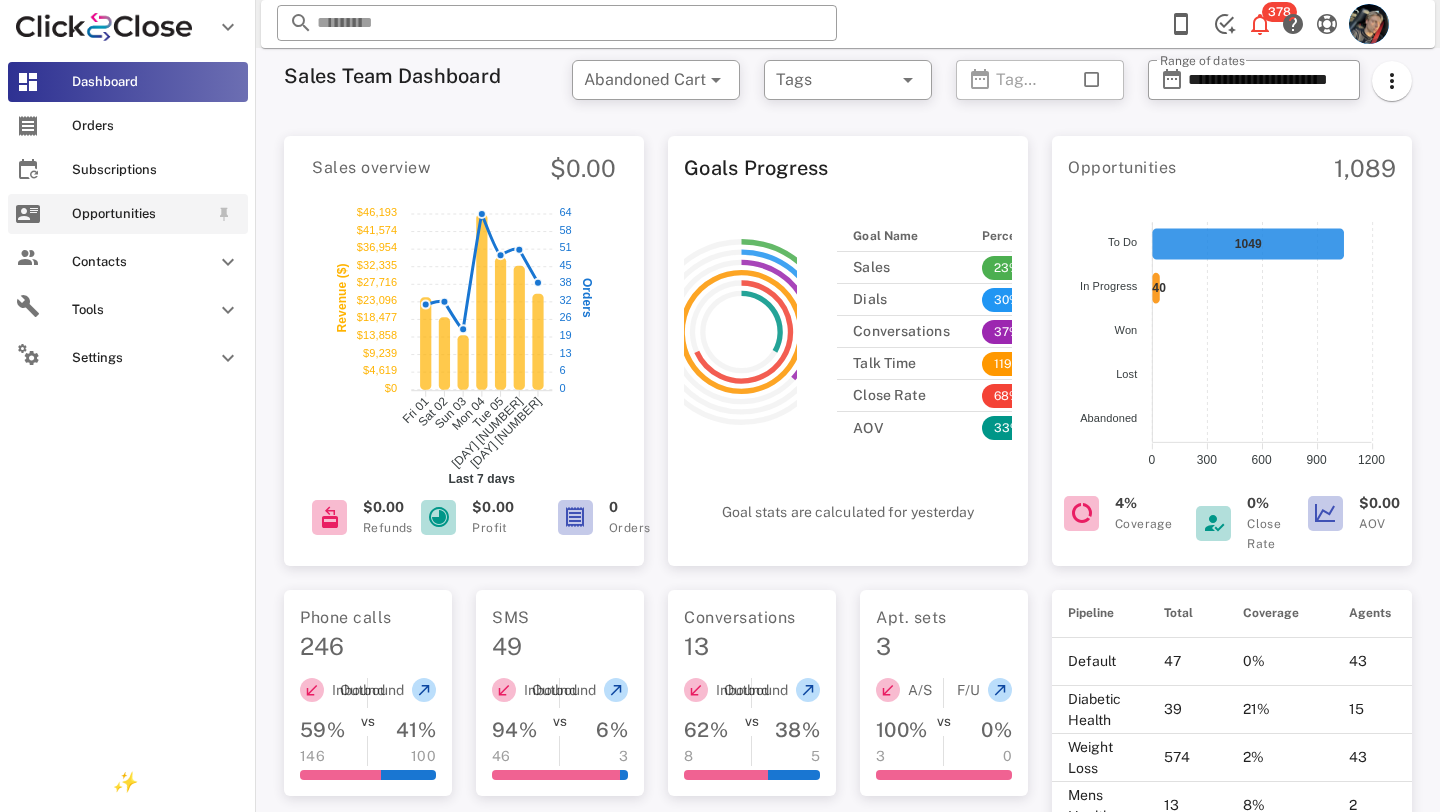 click on "Opportunities" at bounding box center (128, 214) 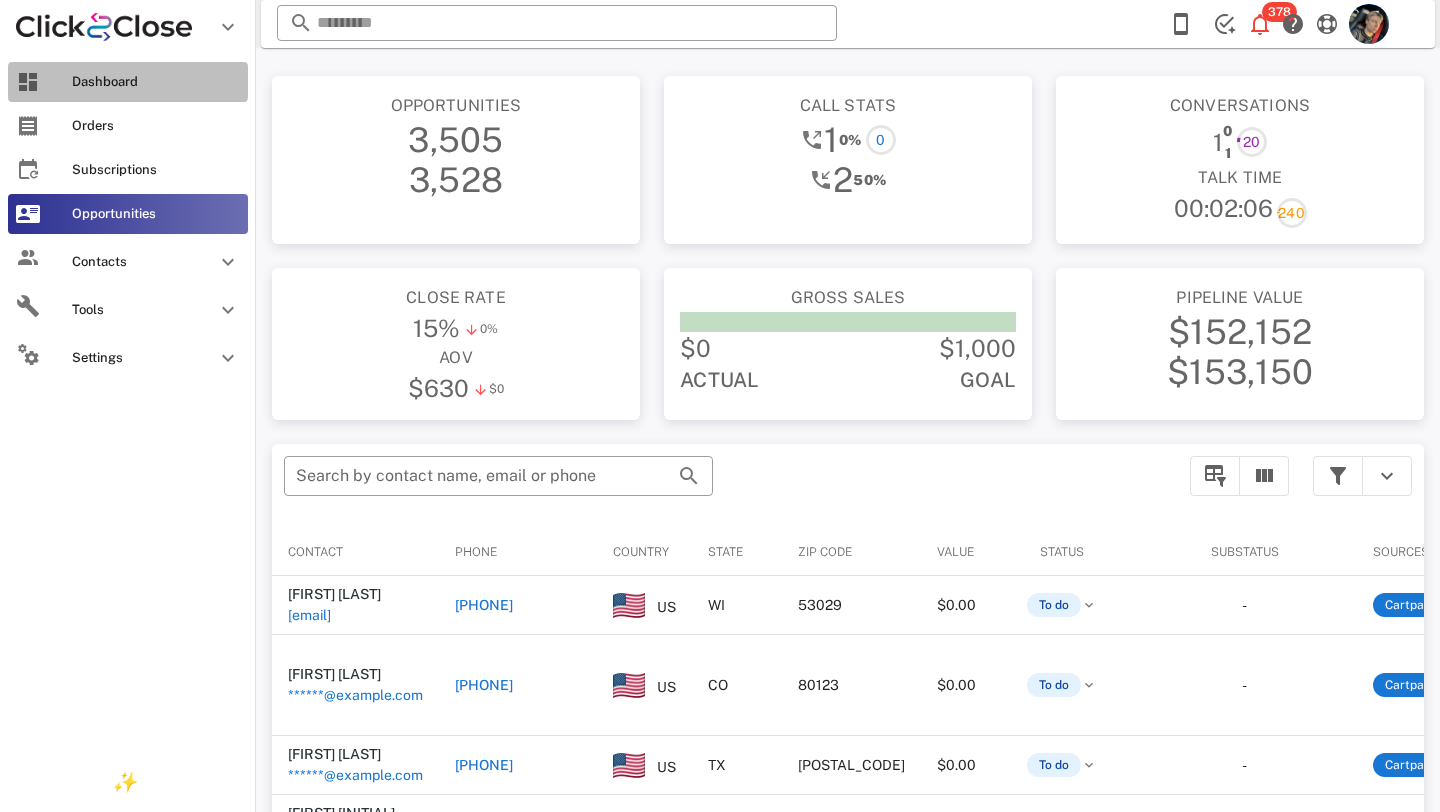 click on "Dashboard" at bounding box center (156, 82) 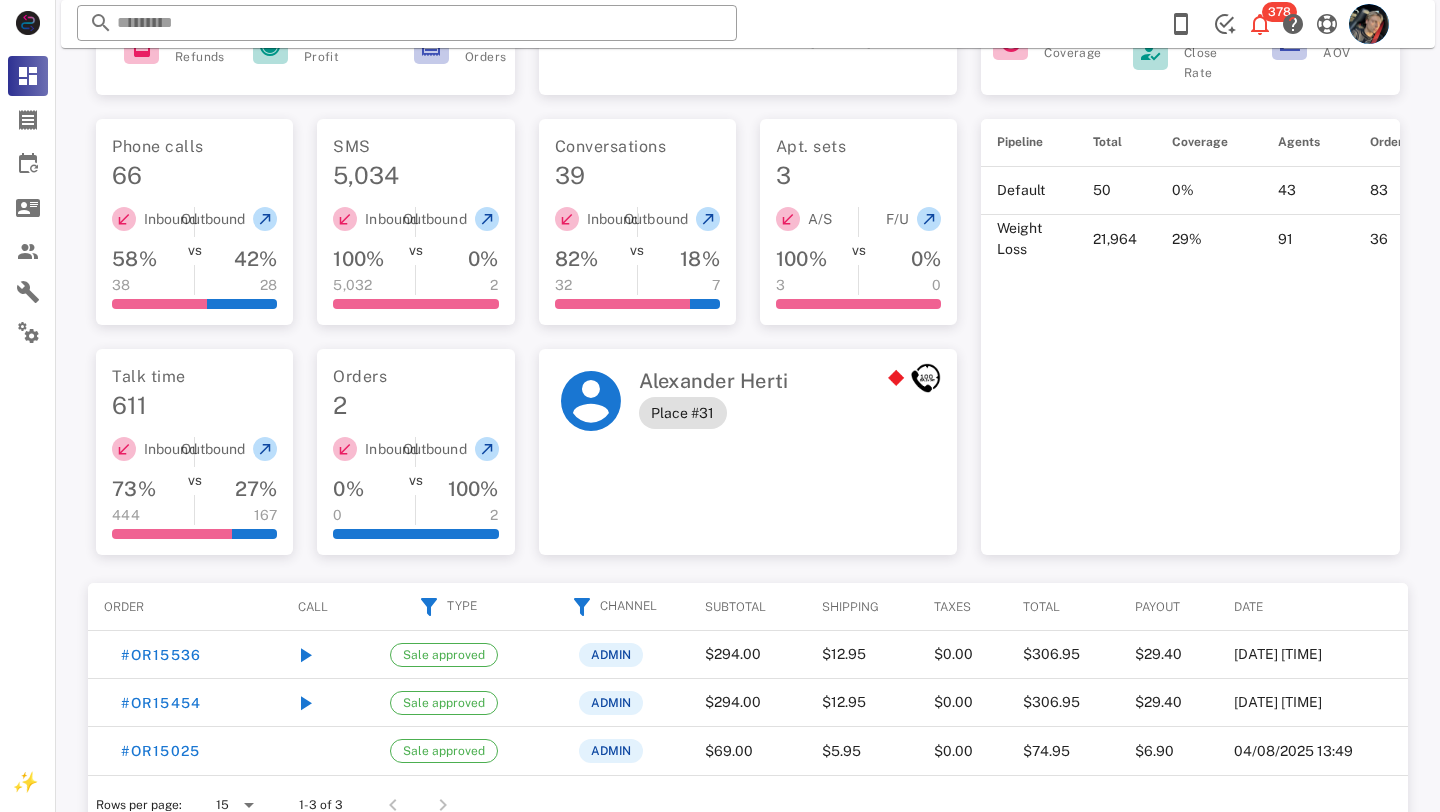 scroll, scrollTop: 0, scrollLeft: 0, axis: both 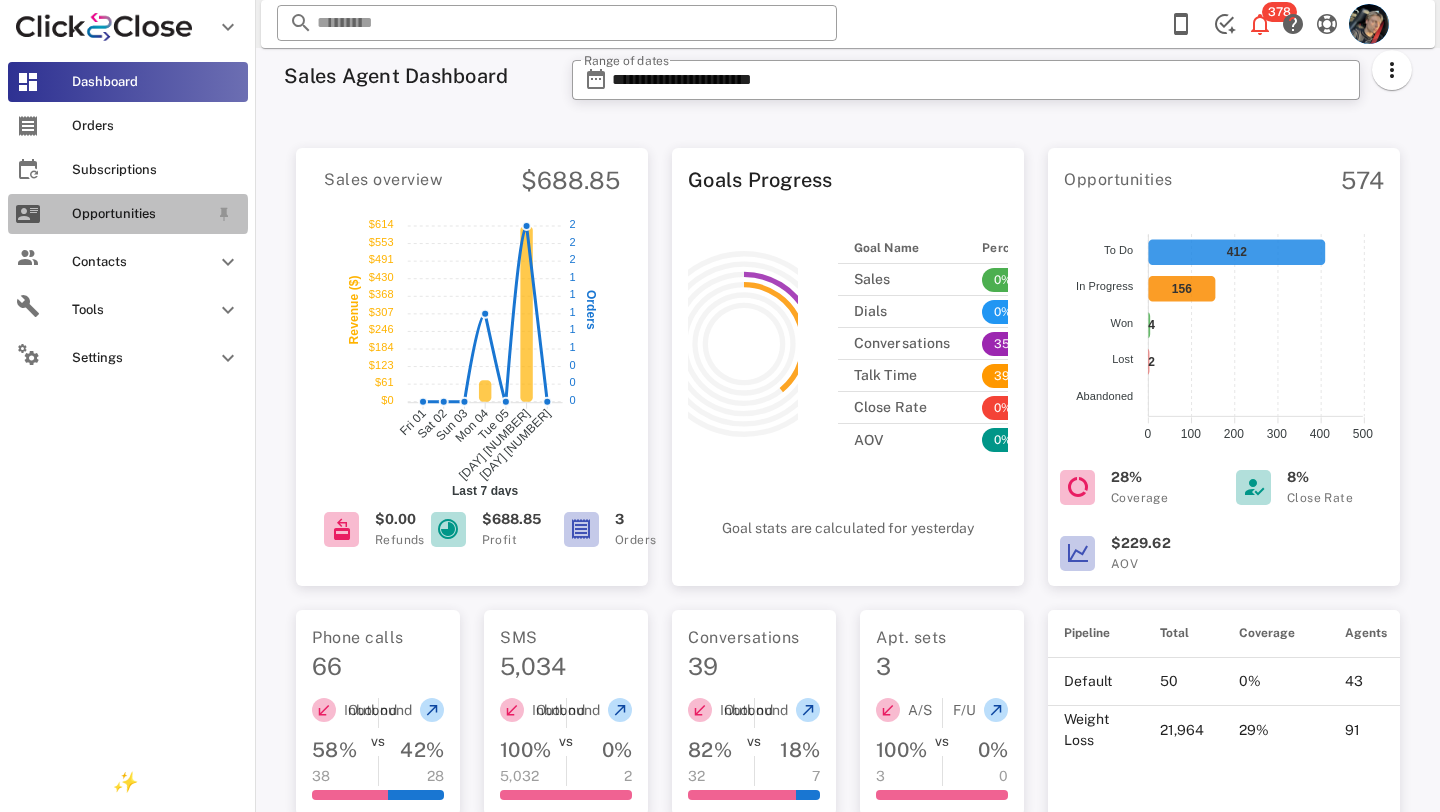 click at bounding box center [28, 214] 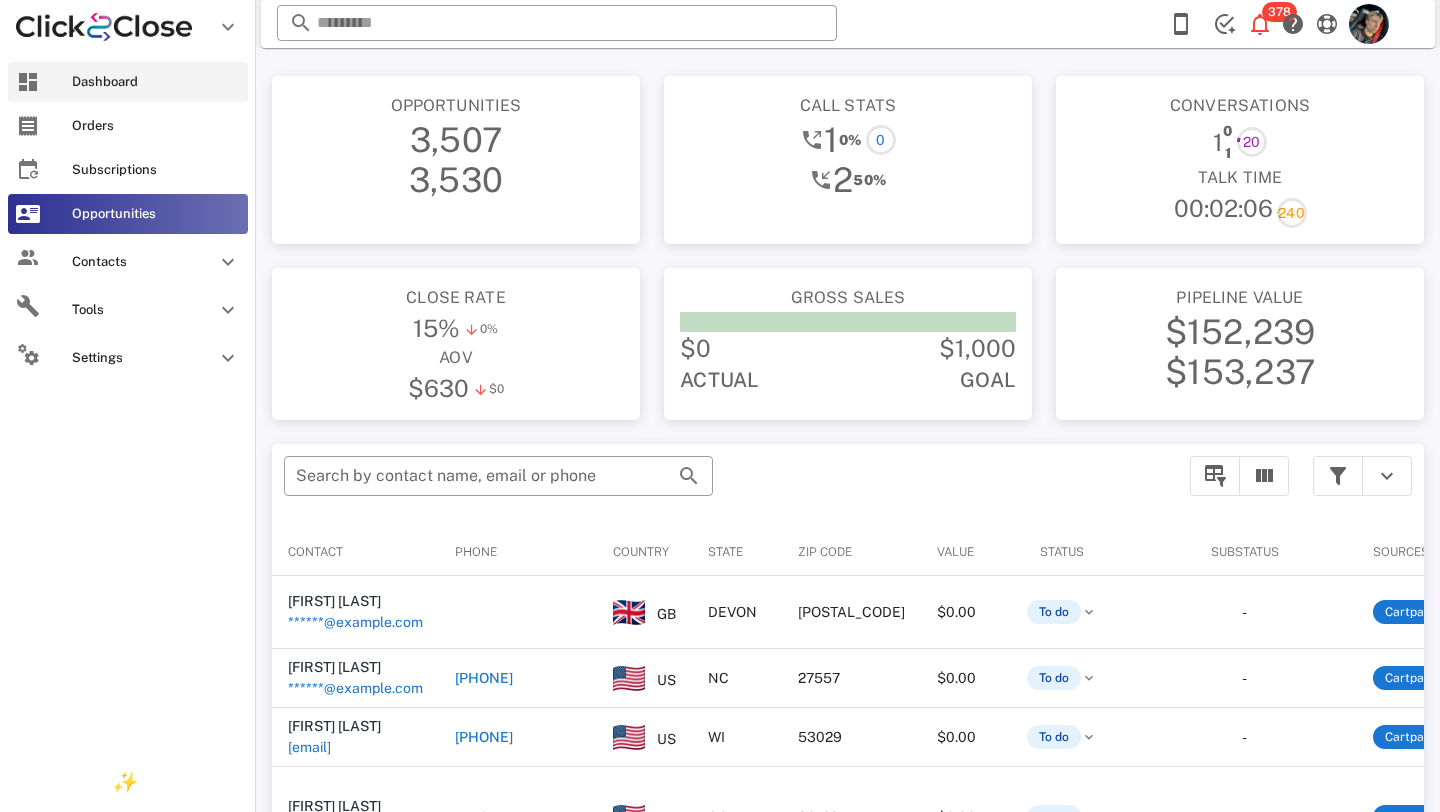 click on "Dashboard" at bounding box center [128, 82] 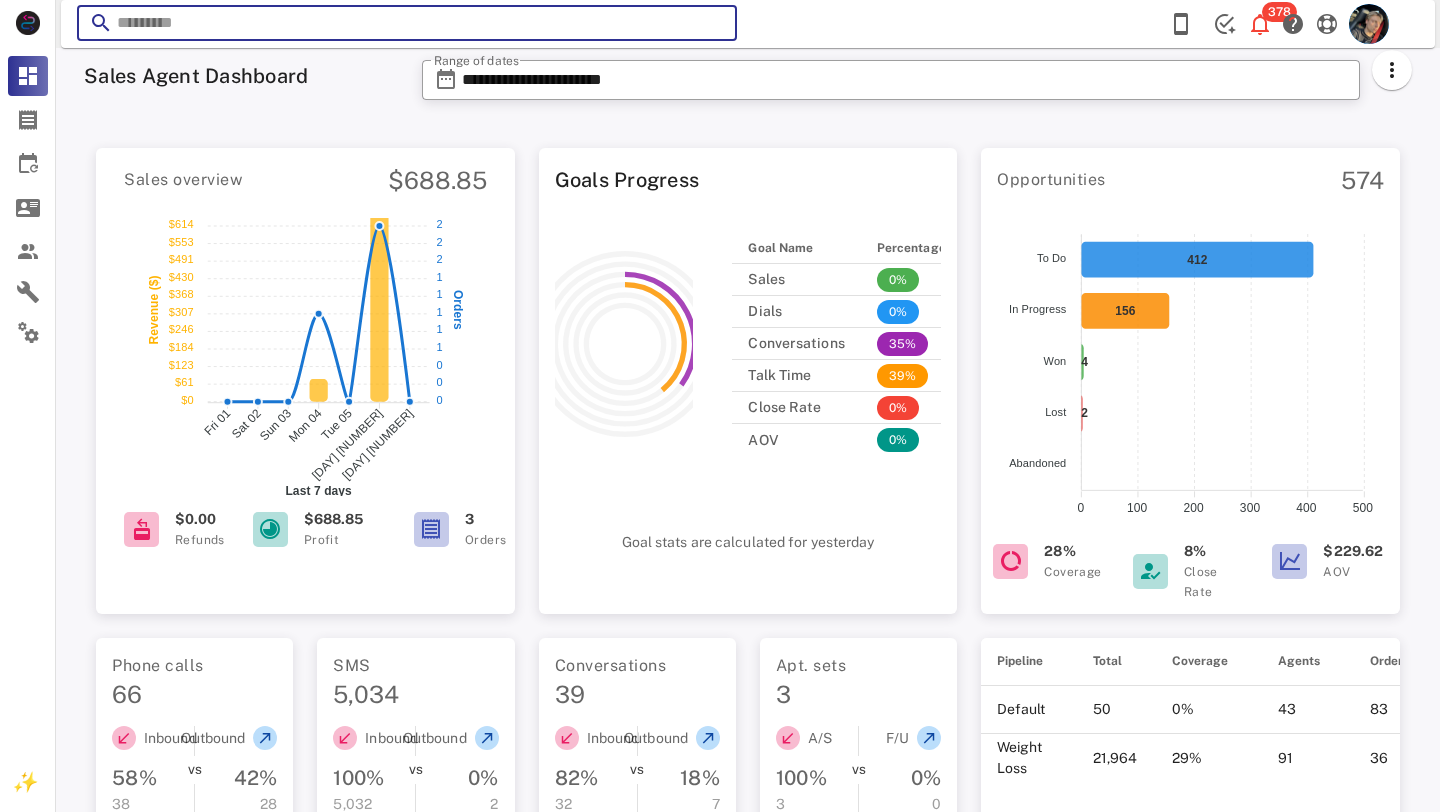 click at bounding box center [407, 23] 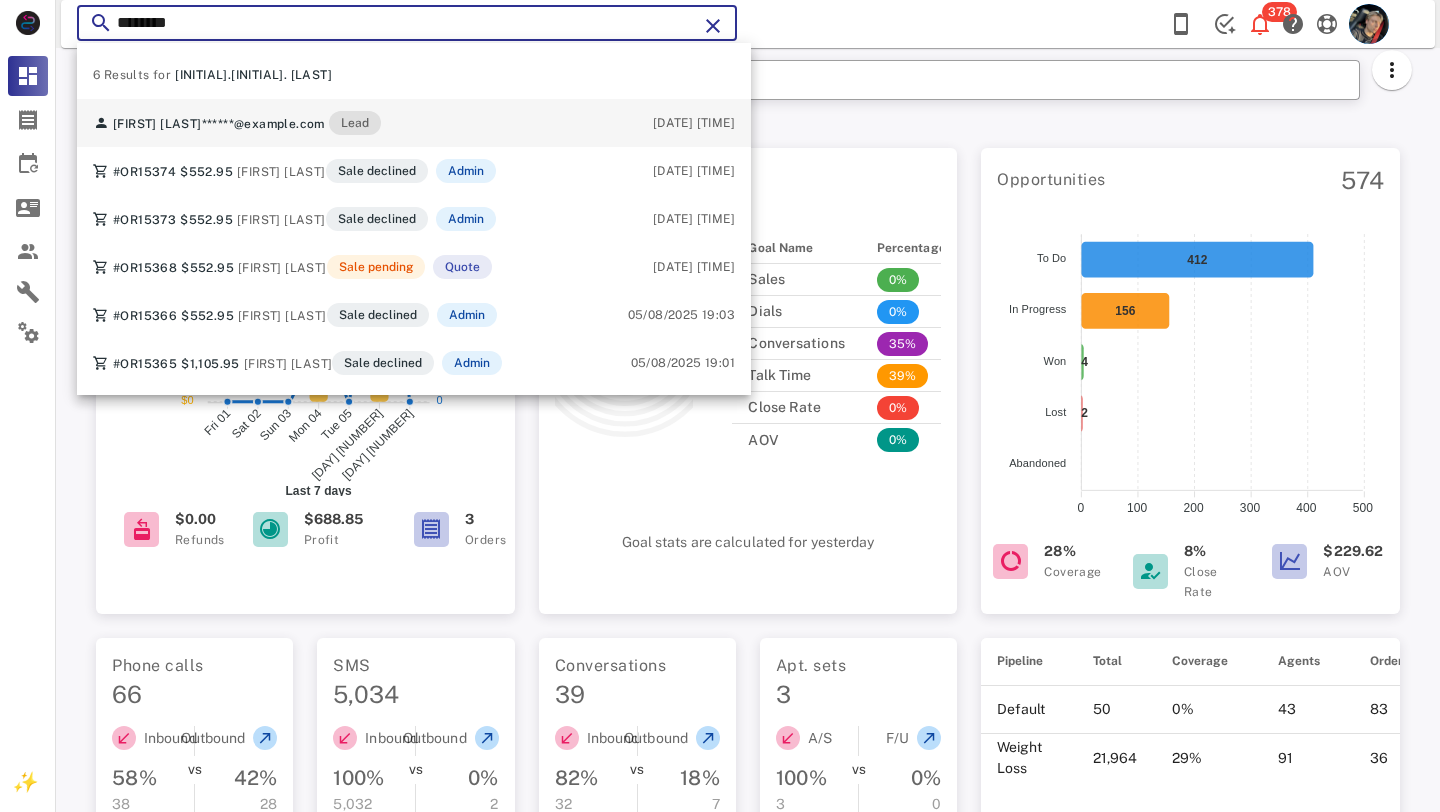 type on "********" 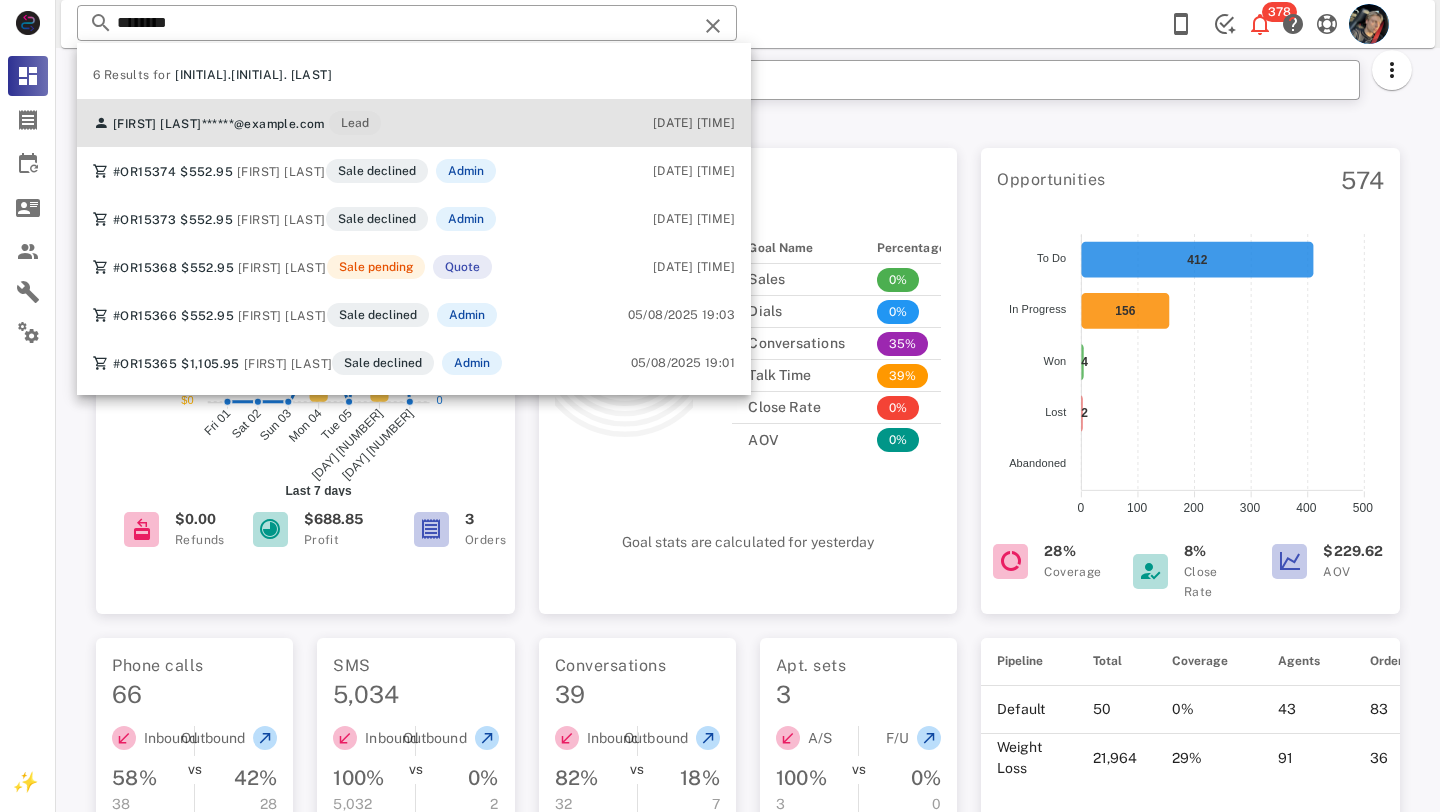 click on "suzannesylvester72@gmail.com" at bounding box center (263, 124) 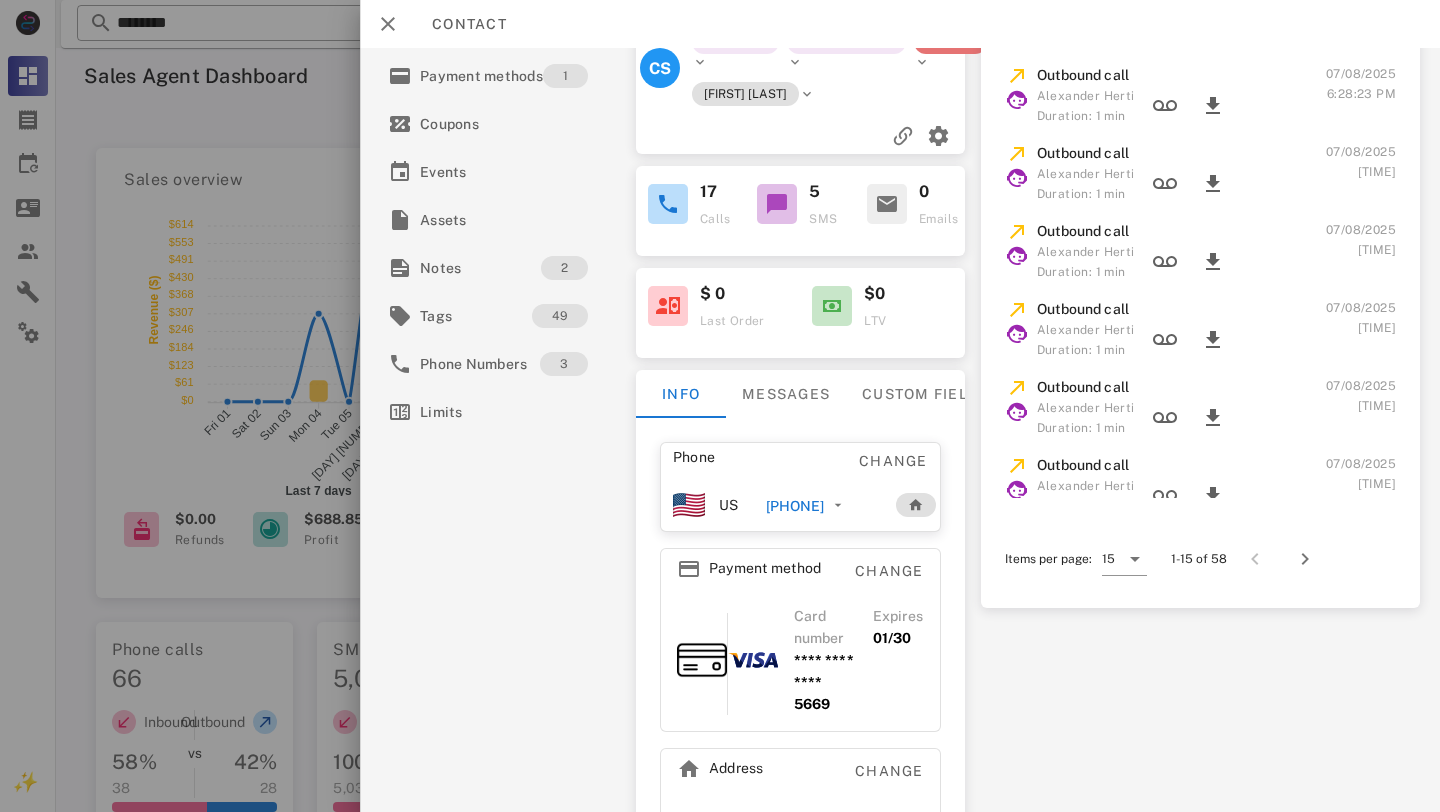 scroll, scrollTop: 199, scrollLeft: 0, axis: vertical 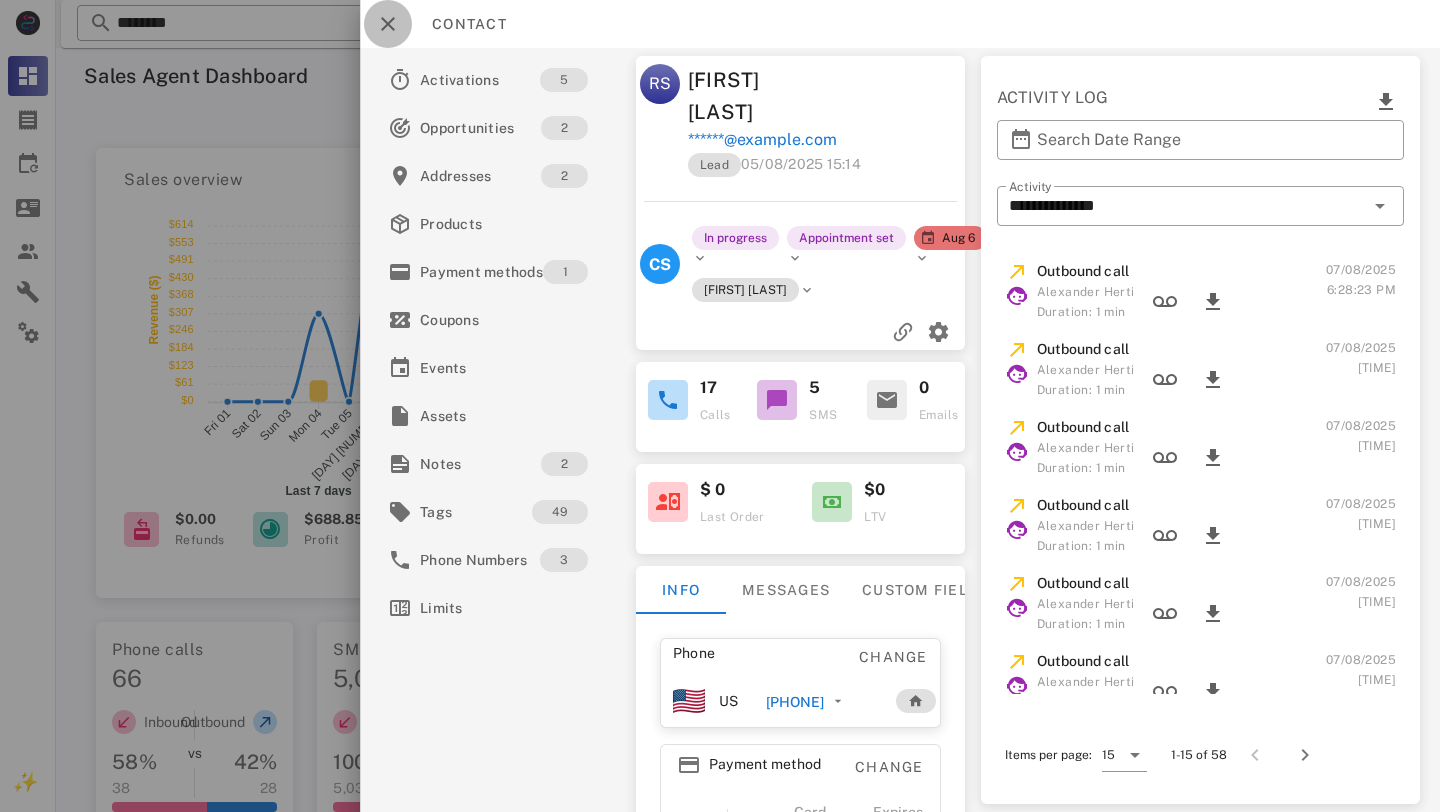 click at bounding box center (388, 24) 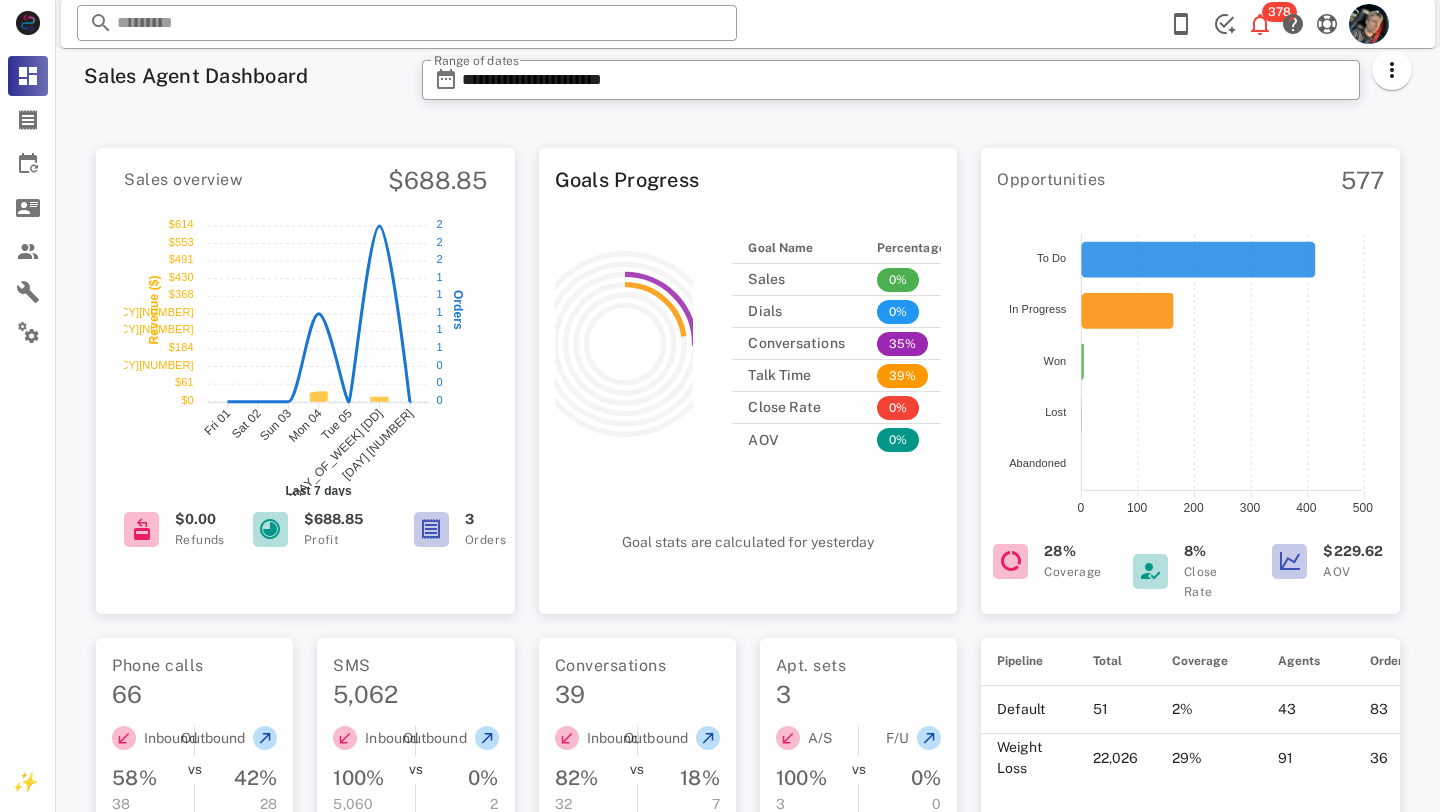 scroll, scrollTop: 0, scrollLeft: 0, axis: both 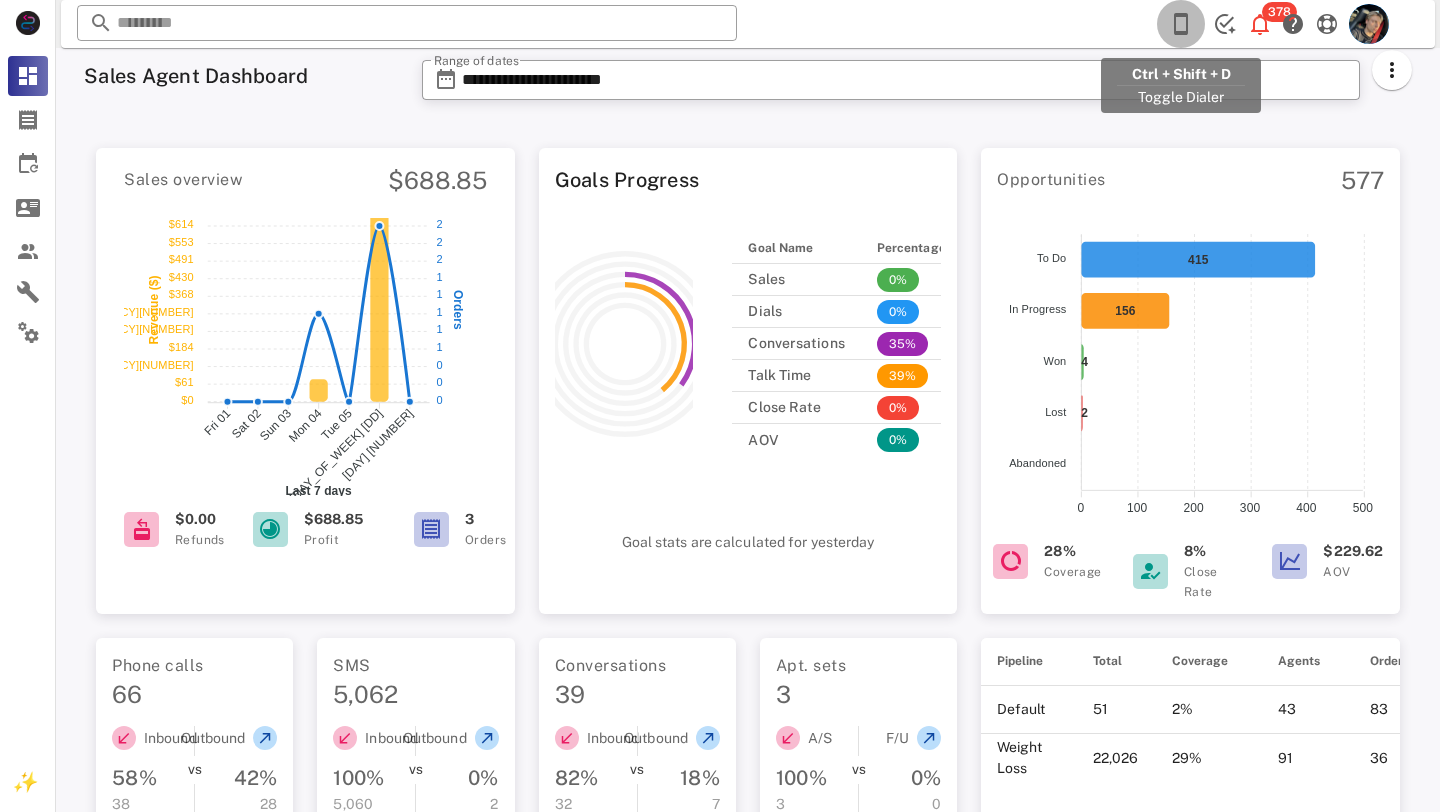 click at bounding box center [1181, 24] 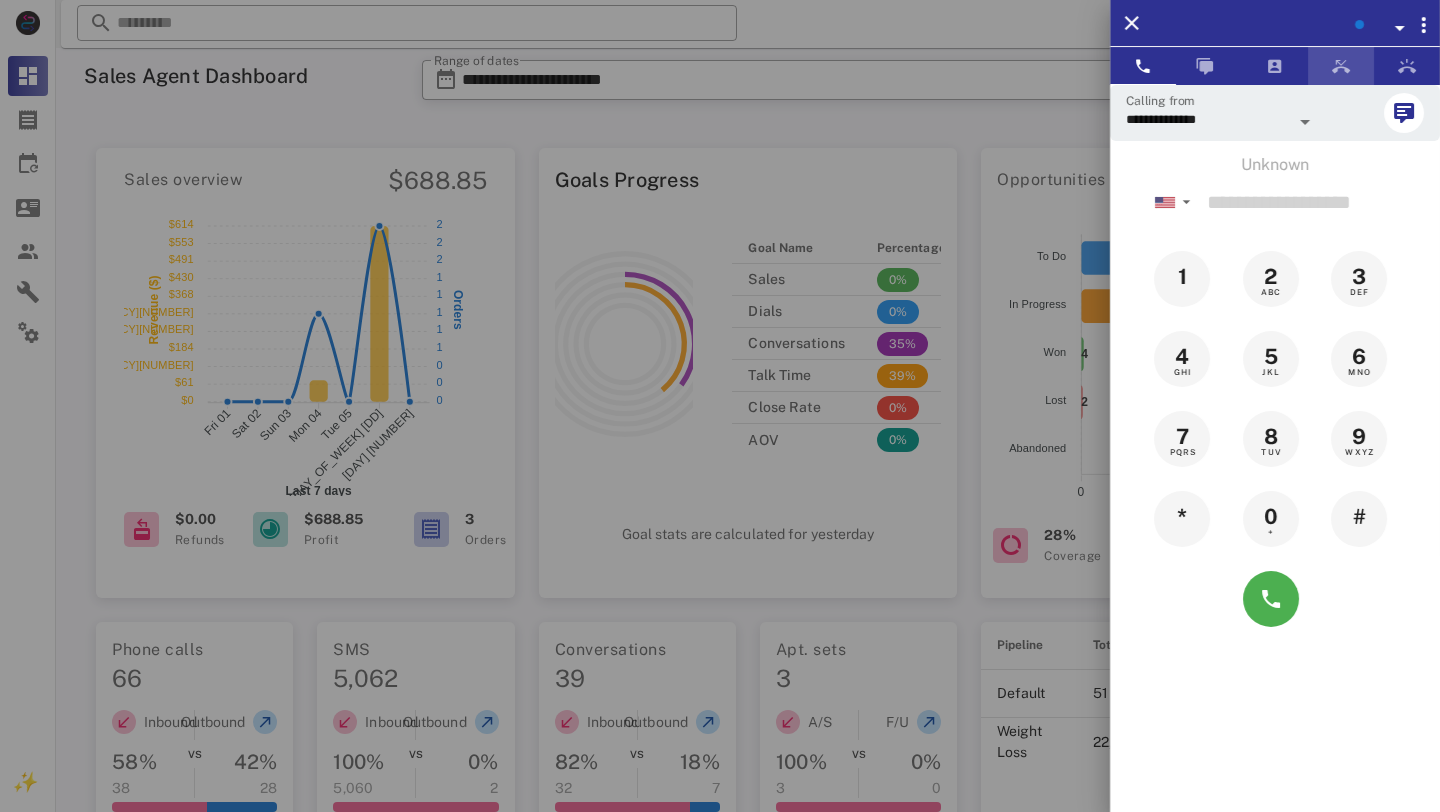 click at bounding box center (1341, 66) 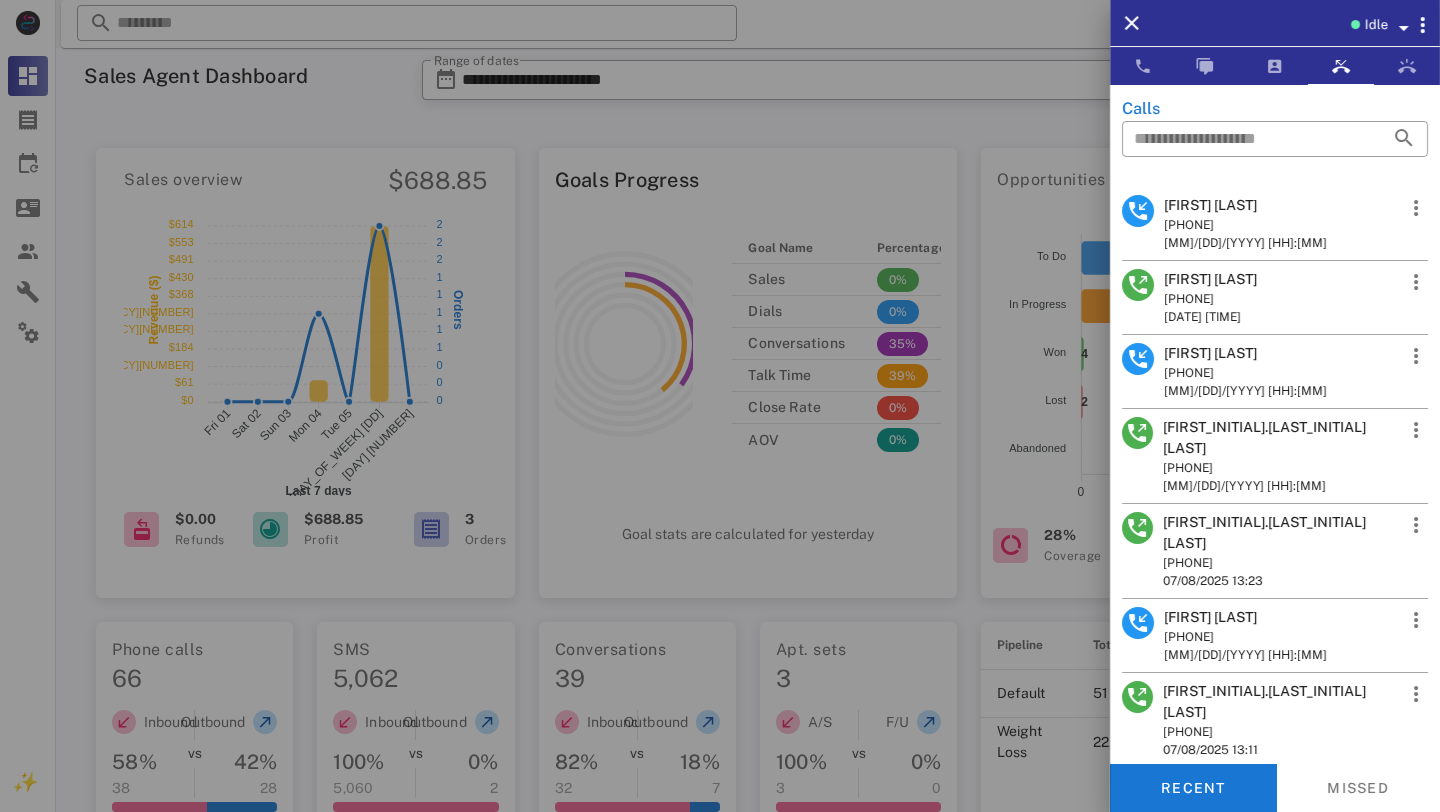 click on "[FIRST] [LAST]" at bounding box center [1245, 205] 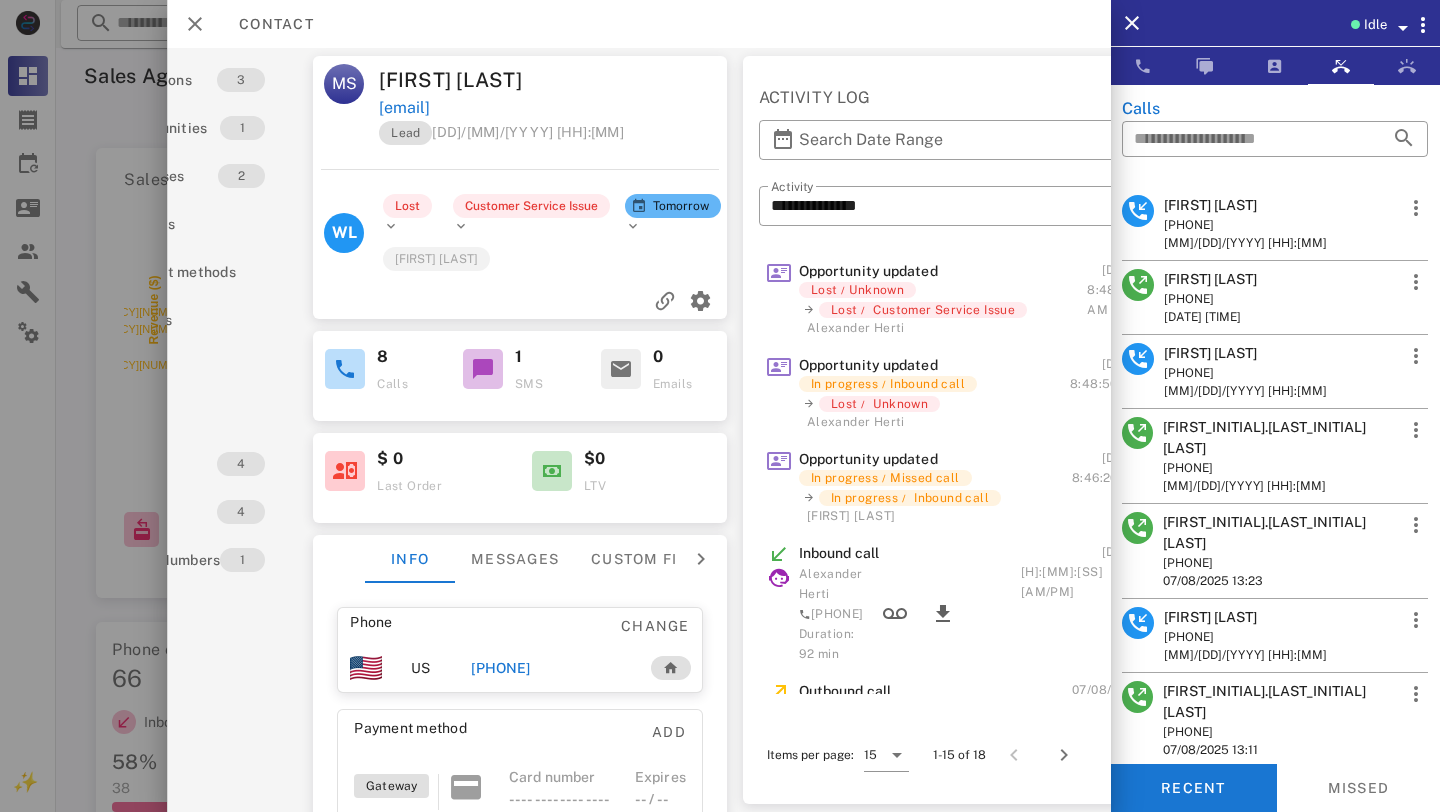 scroll, scrollTop: 0, scrollLeft: 116, axis: horizontal 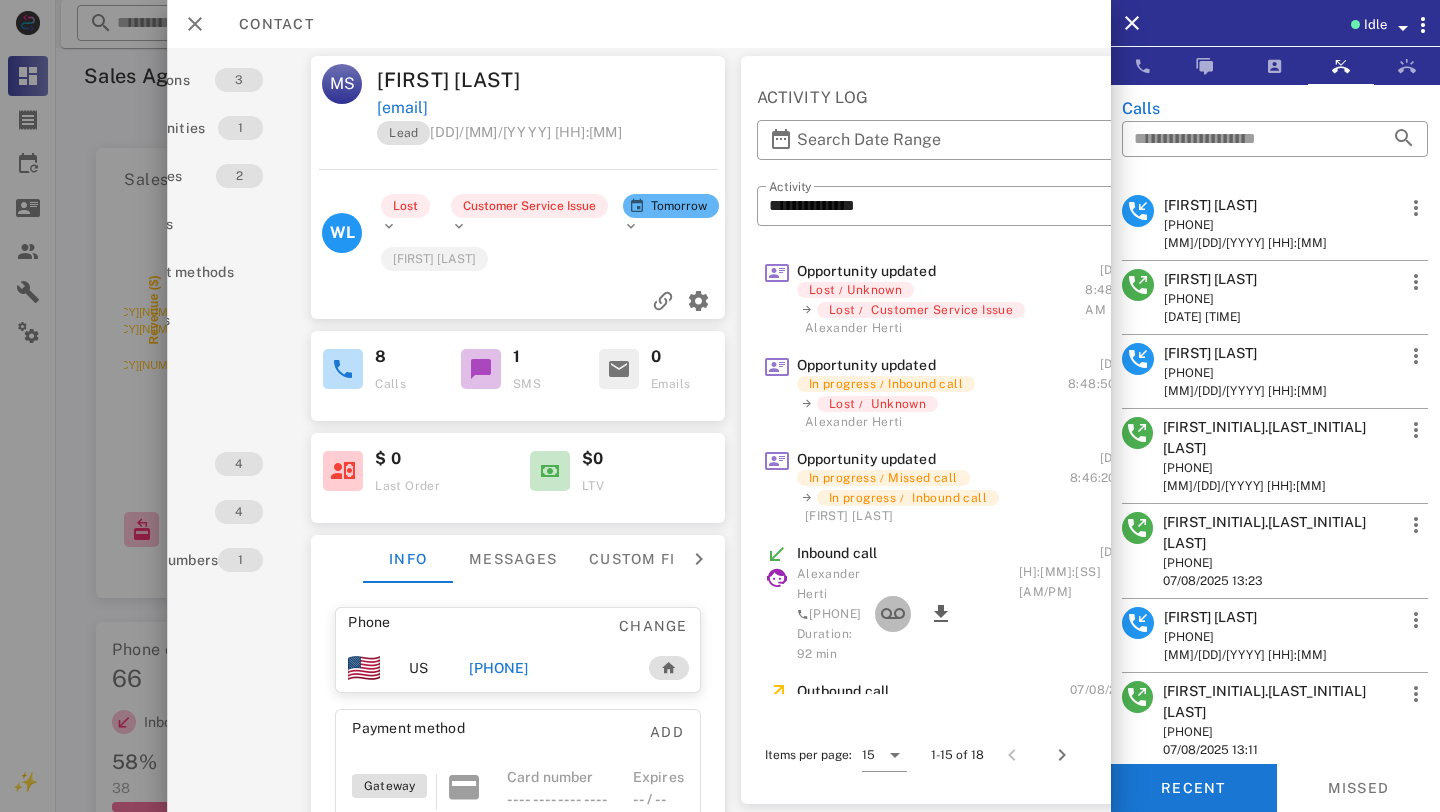 click at bounding box center [892, 614] 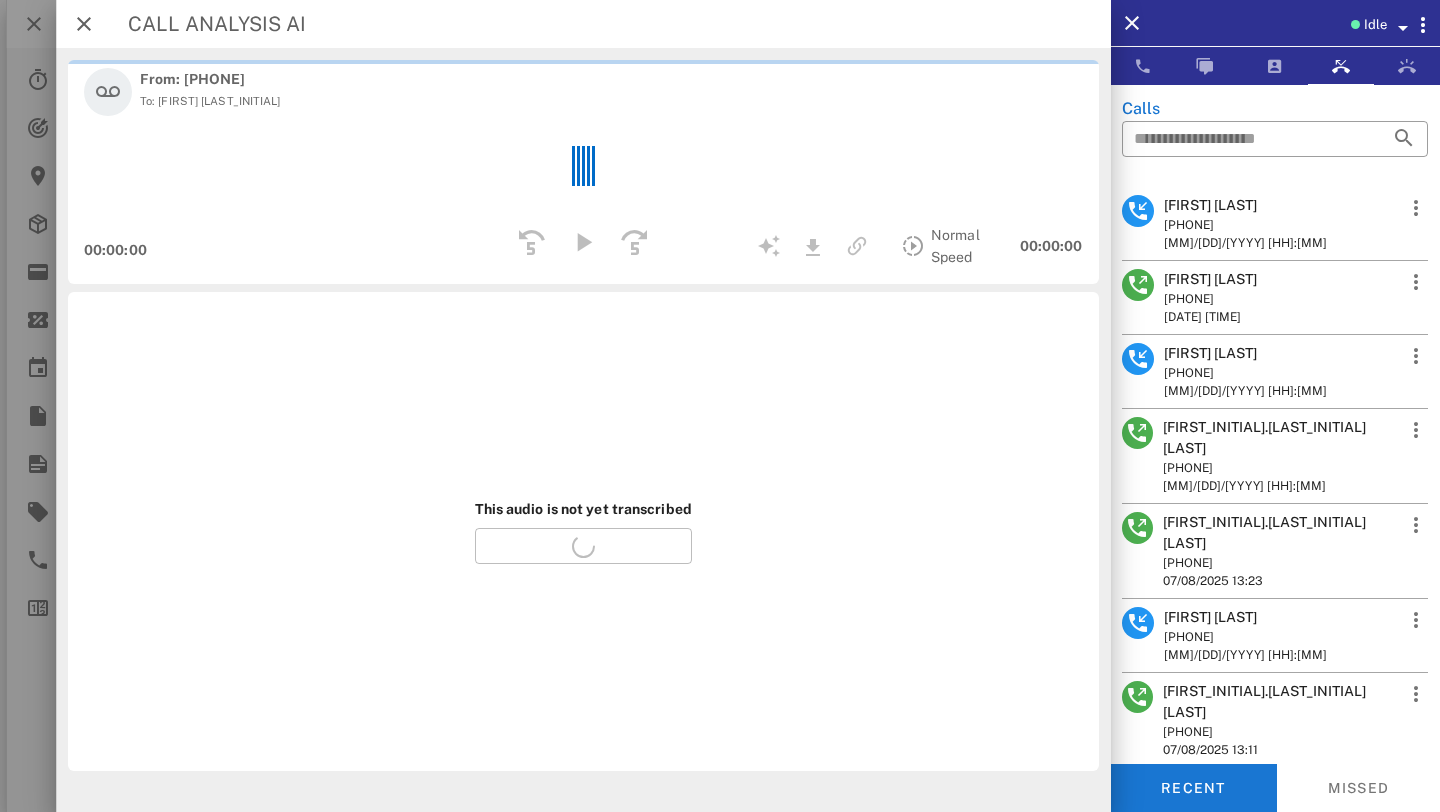 scroll, scrollTop: 0, scrollLeft: 23, axis: horizontal 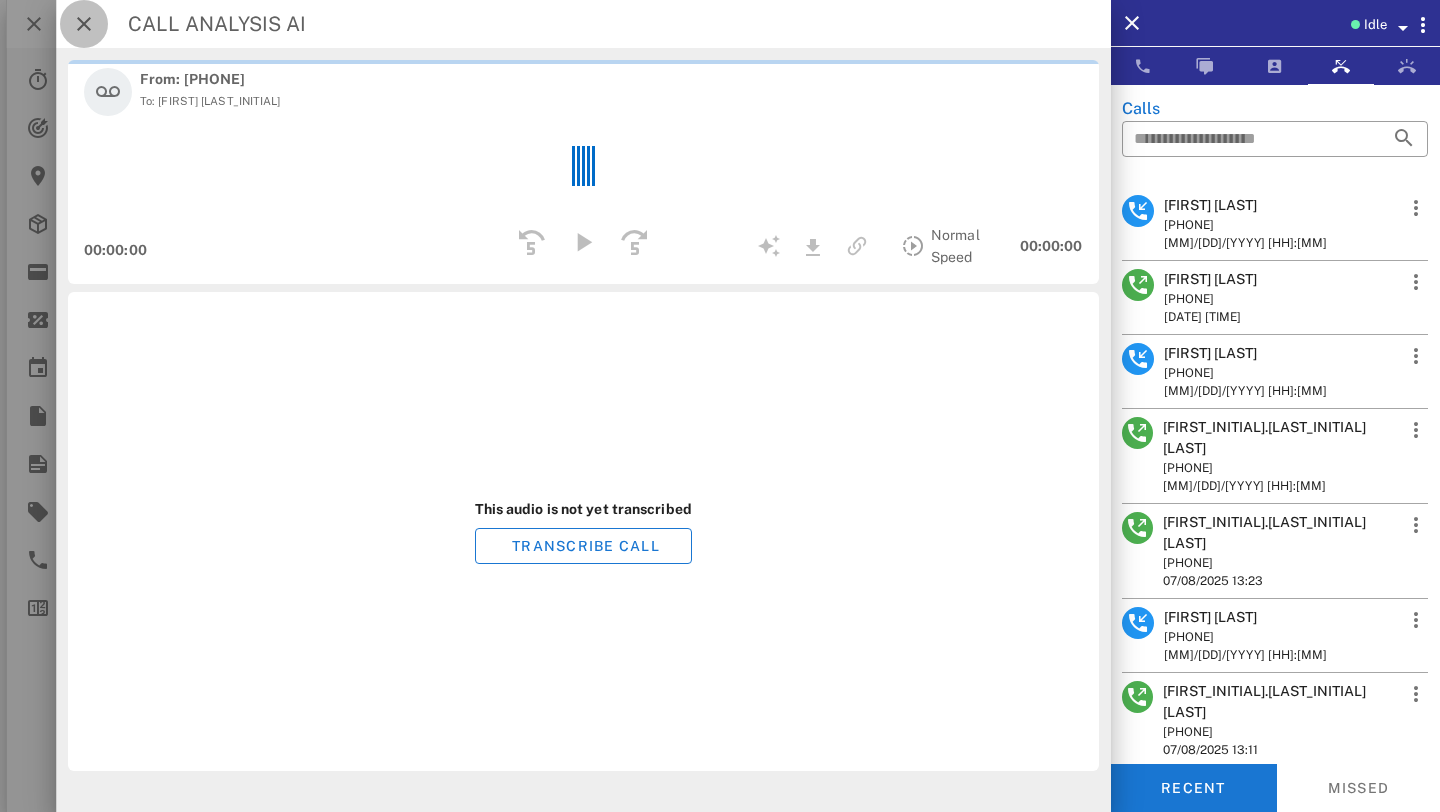 click at bounding box center (84, 24) 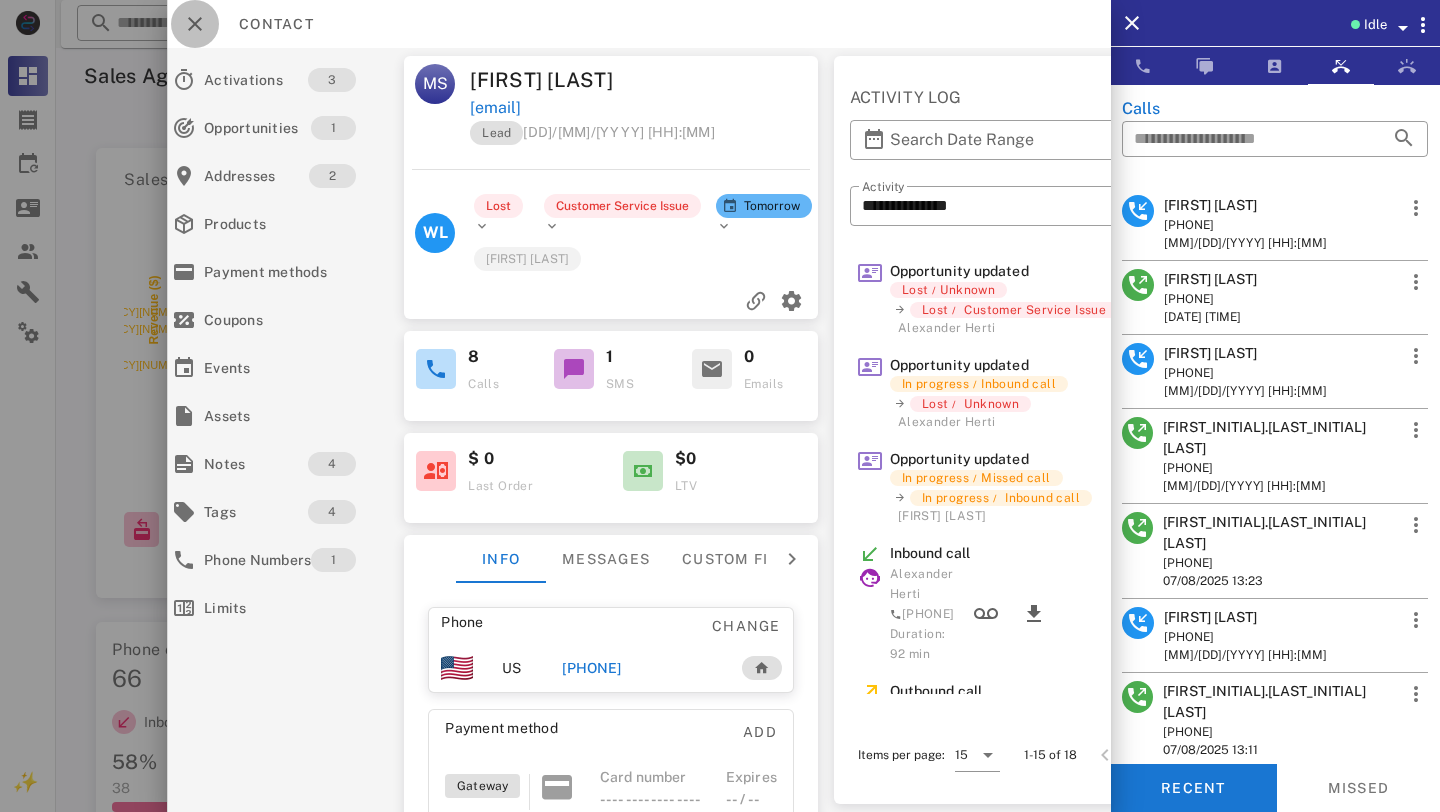 click at bounding box center (195, 24) 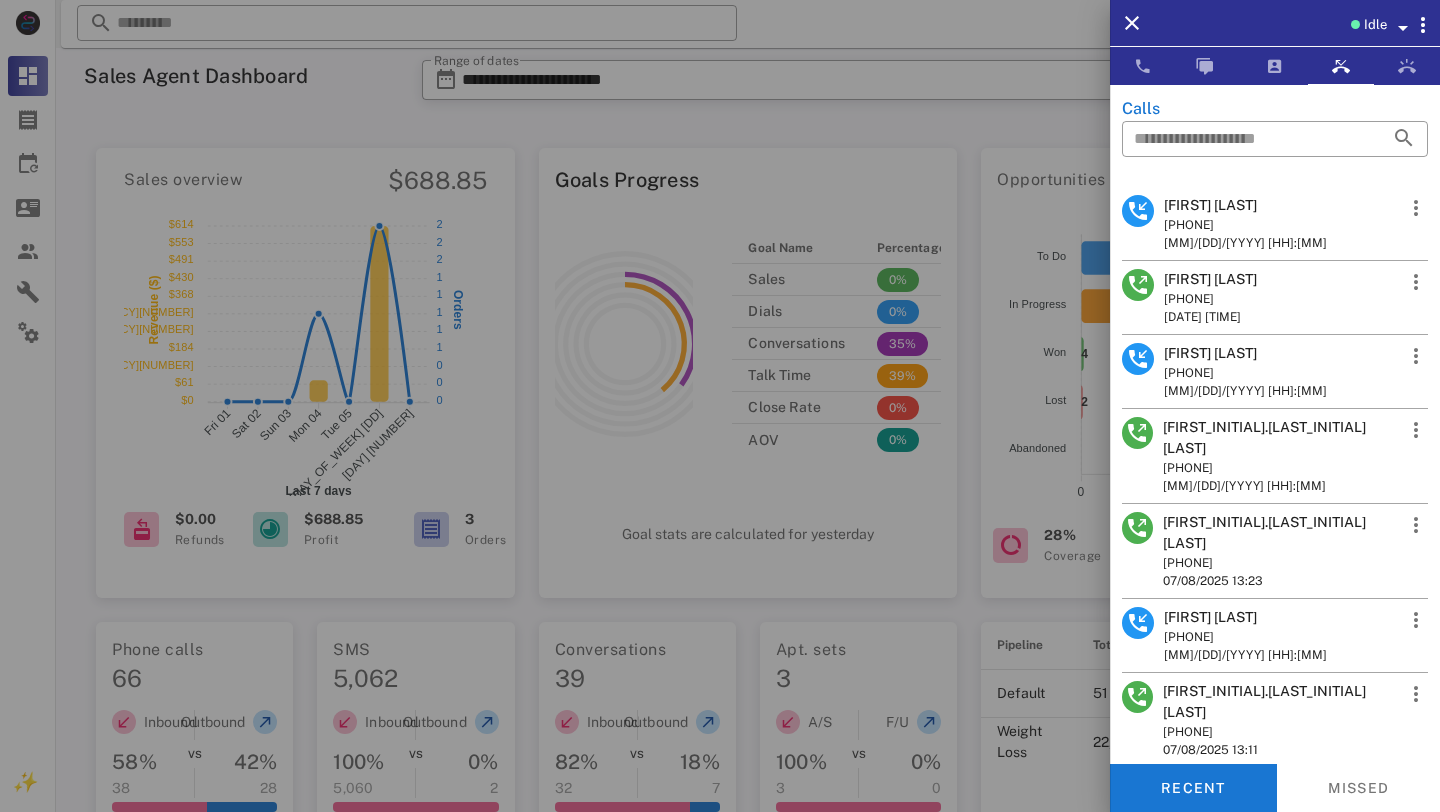 click at bounding box center [720, 406] 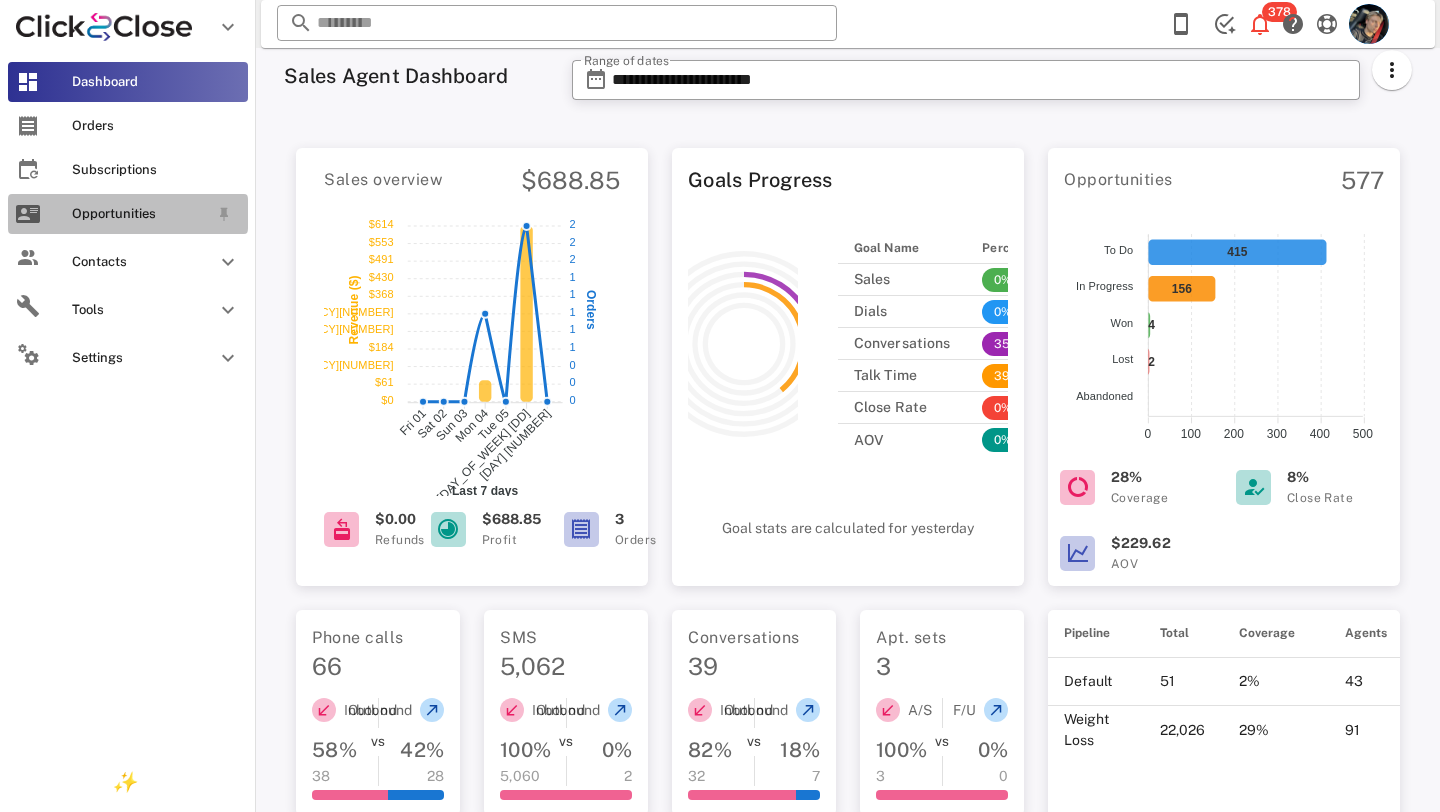 click on "Opportunities" at bounding box center (140, 214) 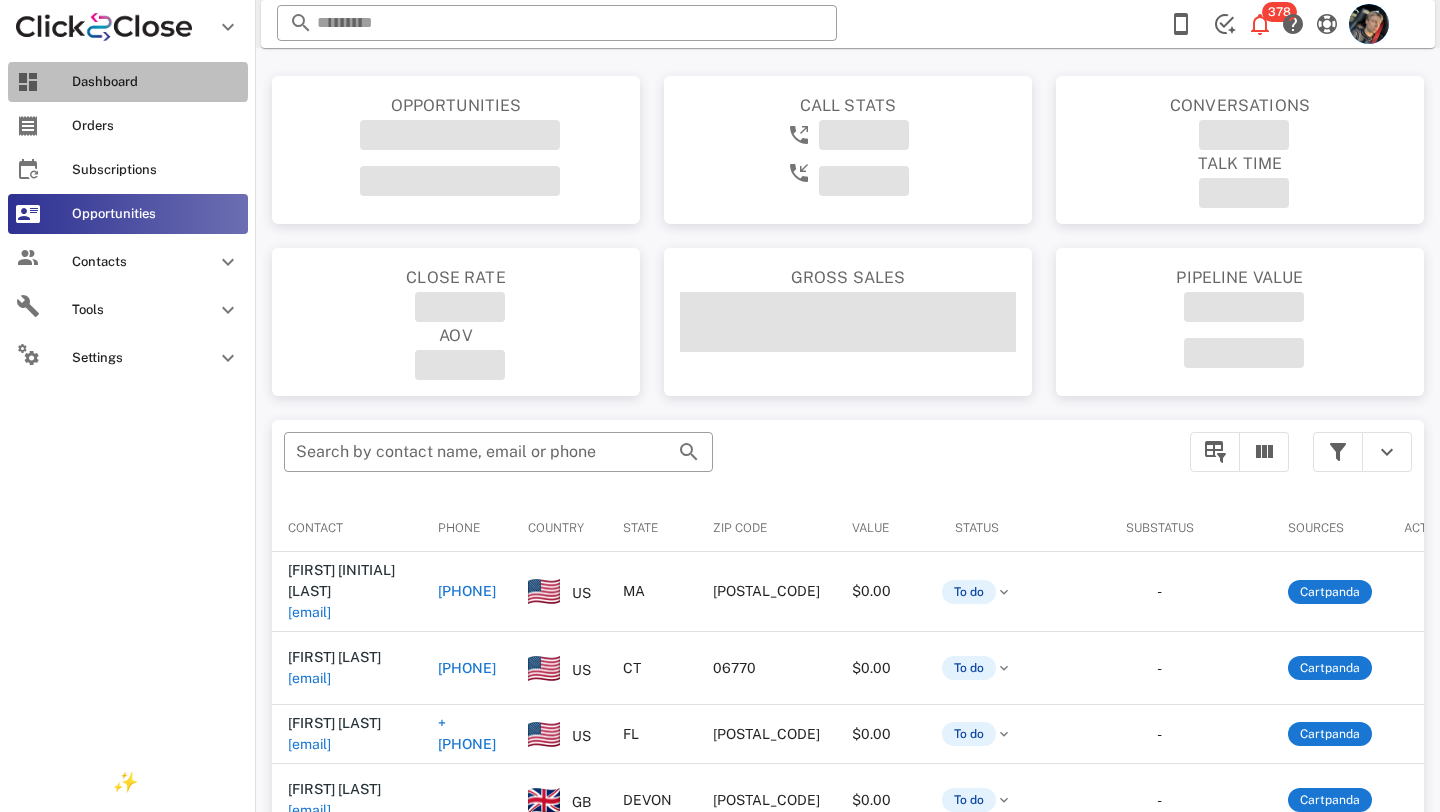 click on "Dashboard" at bounding box center [156, 82] 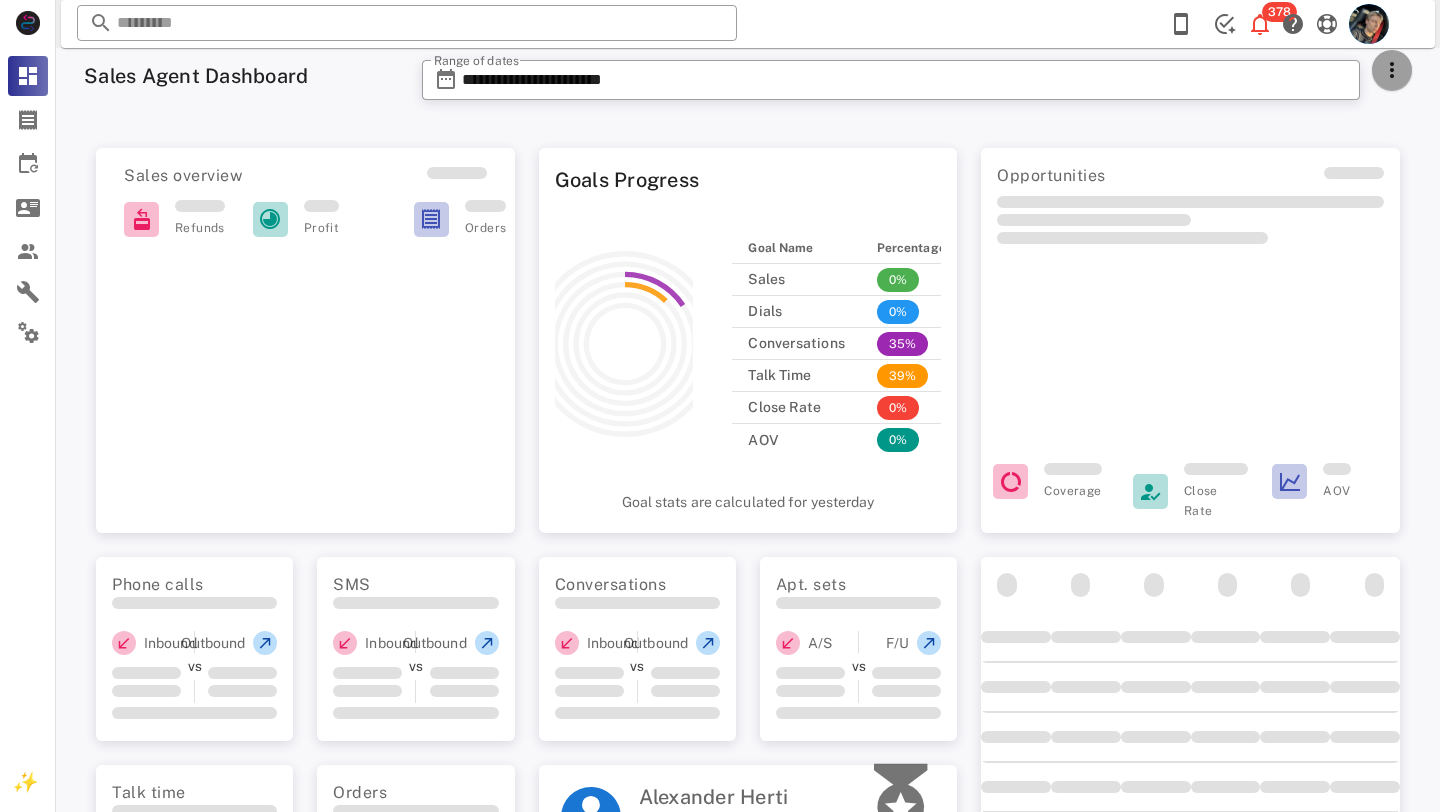 click at bounding box center [1392, 70] 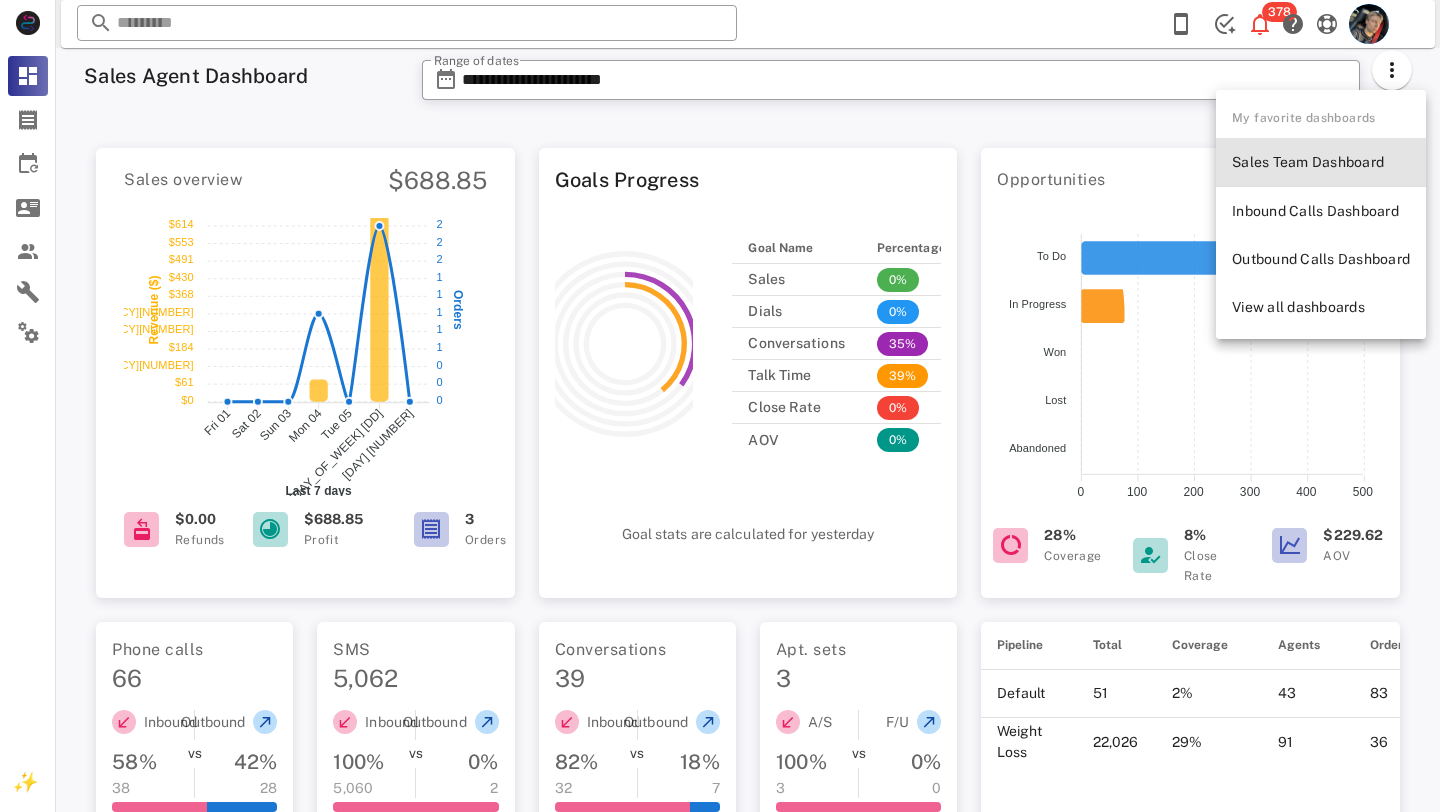 click on "Sales Team Dashboard" at bounding box center [1321, 162] 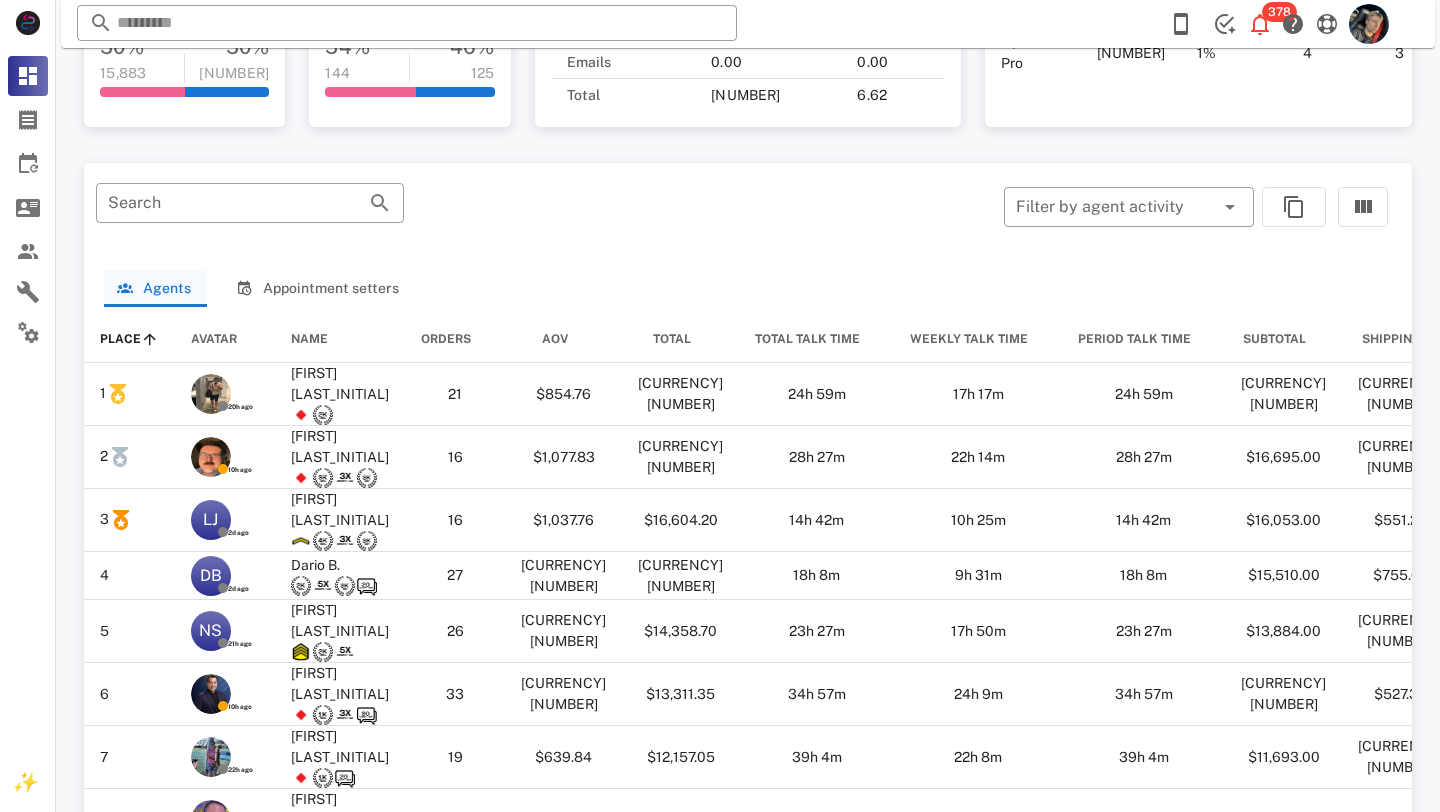scroll, scrollTop: 1031, scrollLeft: 0, axis: vertical 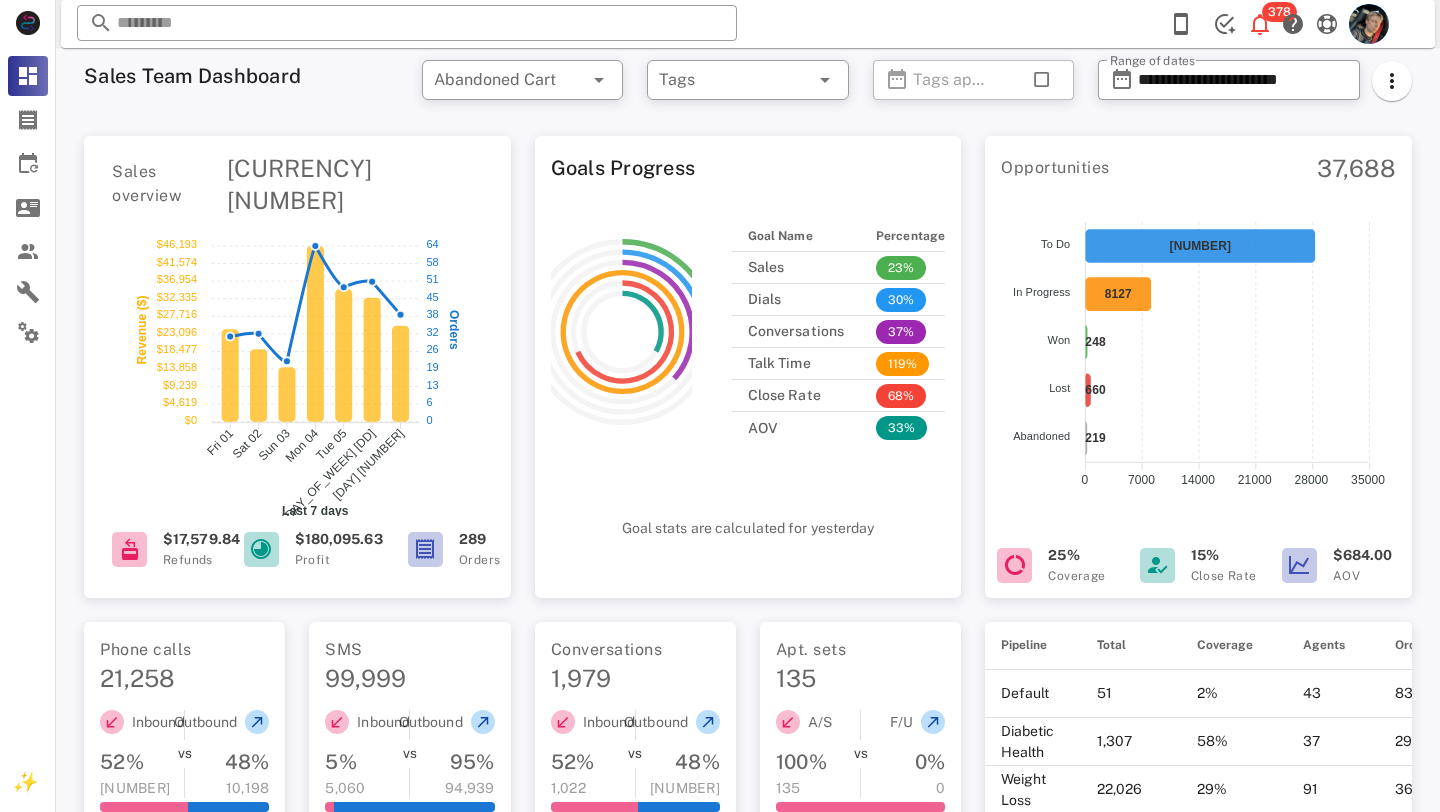 click on "**********" at bounding box center (1229, 86) 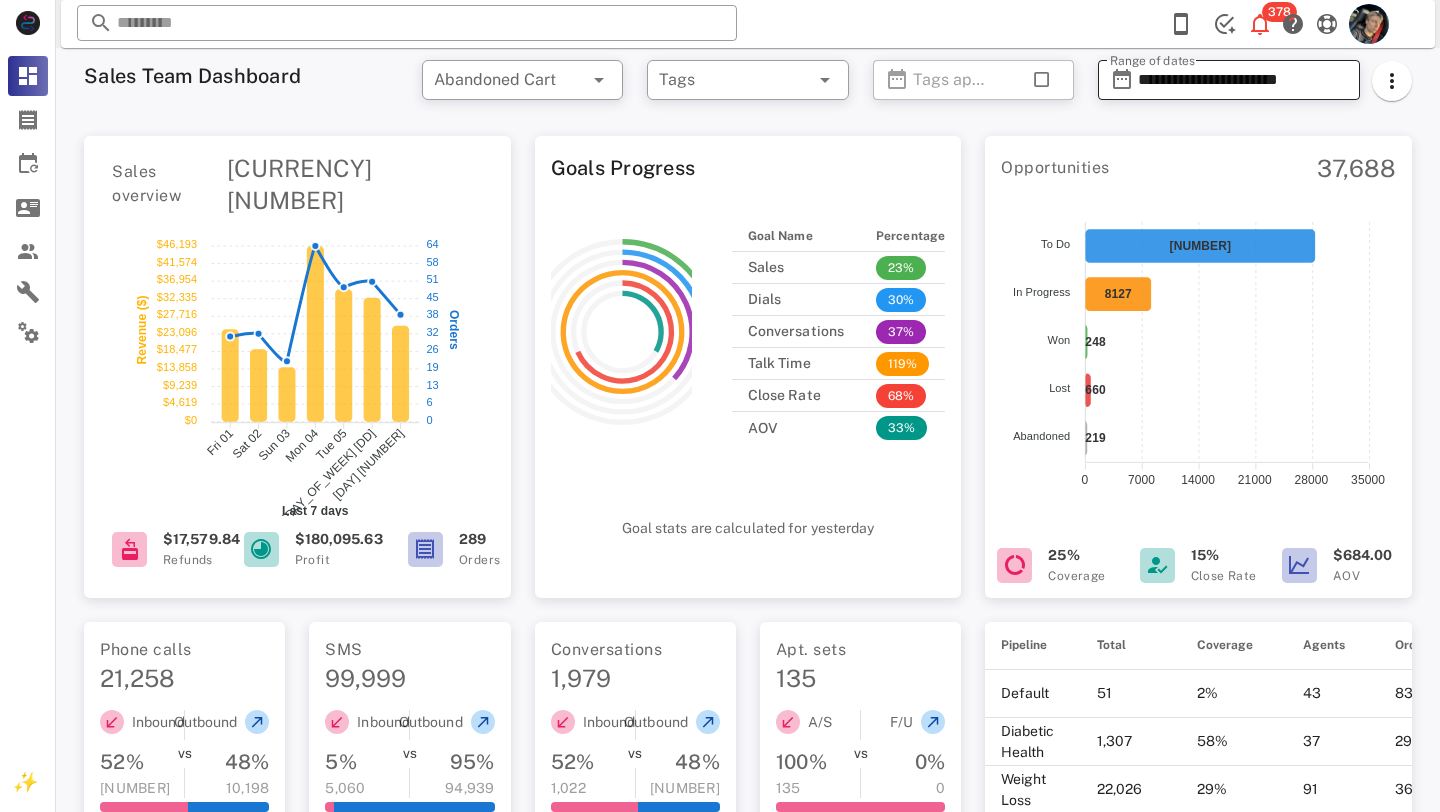 click on "**********" at bounding box center (1243, 80) 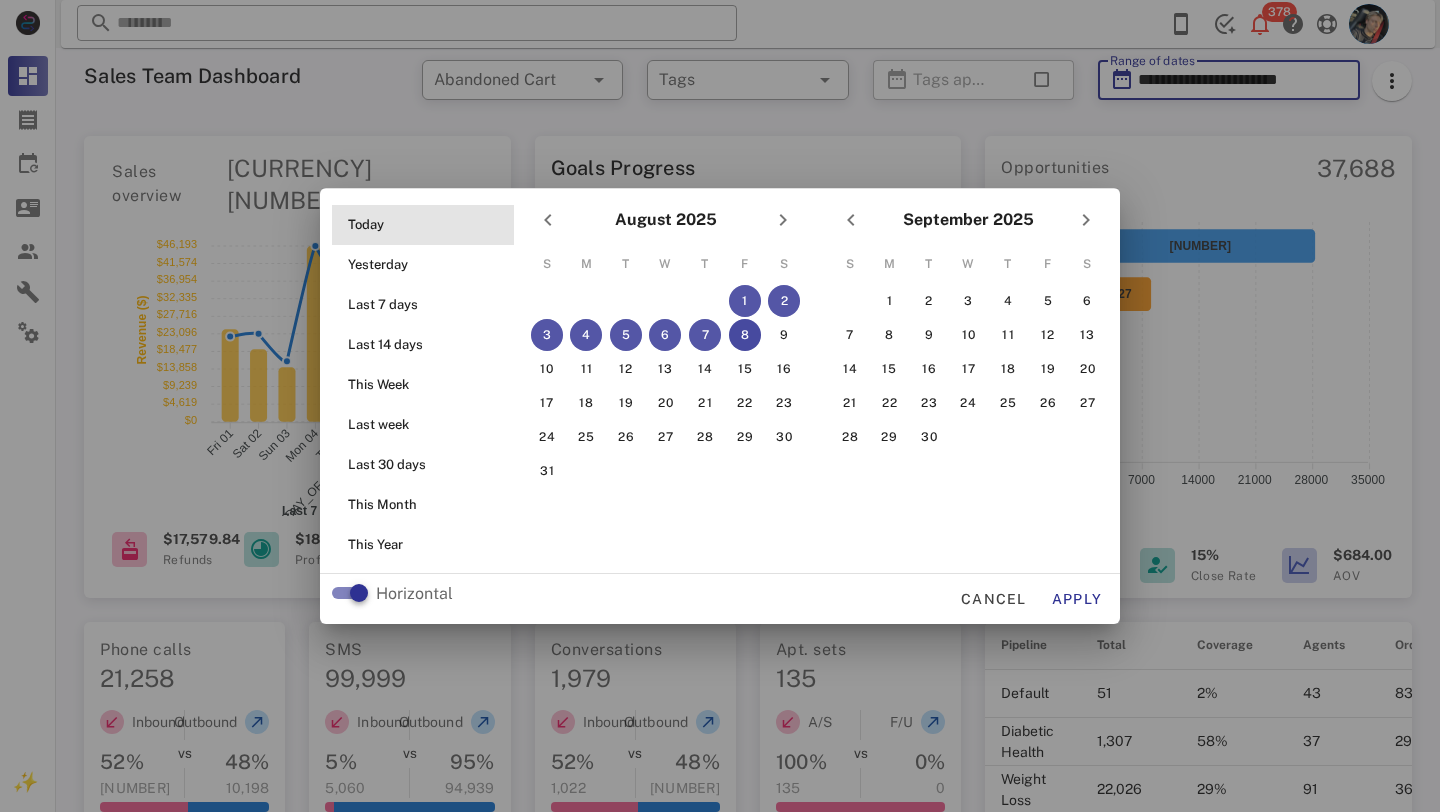 click on "Today" at bounding box center (429, 225) 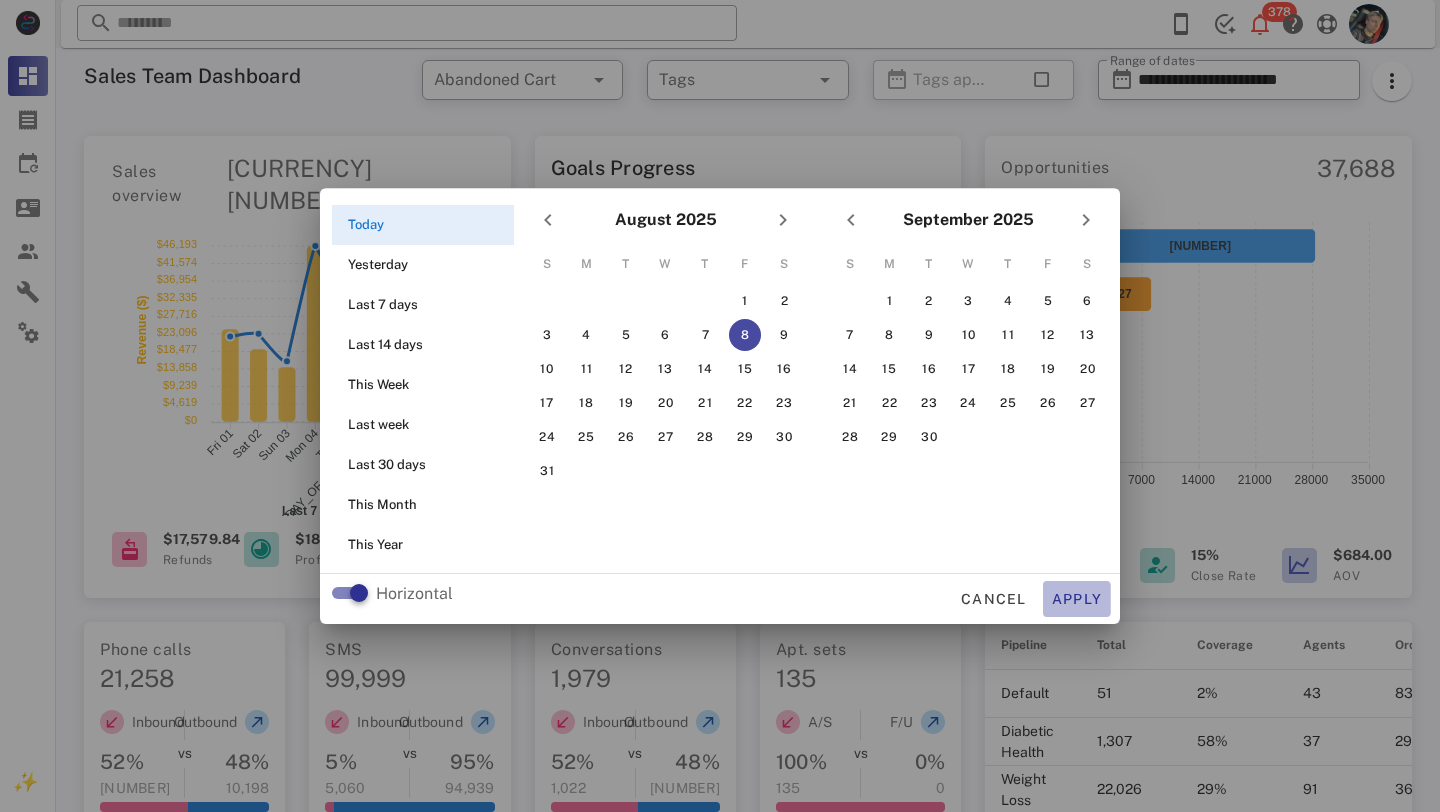 click on "Apply" at bounding box center [1077, 599] 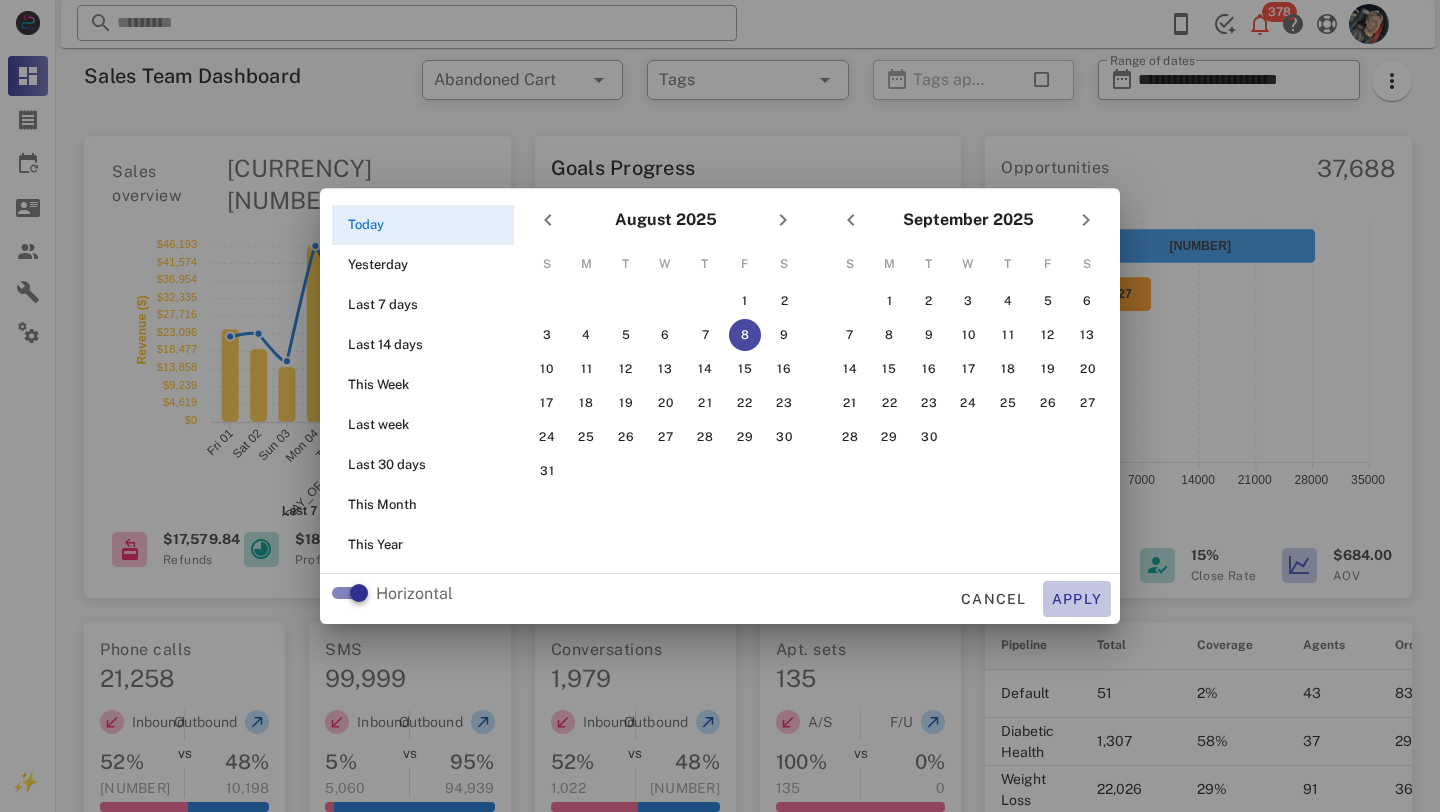 type on "**********" 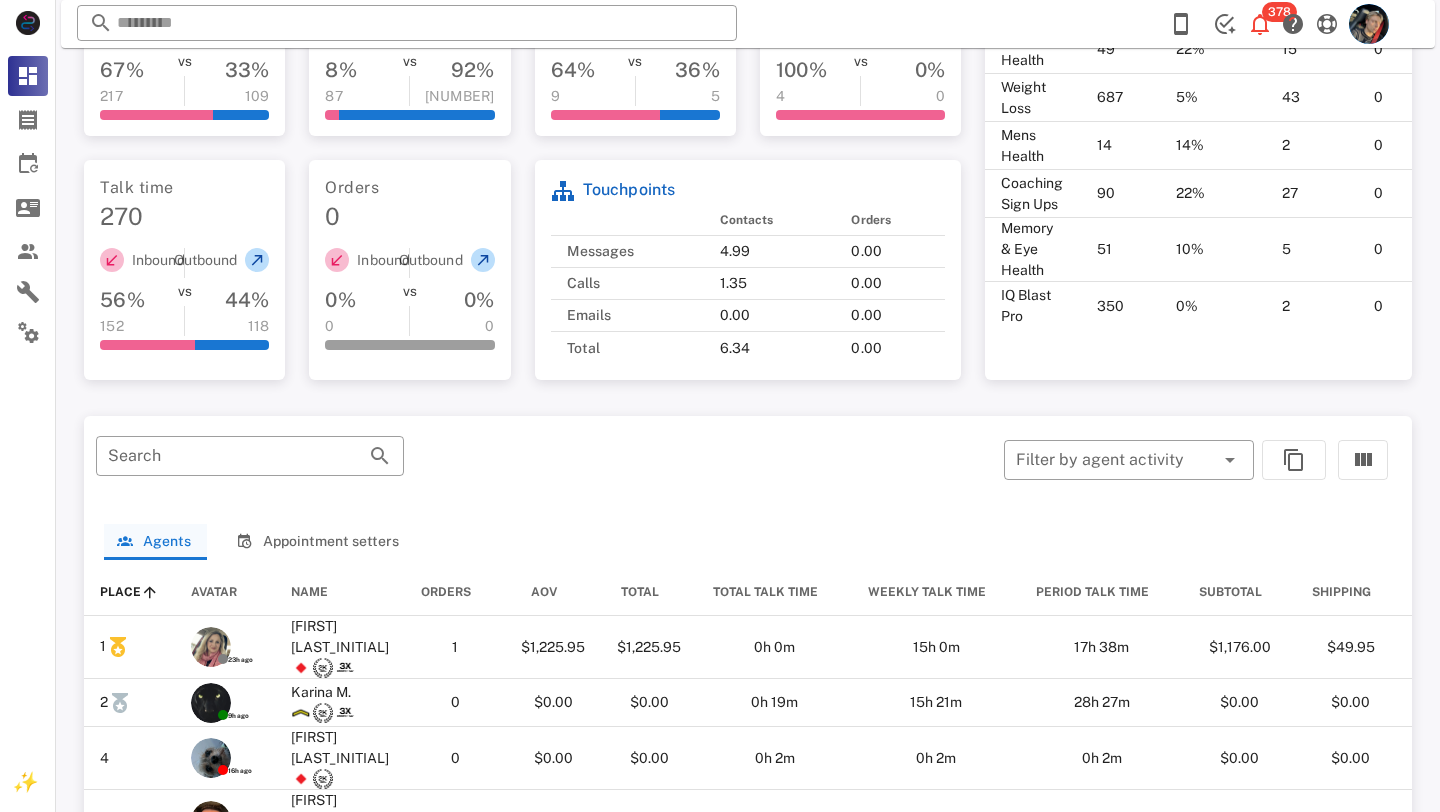 scroll, scrollTop: 0, scrollLeft: 0, axis: both 